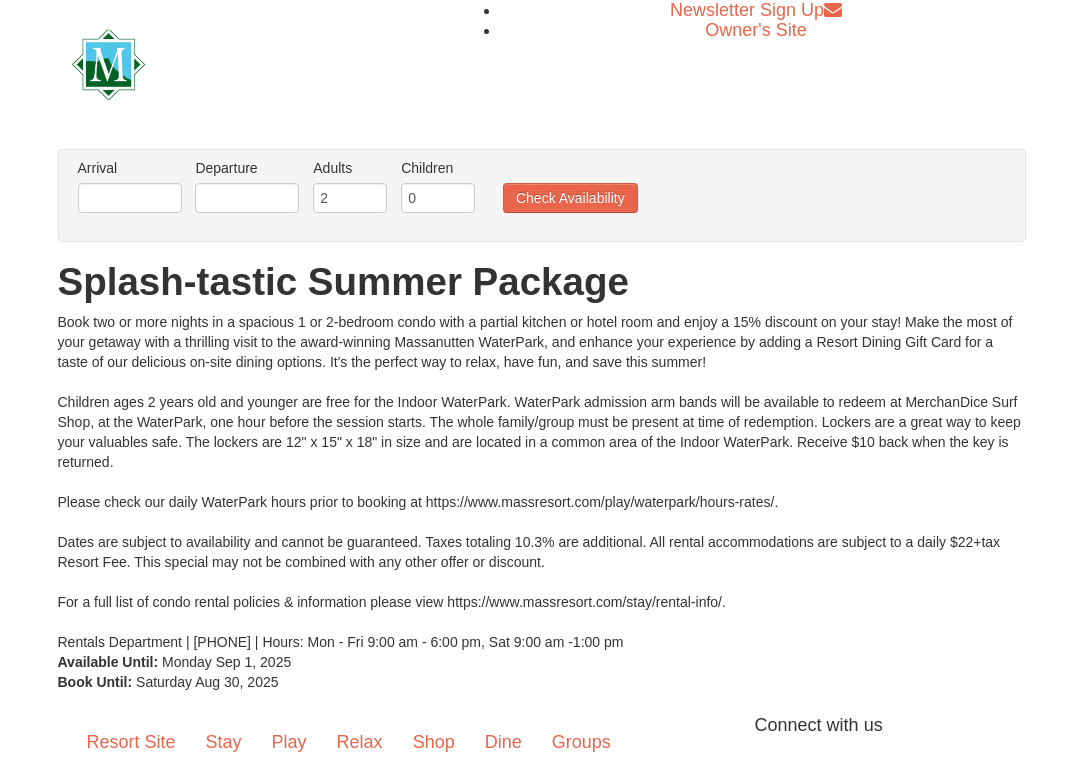 scroll, scrollTop: 0, scrollLeft: 0, axis: both 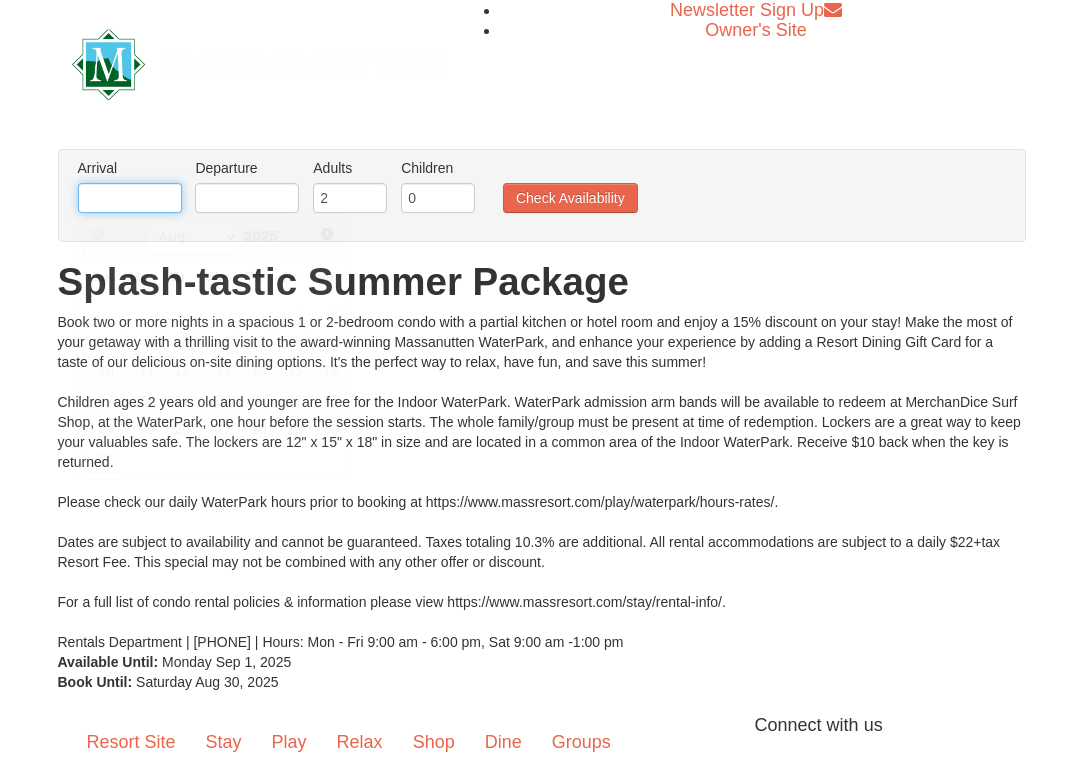 click at bounding box center [130, 198] 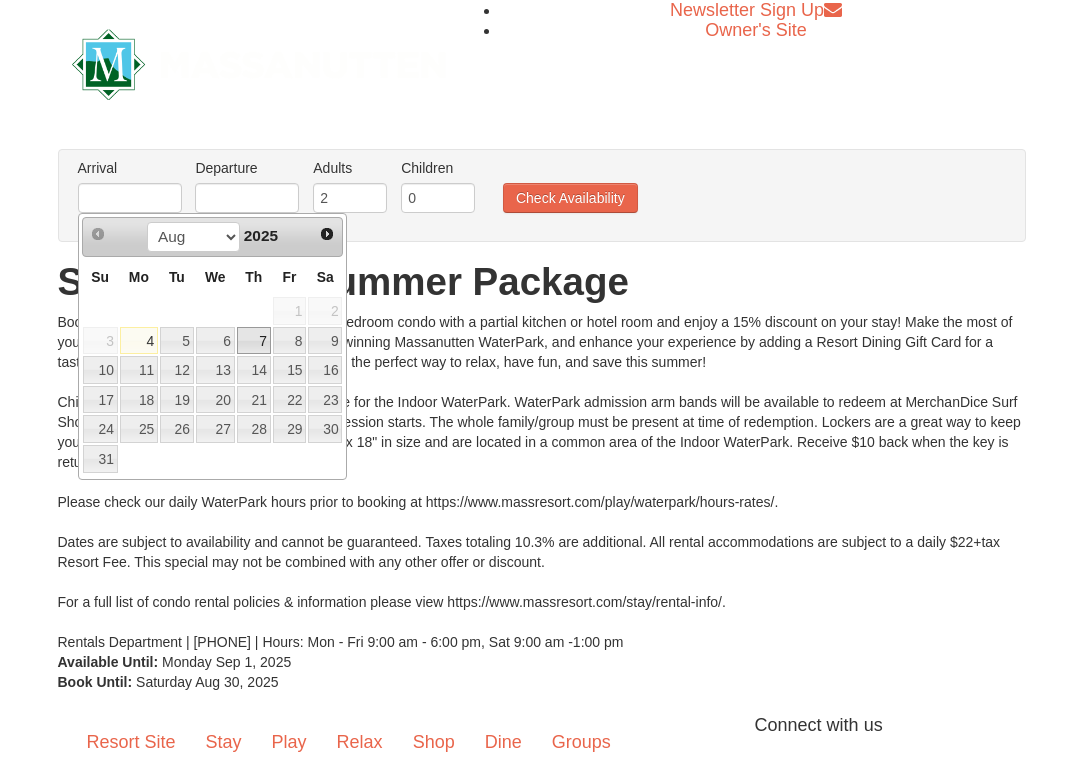 click on "7" at bounding box center [254, 341] 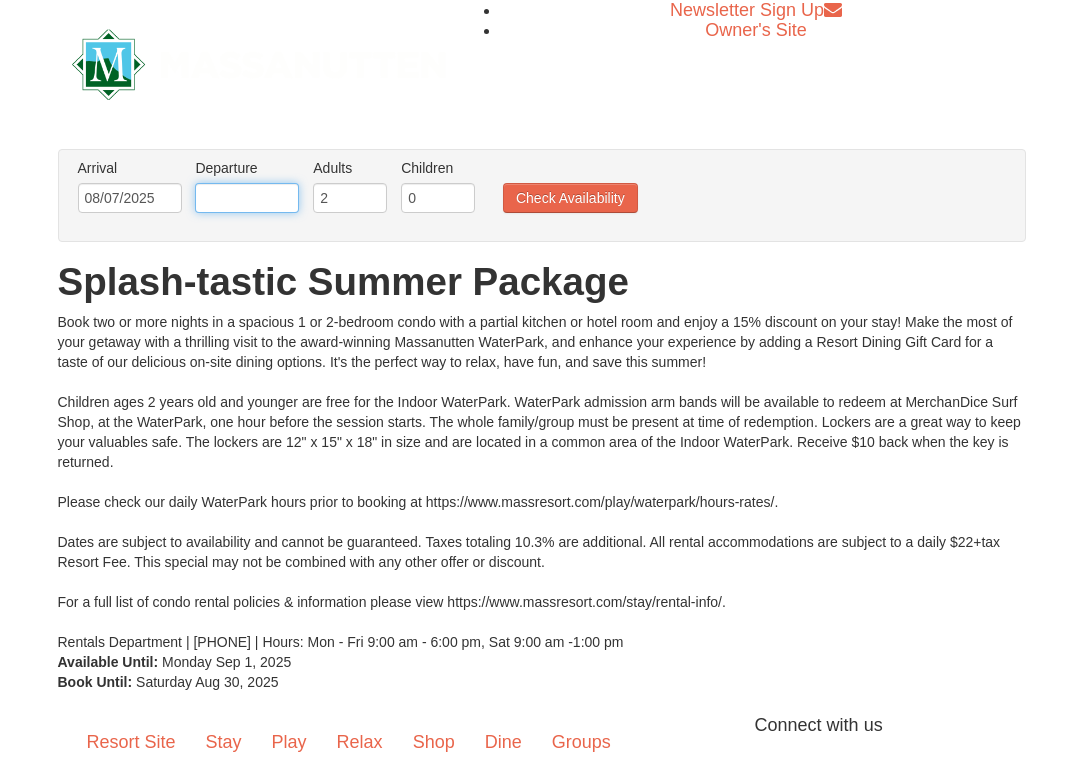 click at bounding box center (247, 198) 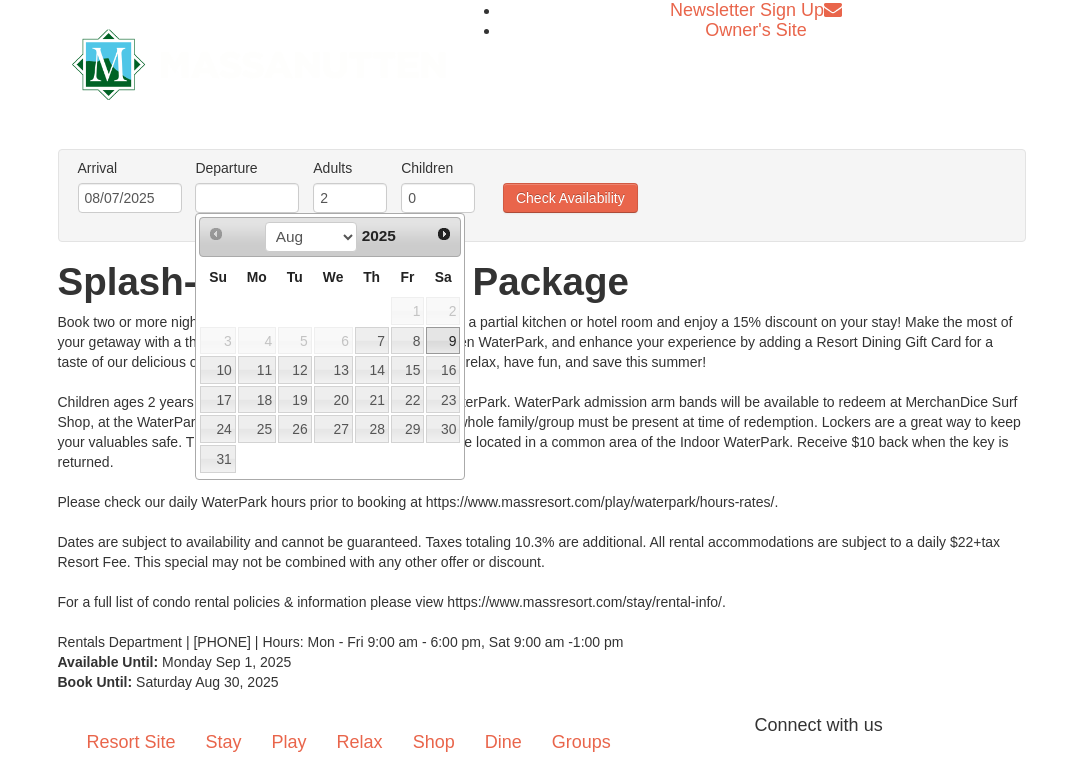 click on "9" at bounding box center (443, 341) 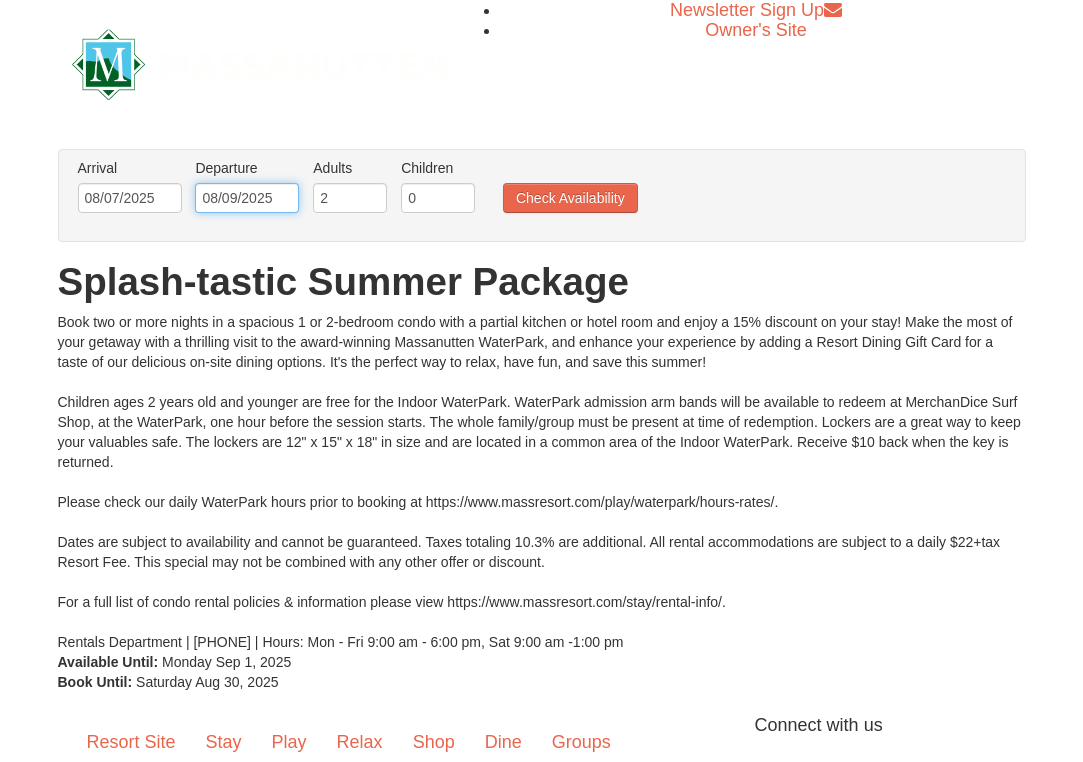 click on "08/09/2025" at bounding box center (247, 198) 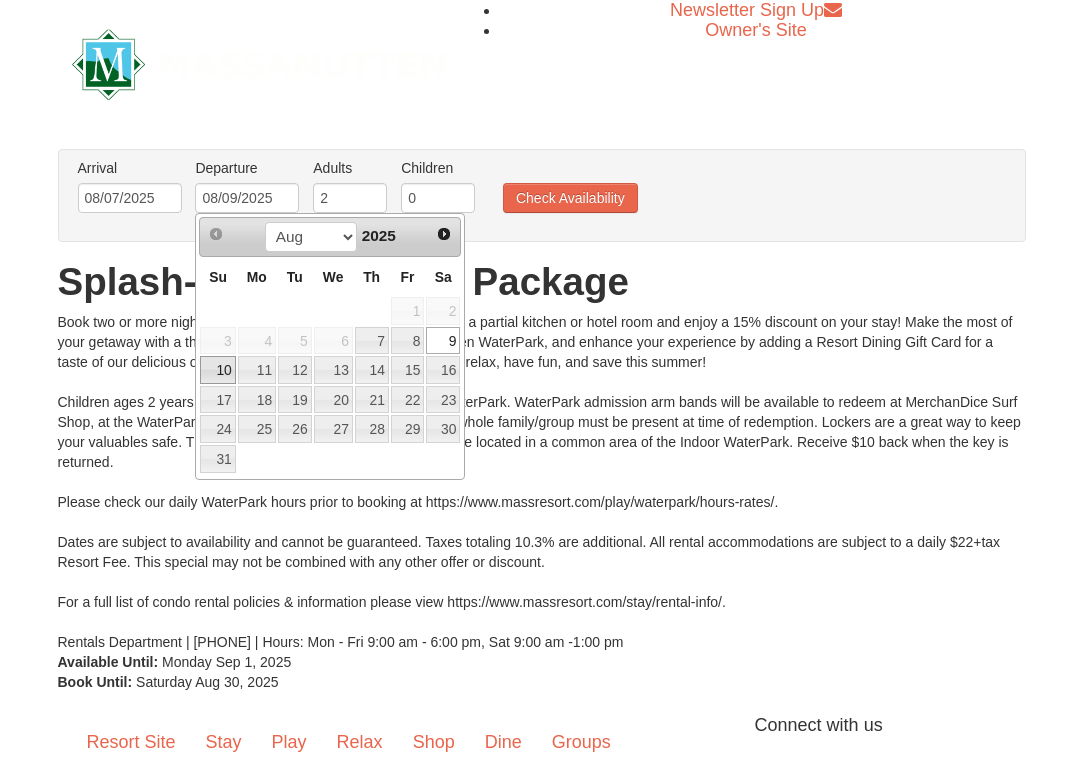 click on "10" at bounding box center [217, 370] 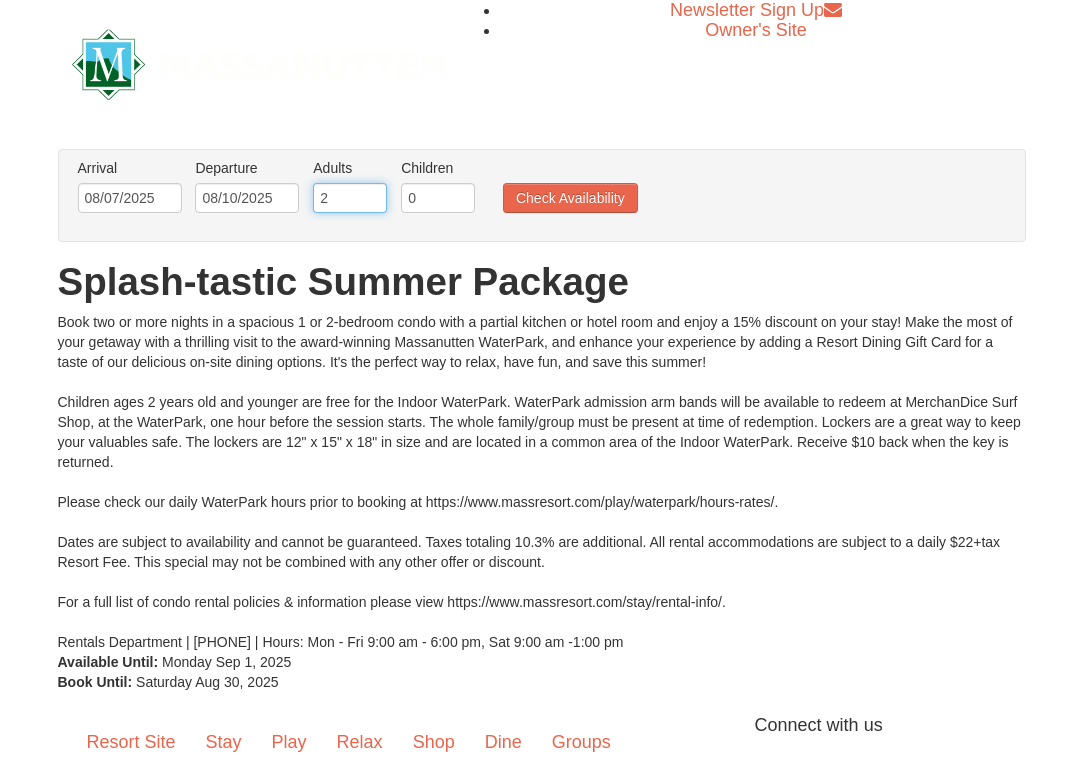 type on "1" 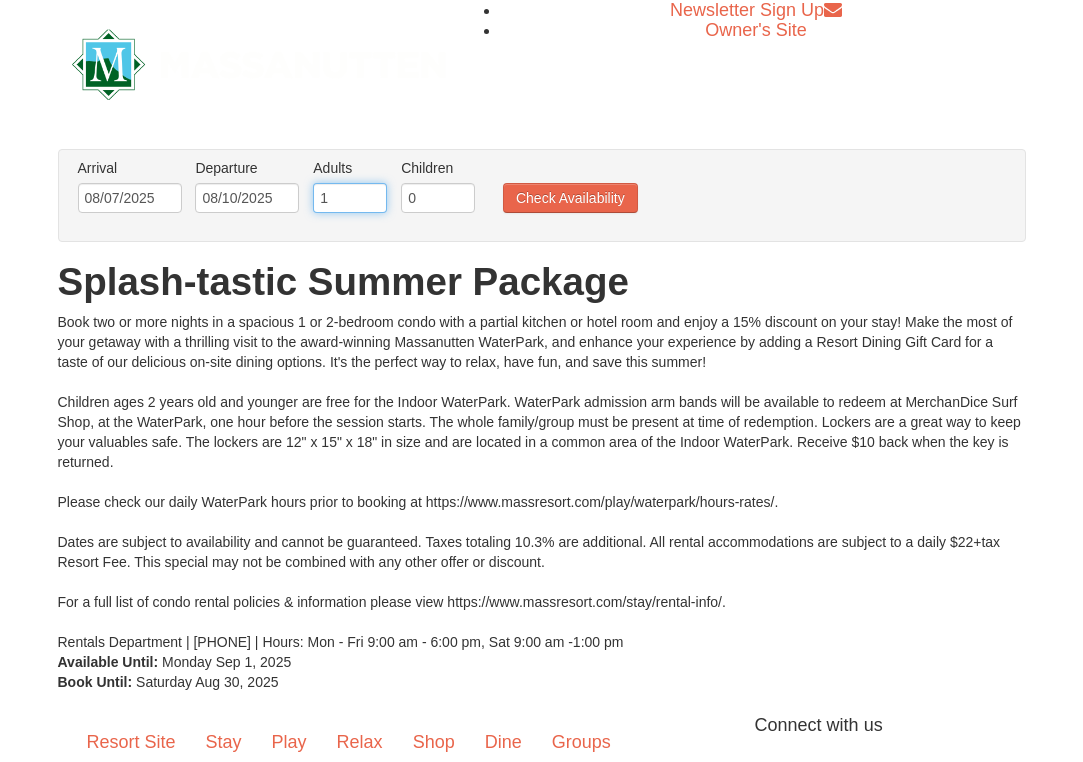 click on "1" at bounding box center [350, 198] 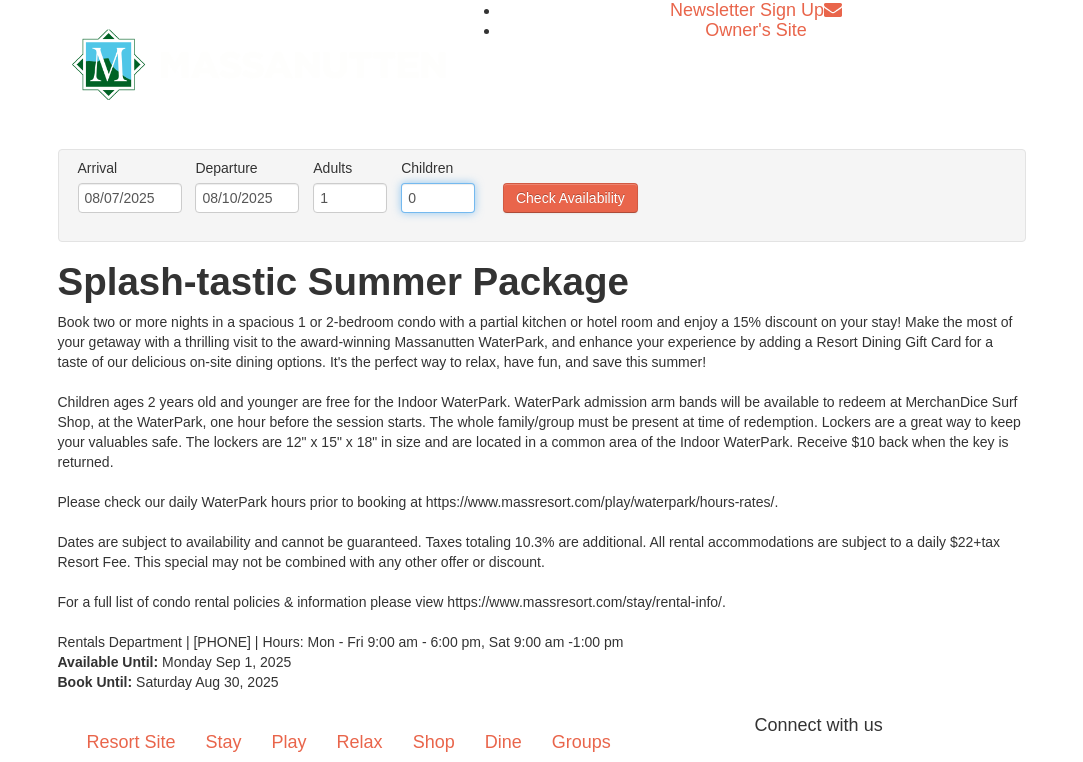 type on "1" 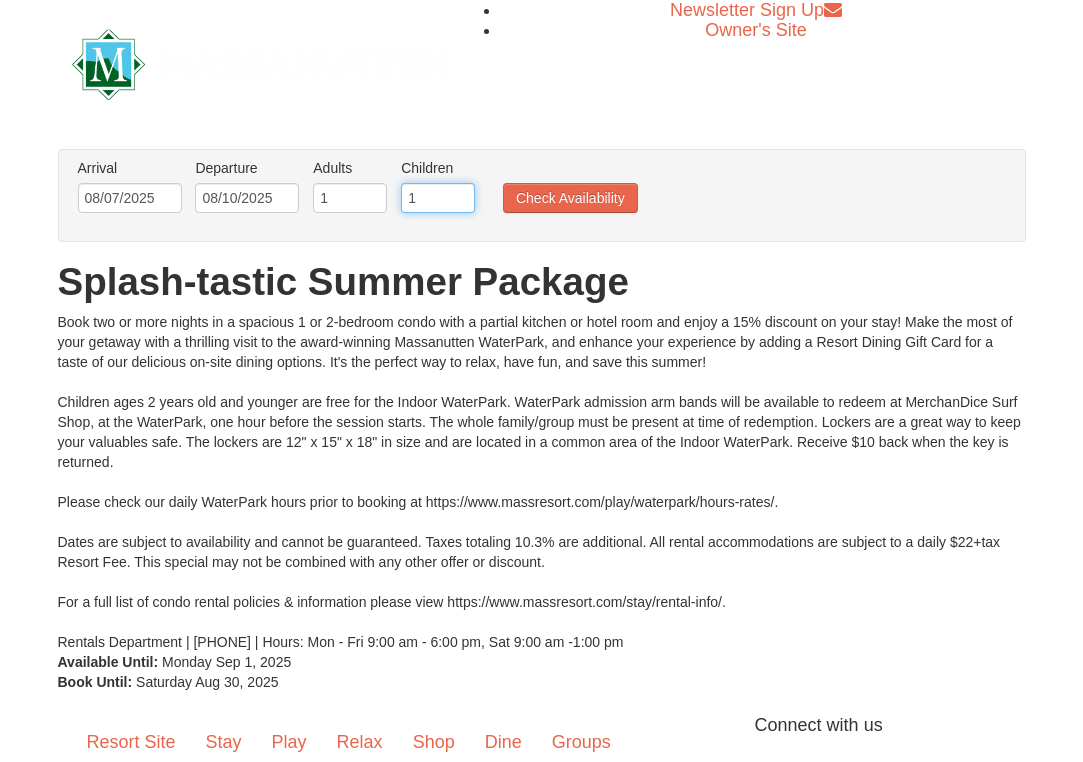 click on "1" at bounding box center (438, 198) 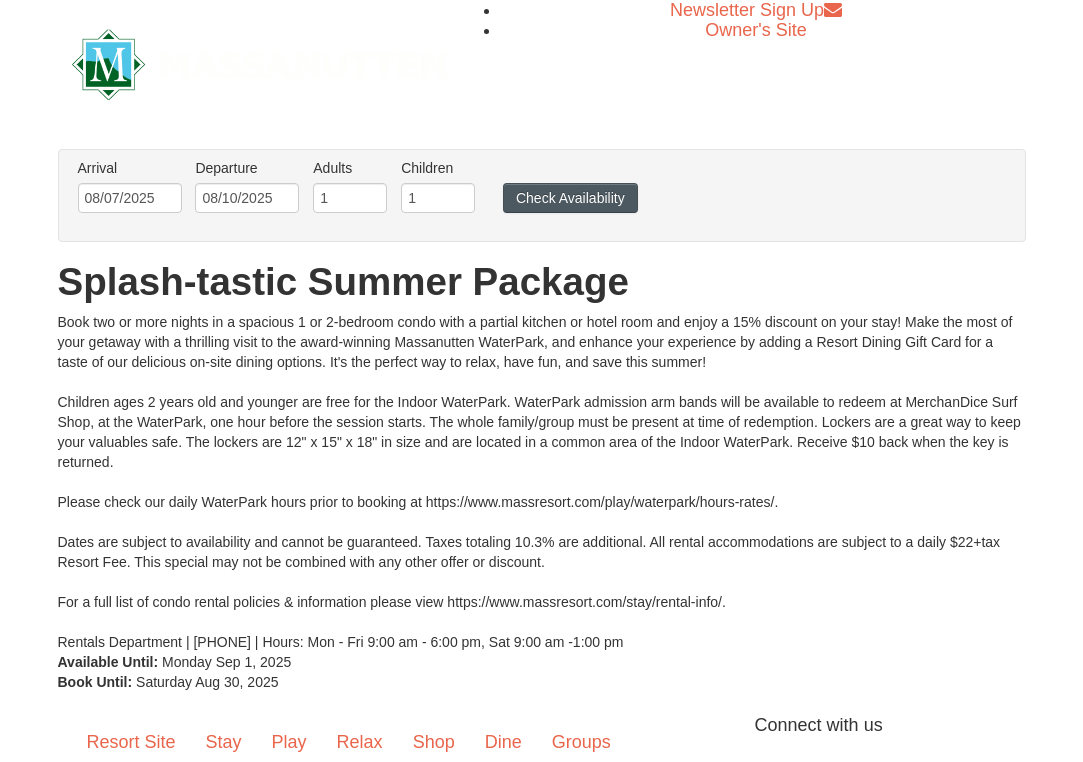click on "Check Availability" at bounding box center [570, 198] 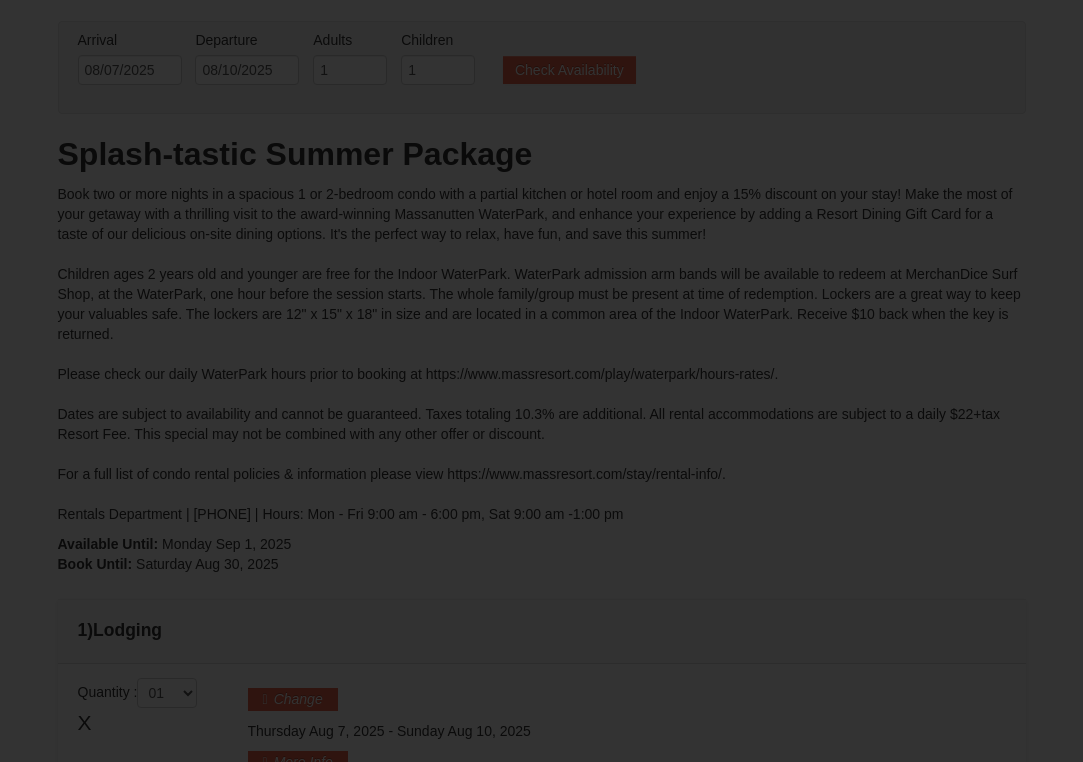 scroll, scrollTop: 0, scrollLeft: 0, axis: both 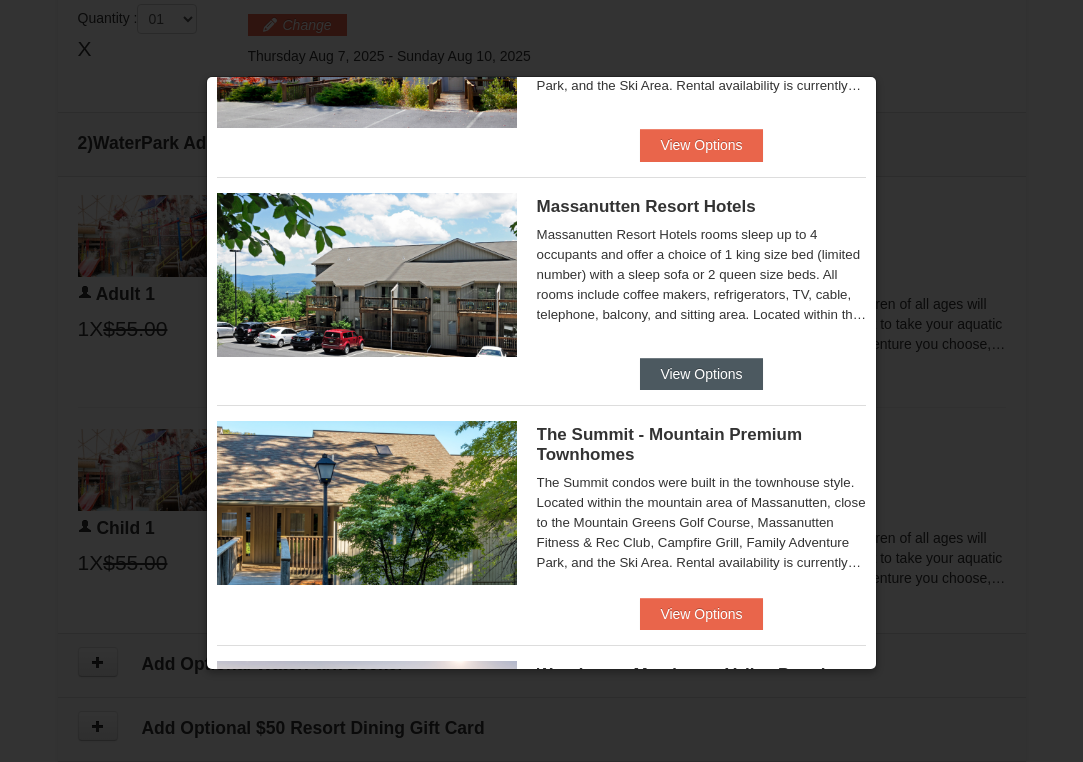 click on "View Options" at bounding box center (701, 374) 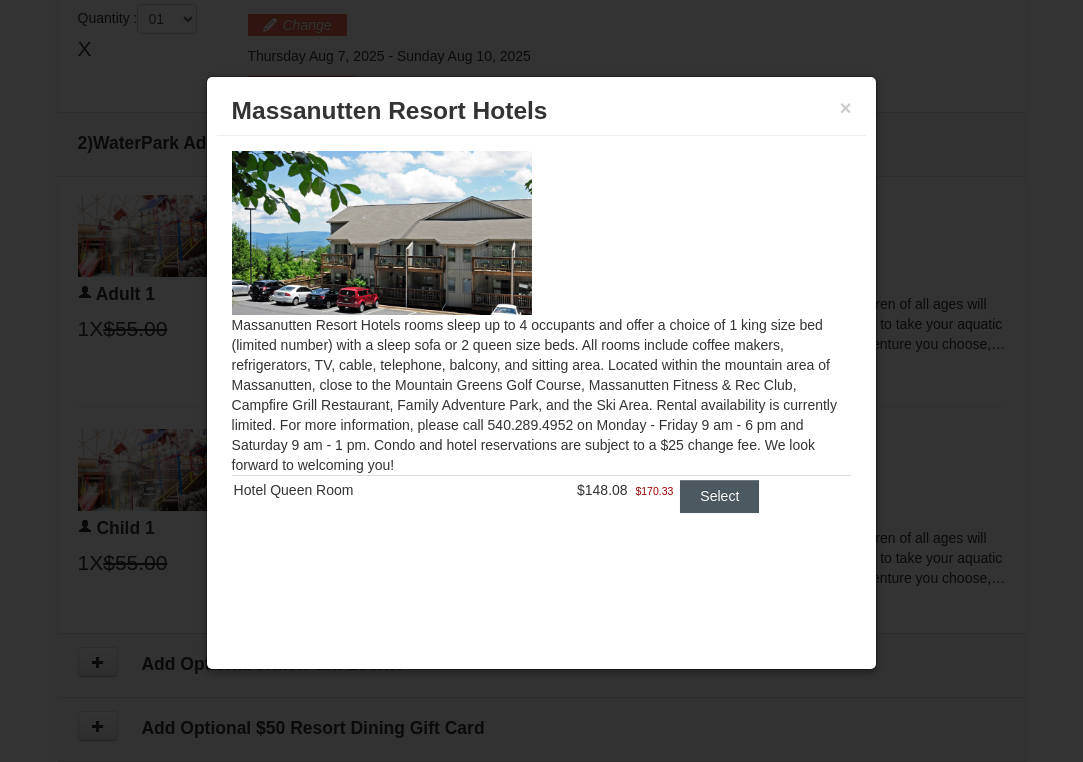 click on "Select" at bounding box center [719, 496] 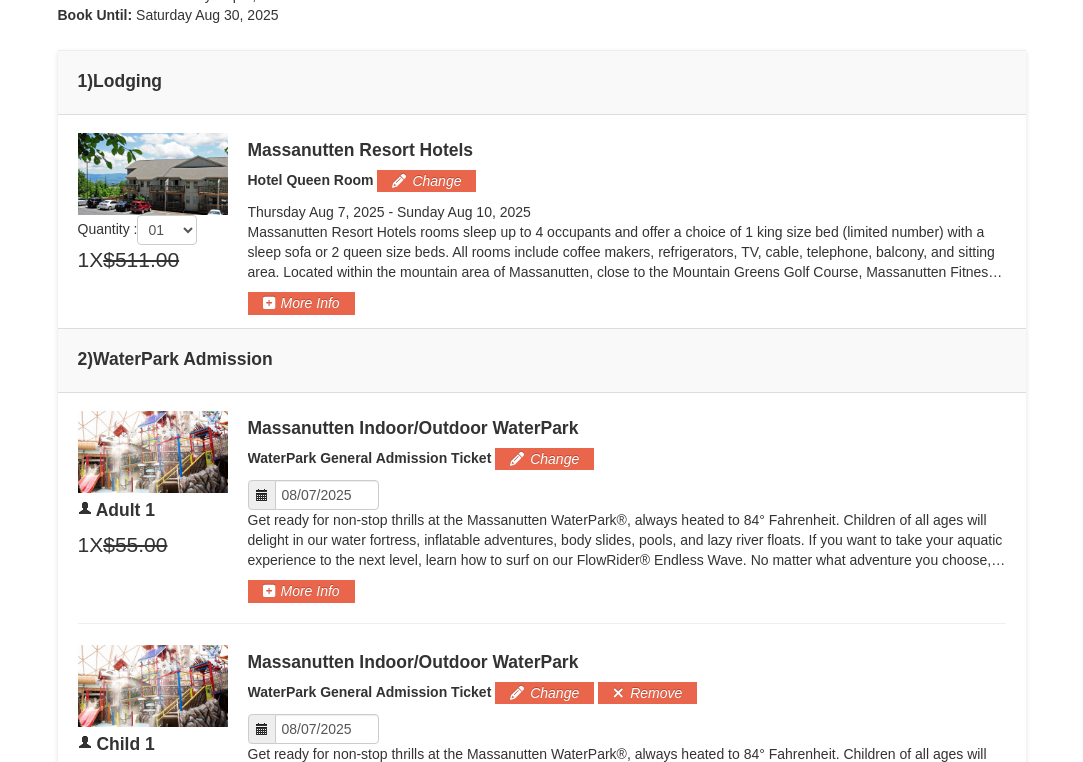 scroll, scrollTop: 649, scrollLeft: 0, axis: vertical 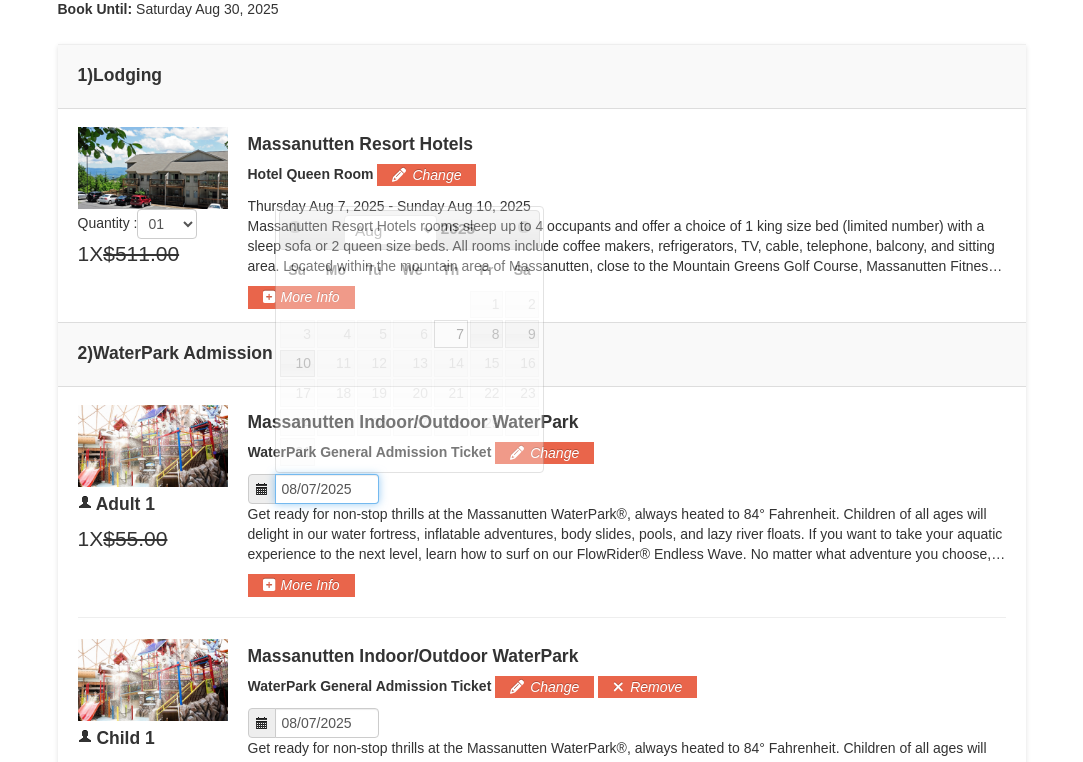 click on "Please format dates MM/DD/YYYY" at bounding box center (327, 489) 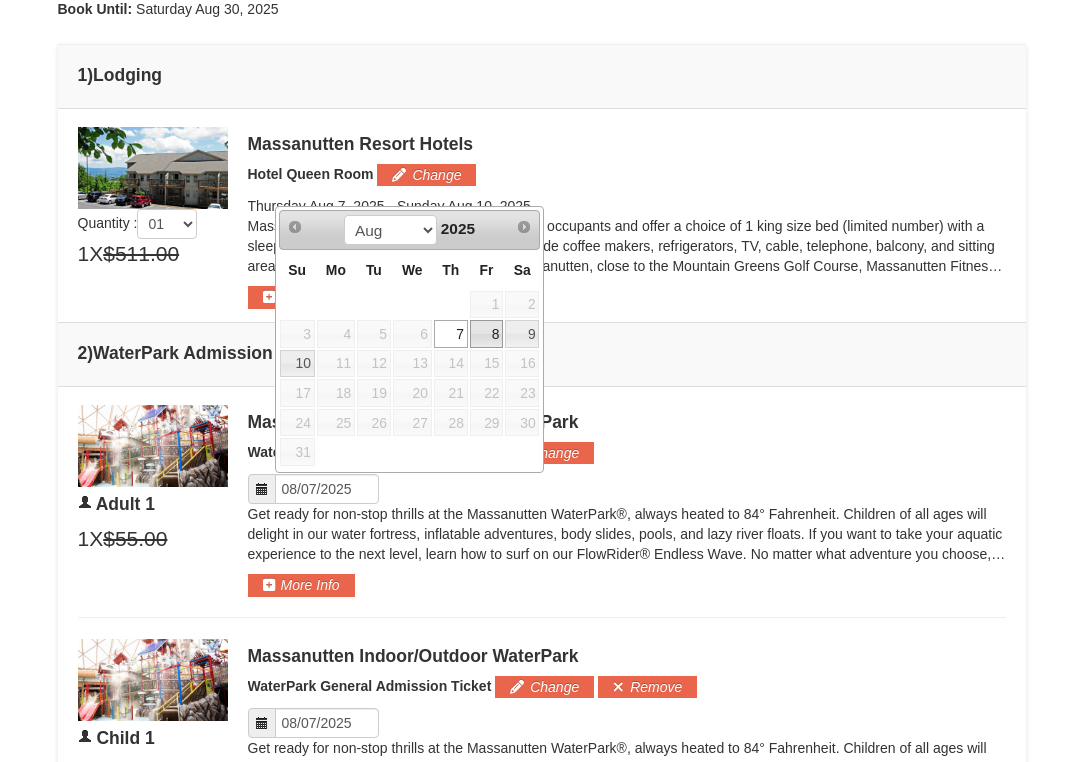 click on "8" at bounding box center (487, 334) 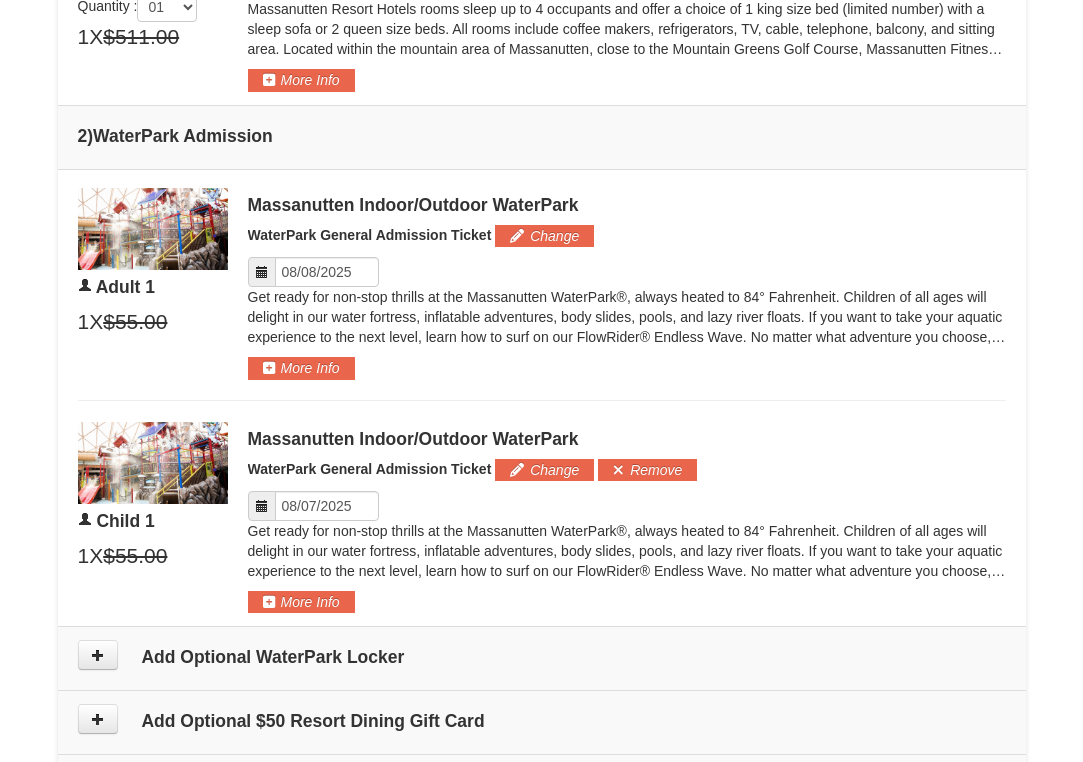 scroll, scrollTop: 872, scrollLeft: 0, axis: vertical 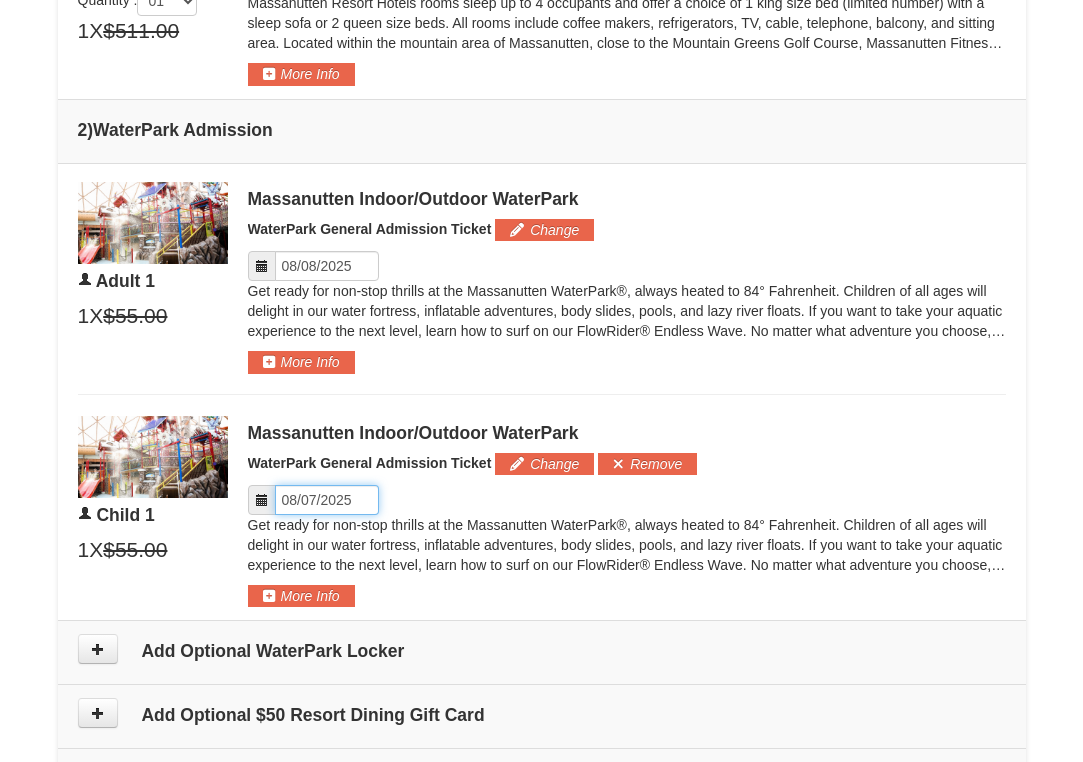 click on "Please format dates MM/DD/YYYY" at bounding box center (327, 500) 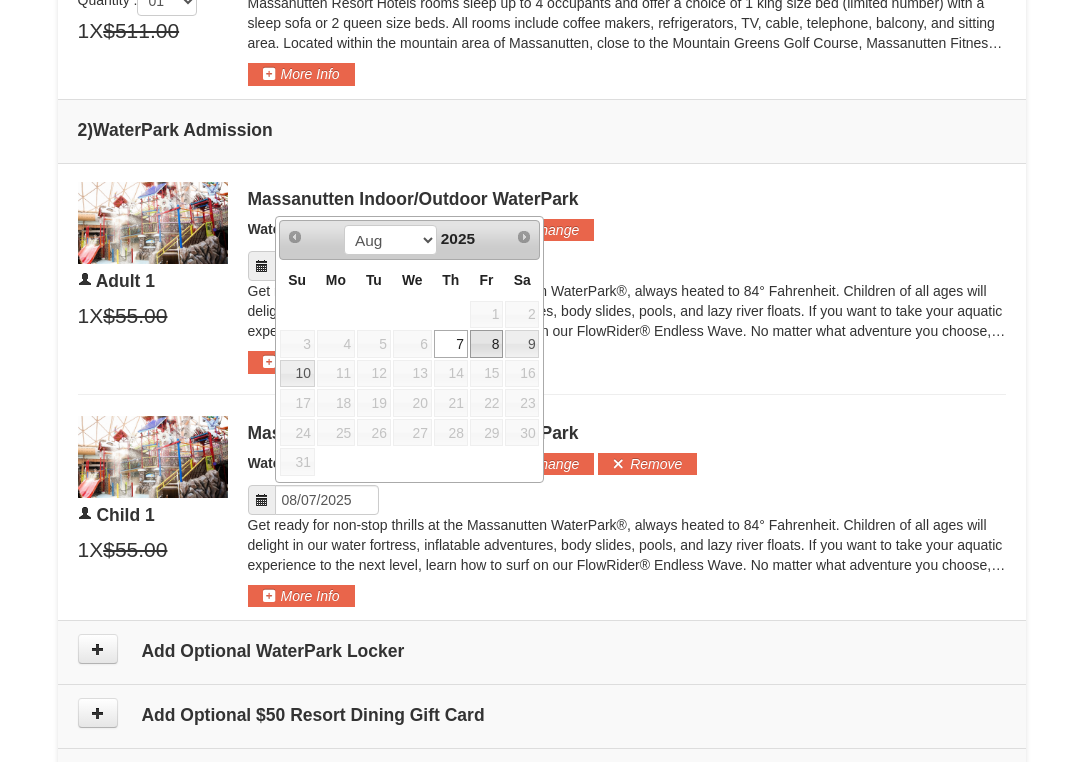 click on "8" at bounding box center [487, 344] 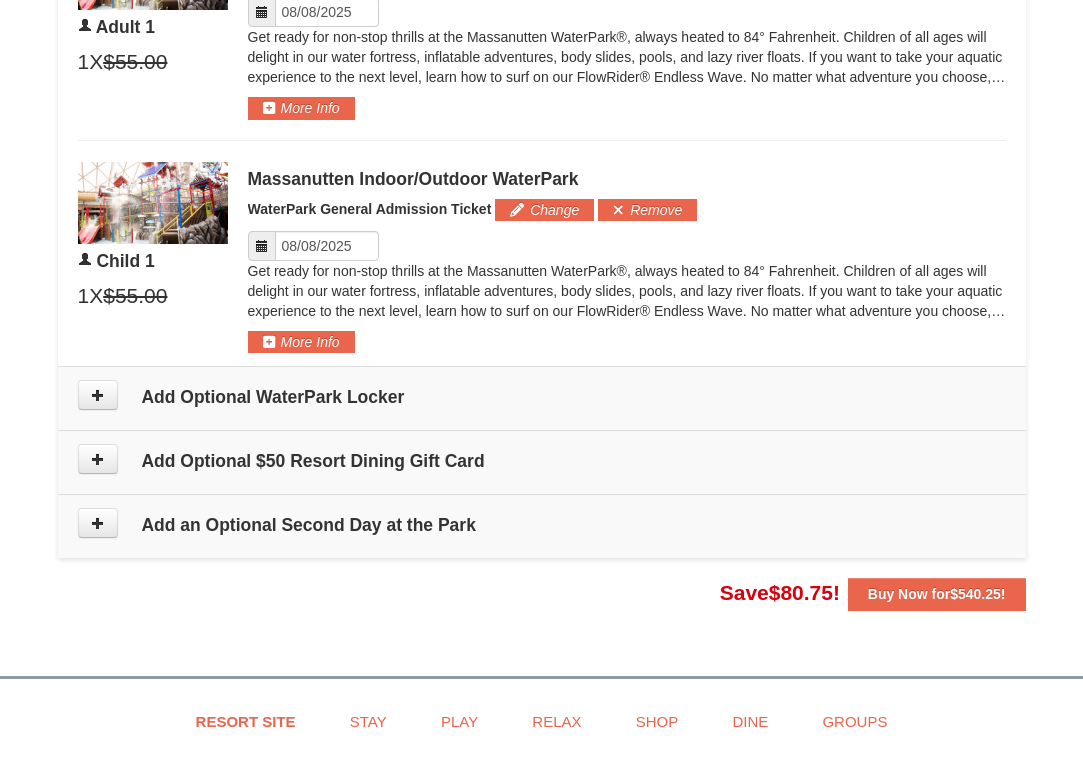 scroll, scrollTop: 1127, scrollLeft: 0, axis: vertical 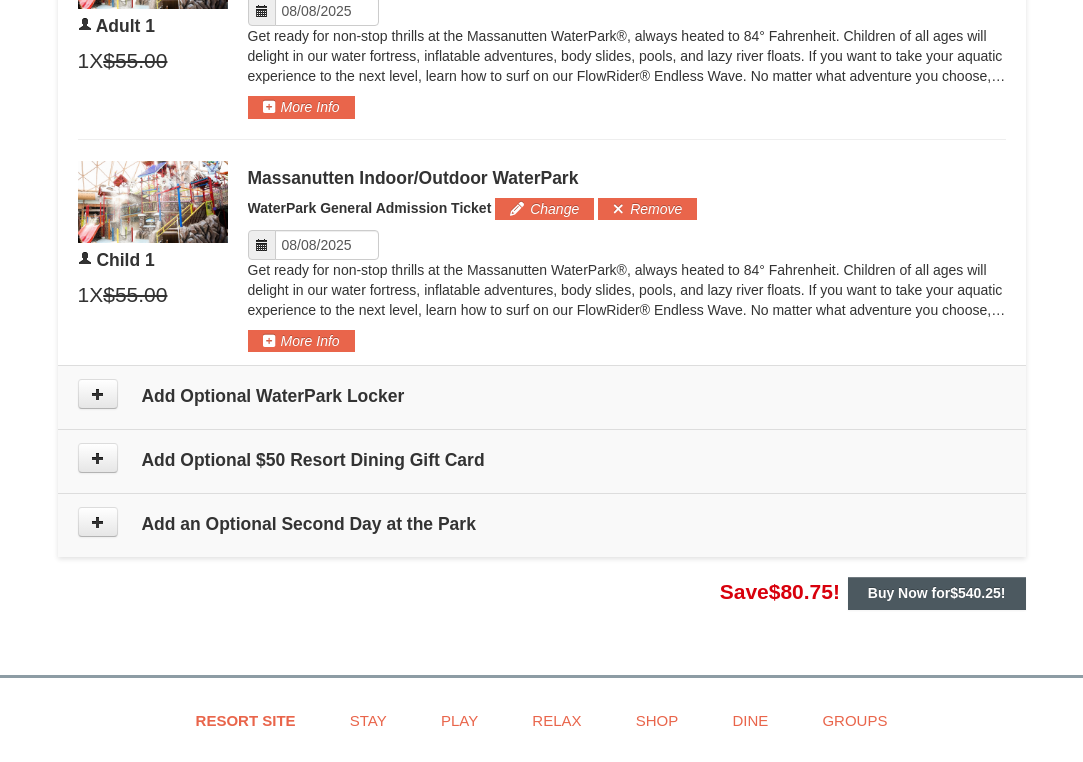 click on "Buy Now for
$540.25 !" at bounding box center [937, 593] 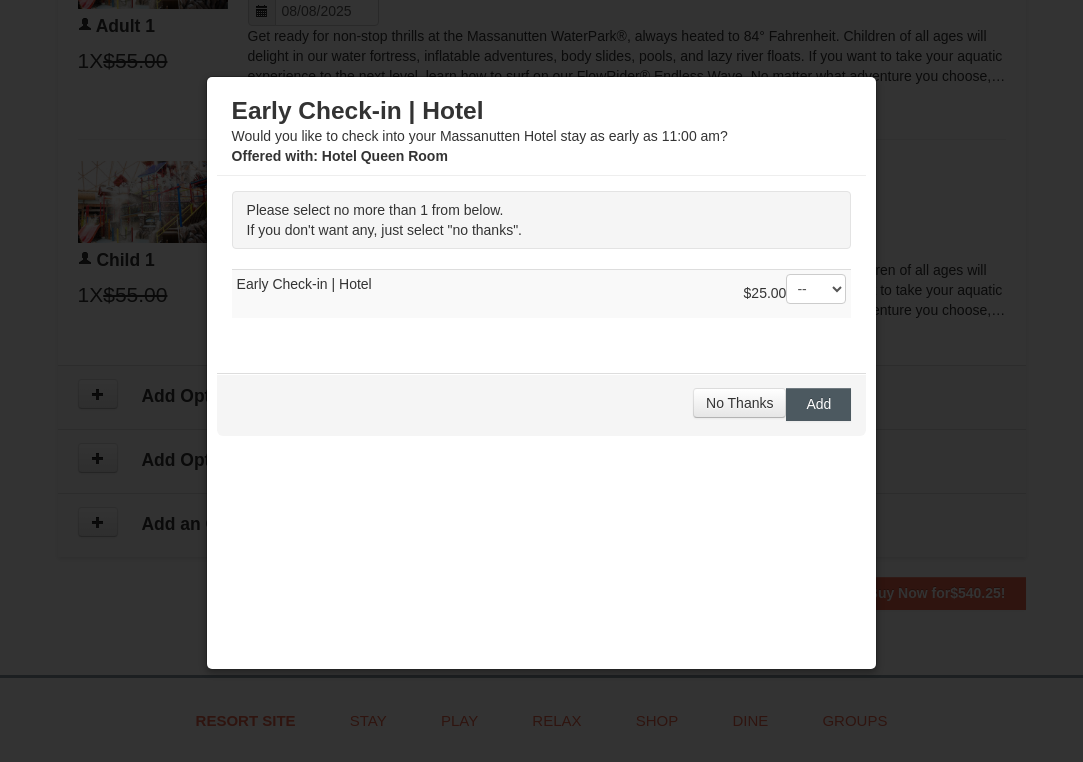 click on "Add" at bounding box center [818, 404] 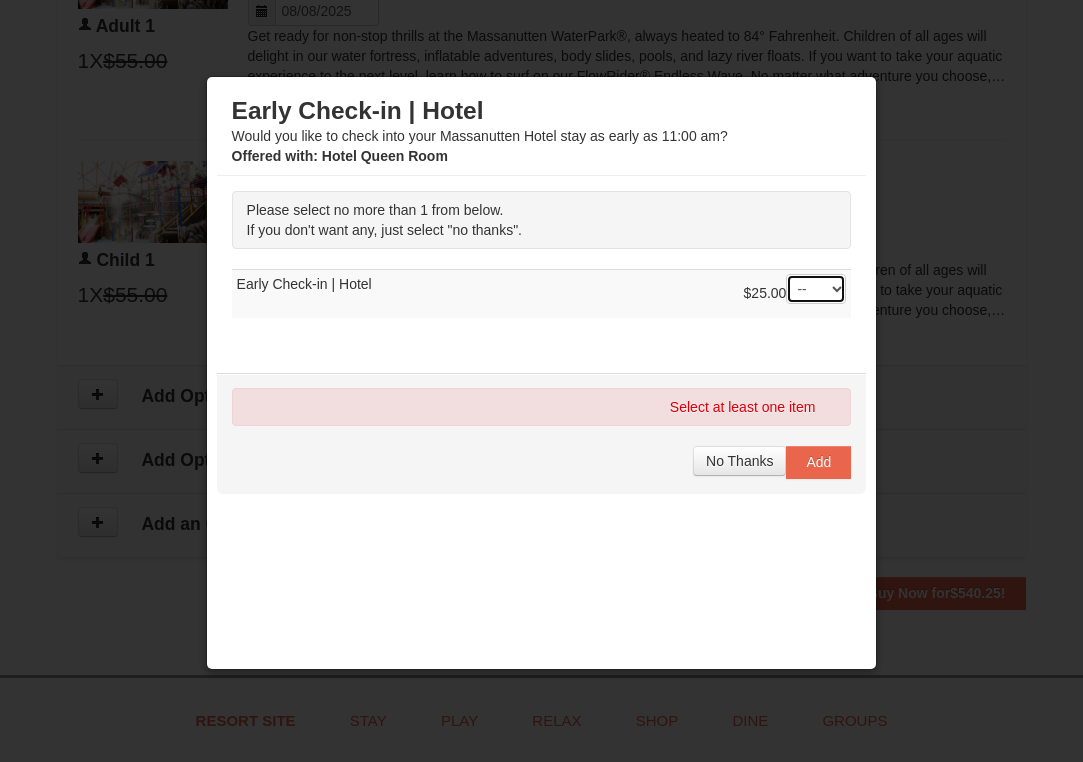 select on "1" 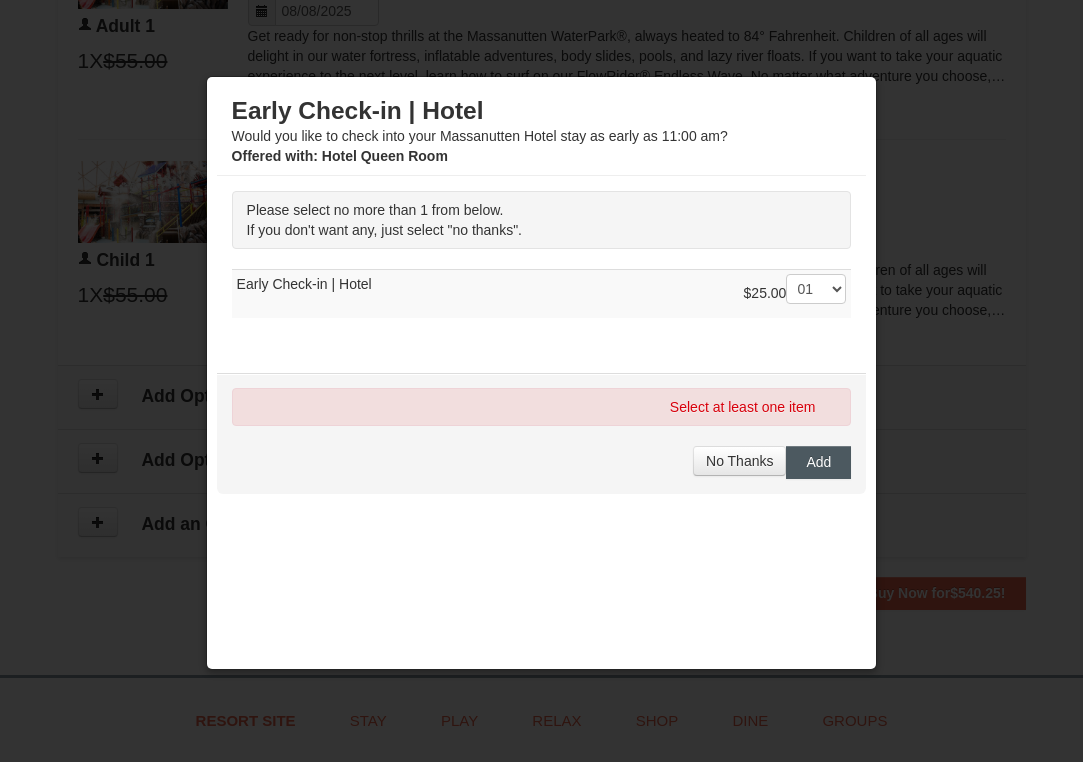 click on "Add" at bounding box center (818, 462) 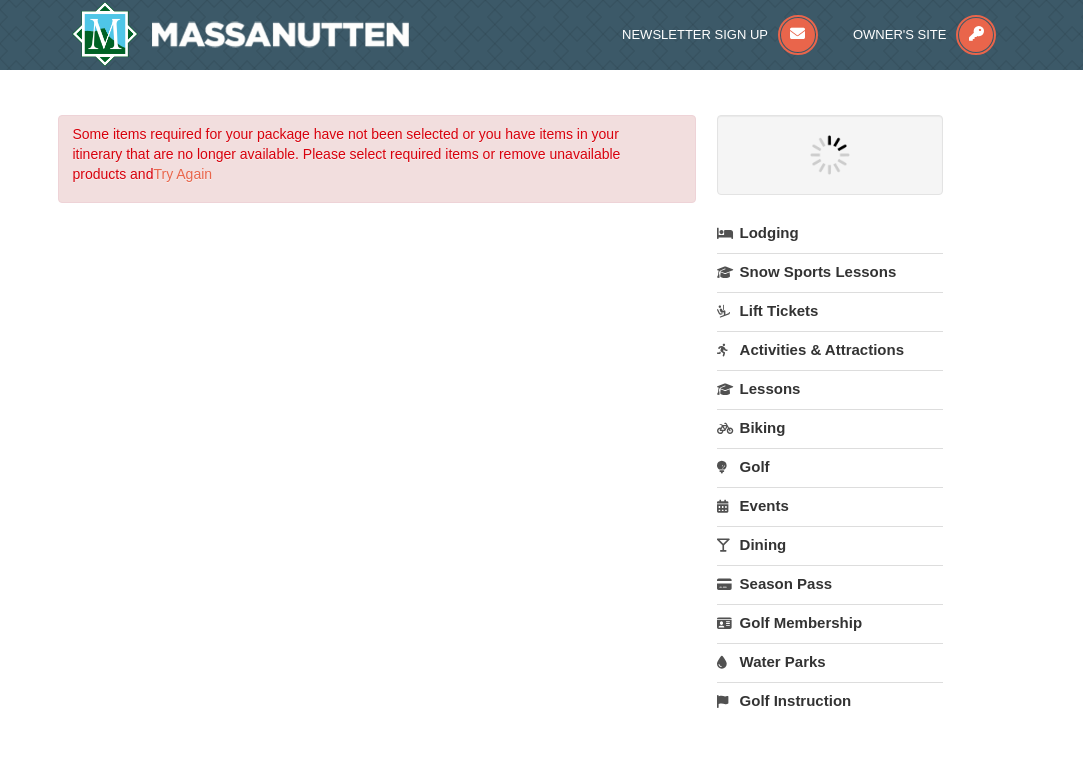 scroll, scrollTop: 0, scrollLeft: 0, axis: both 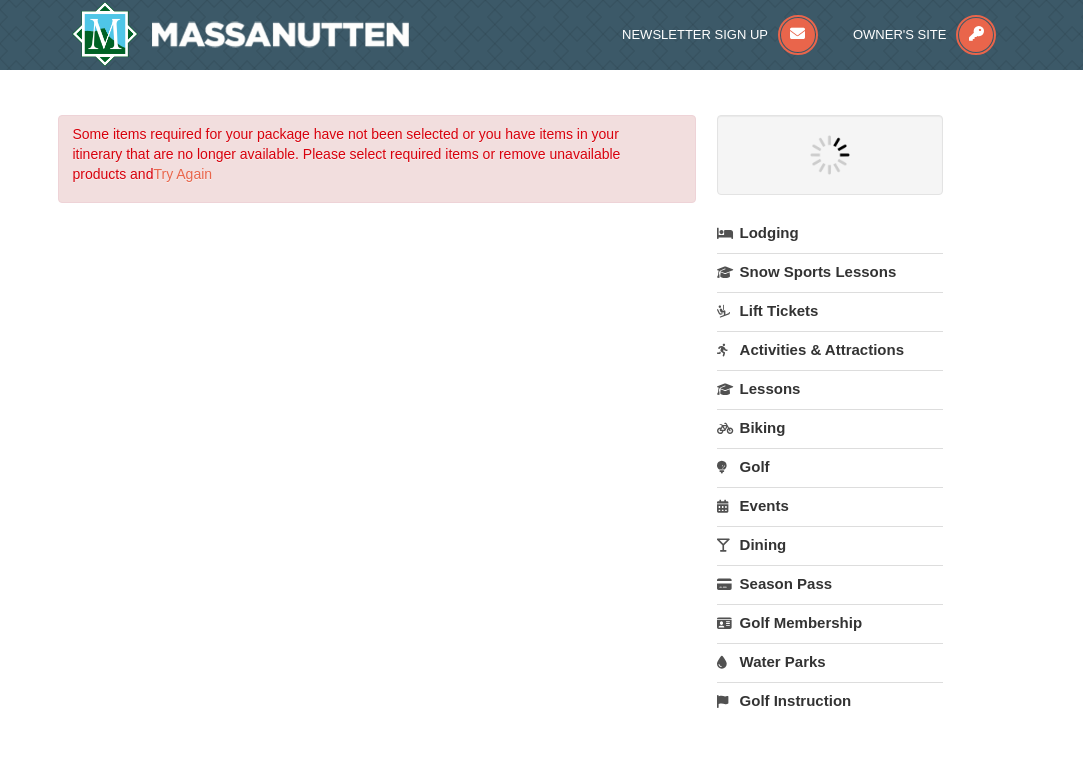 select on "8" 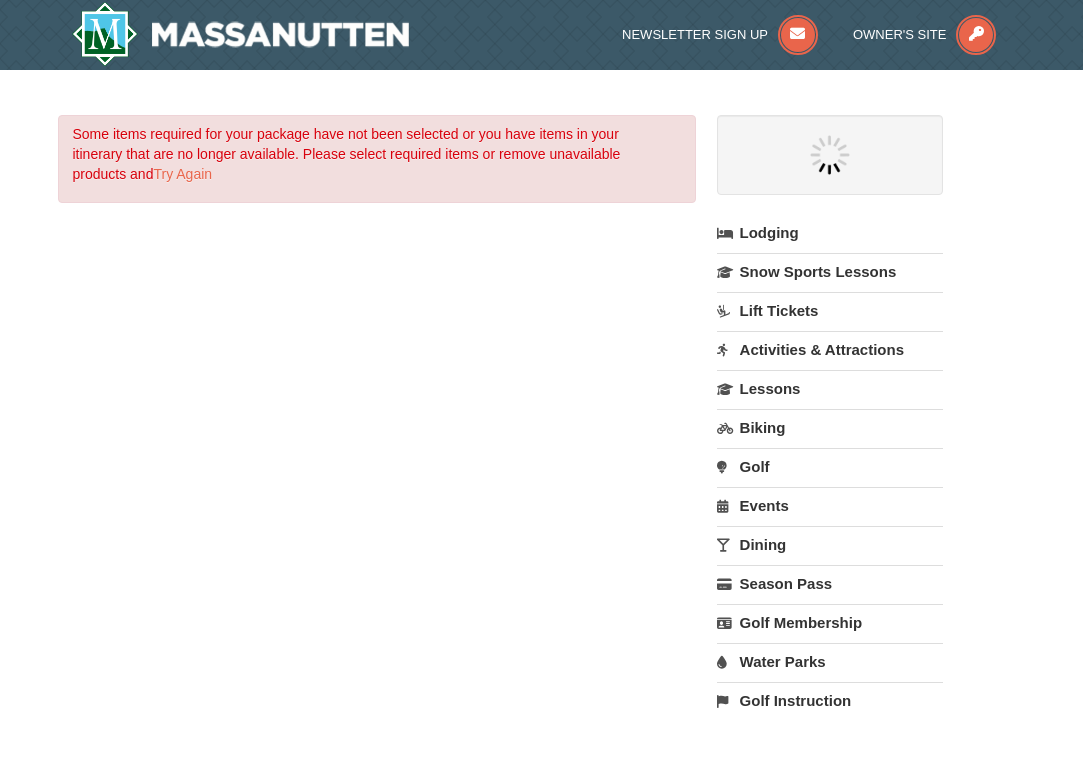 select on "8" 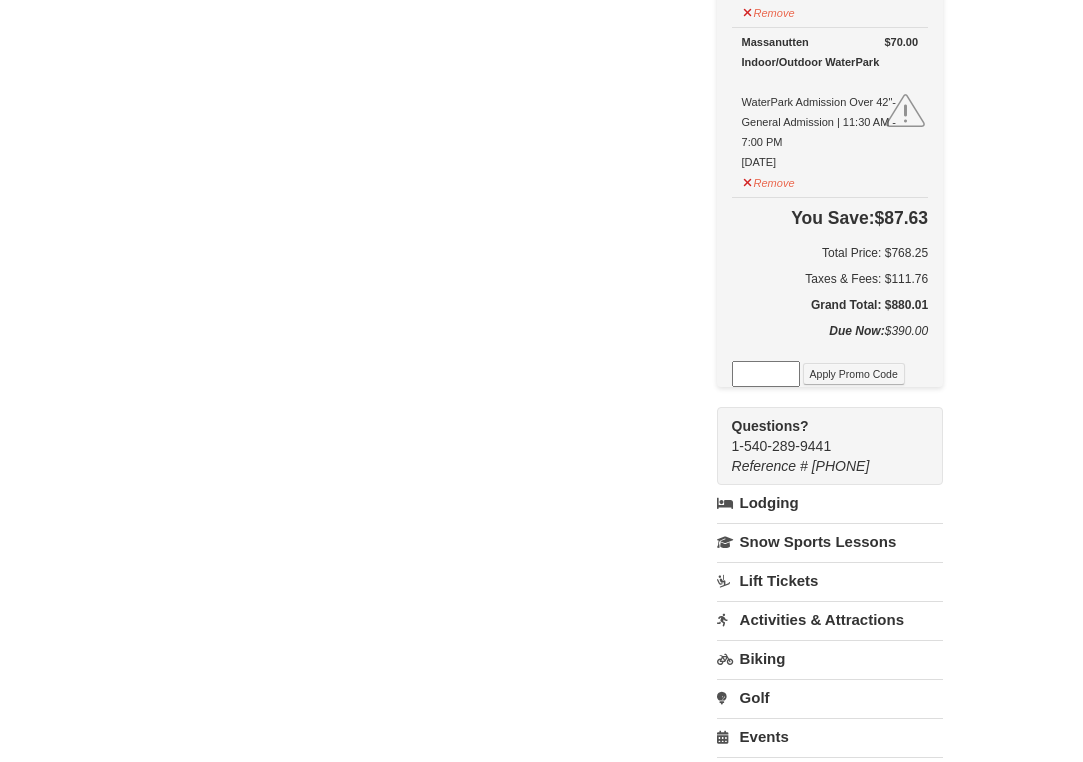 scroll, scrollTop: 1434, scrollLeft: 0, axis: vertical 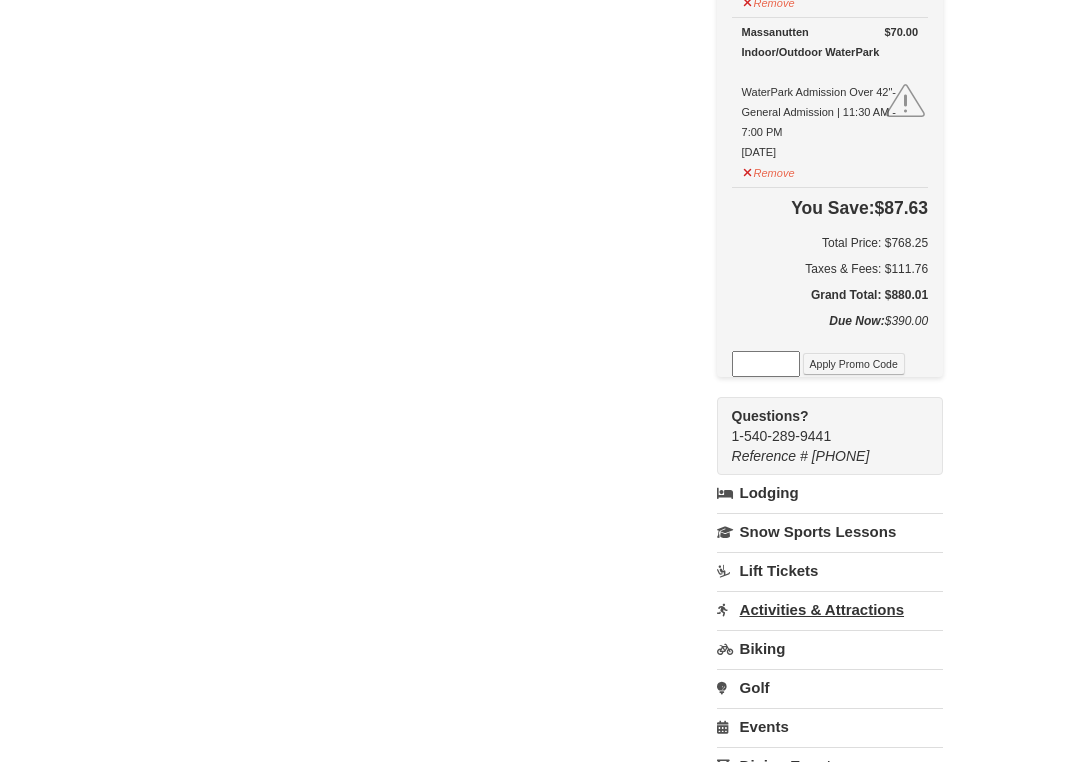click on "Activities & Attractions" at bounding box center [830, 609] 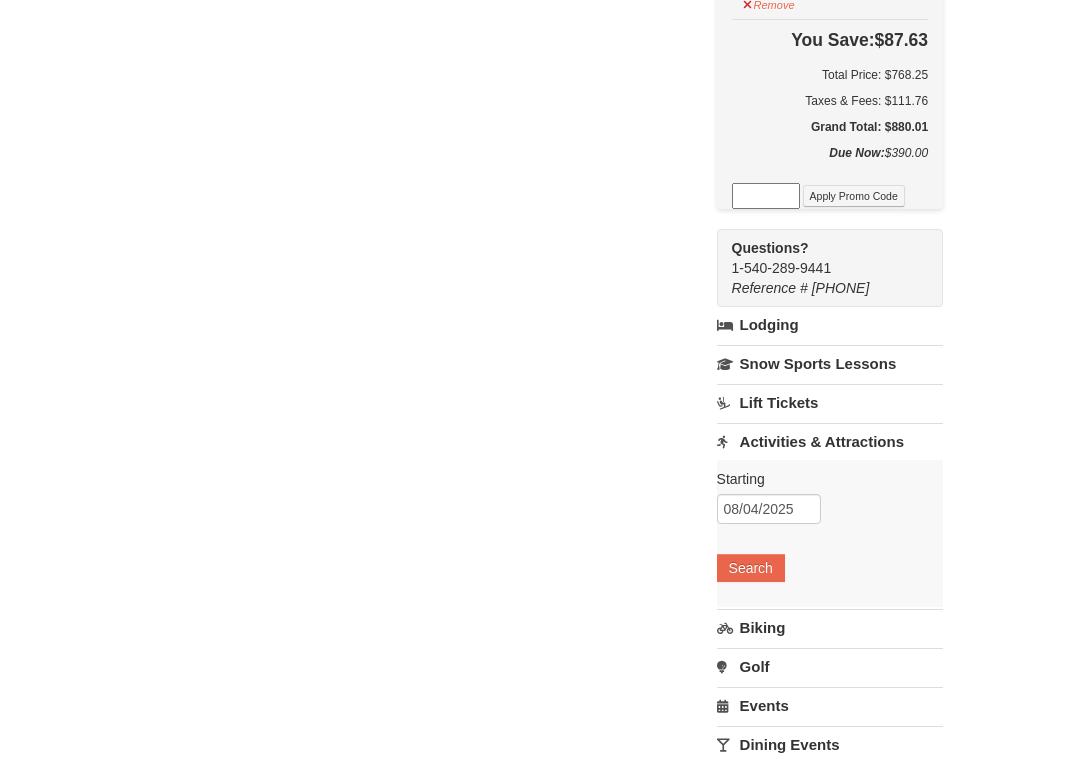 scroll, scrollTop: 1604, scrollLeft: 0, axis: vertical 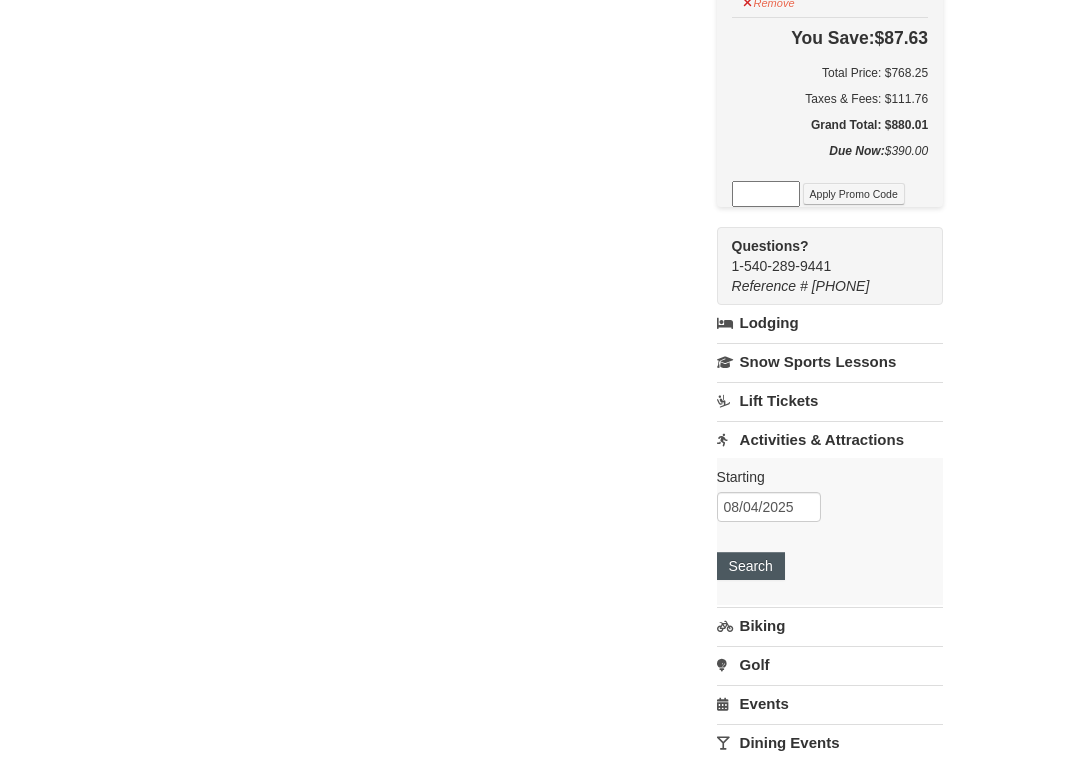 click on "Search" at bounding box center (751, 566) 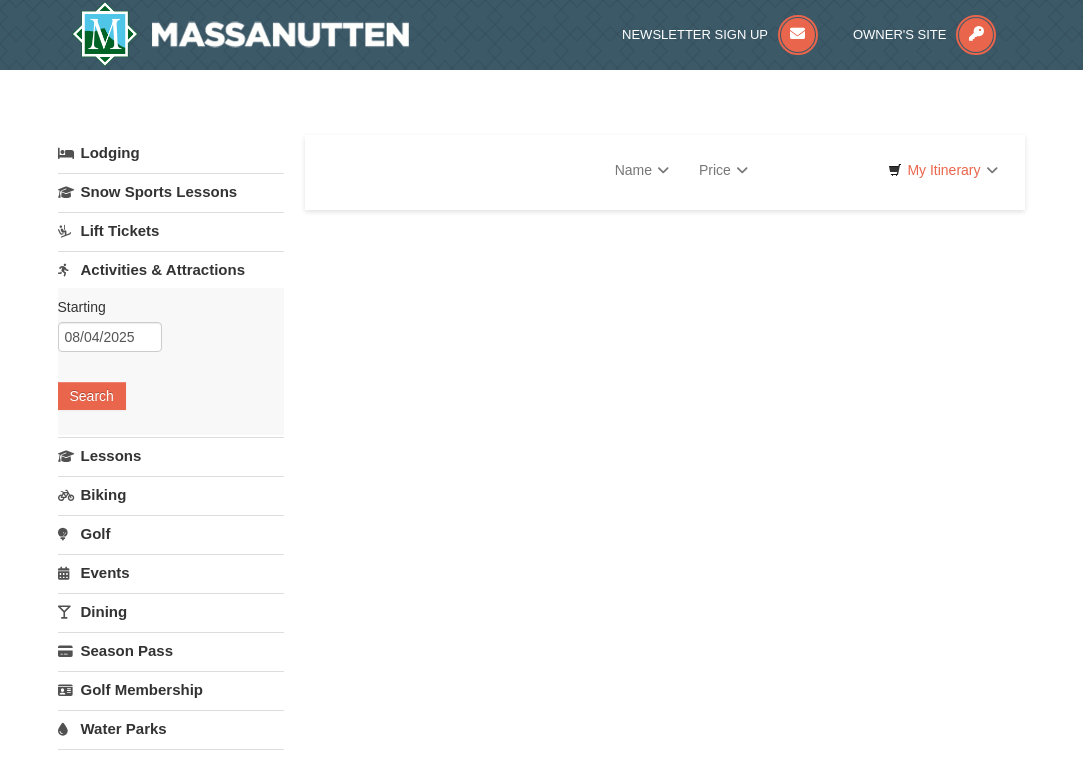 scroll, scrollTop: 0, scrollLeft: 0, axis: both 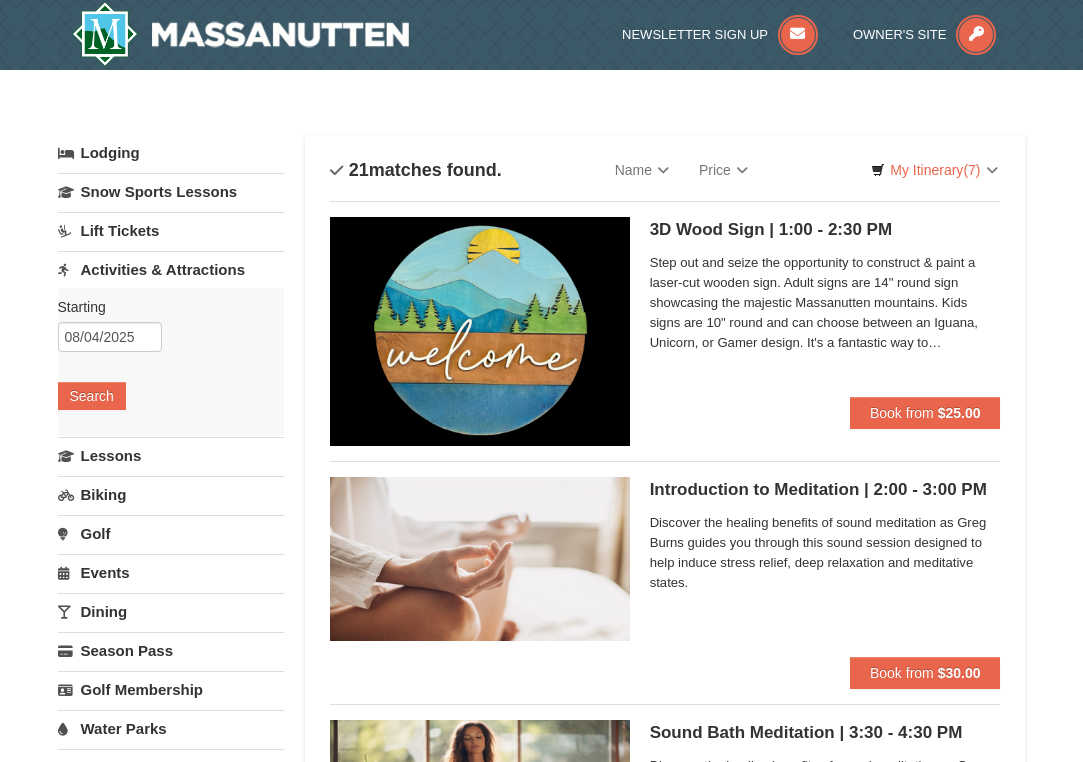 select on "8" 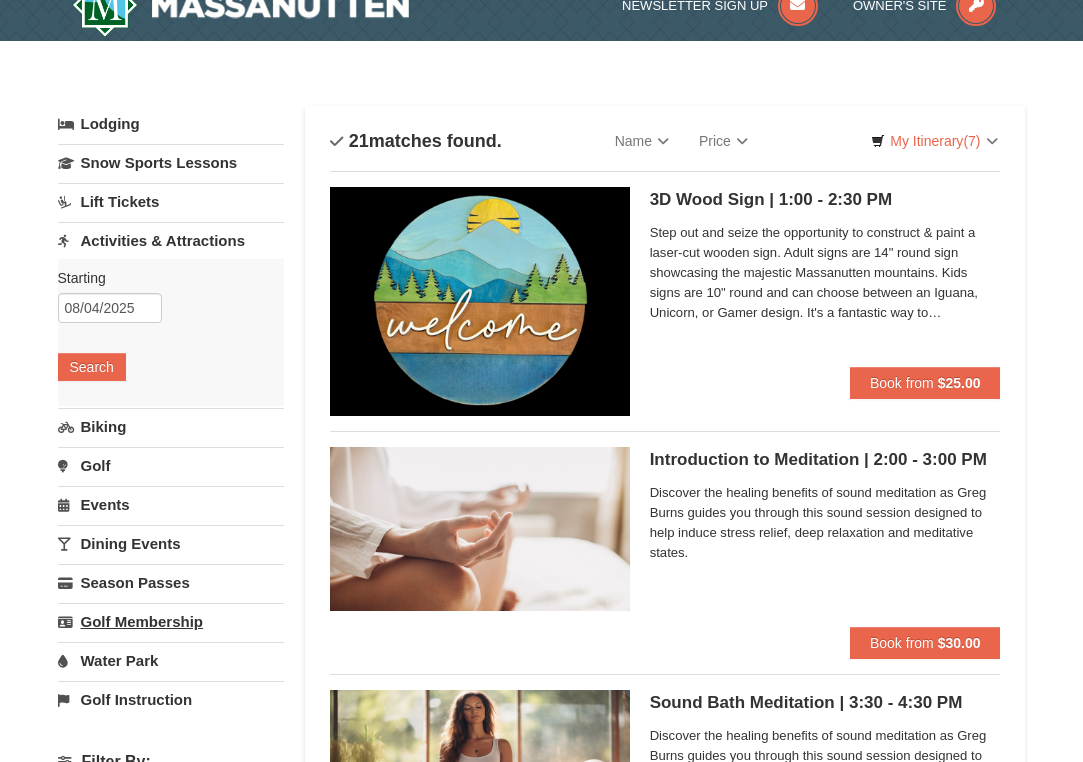 scroll, scrollTop: 30, scrollLeft: 0, axis: vertical 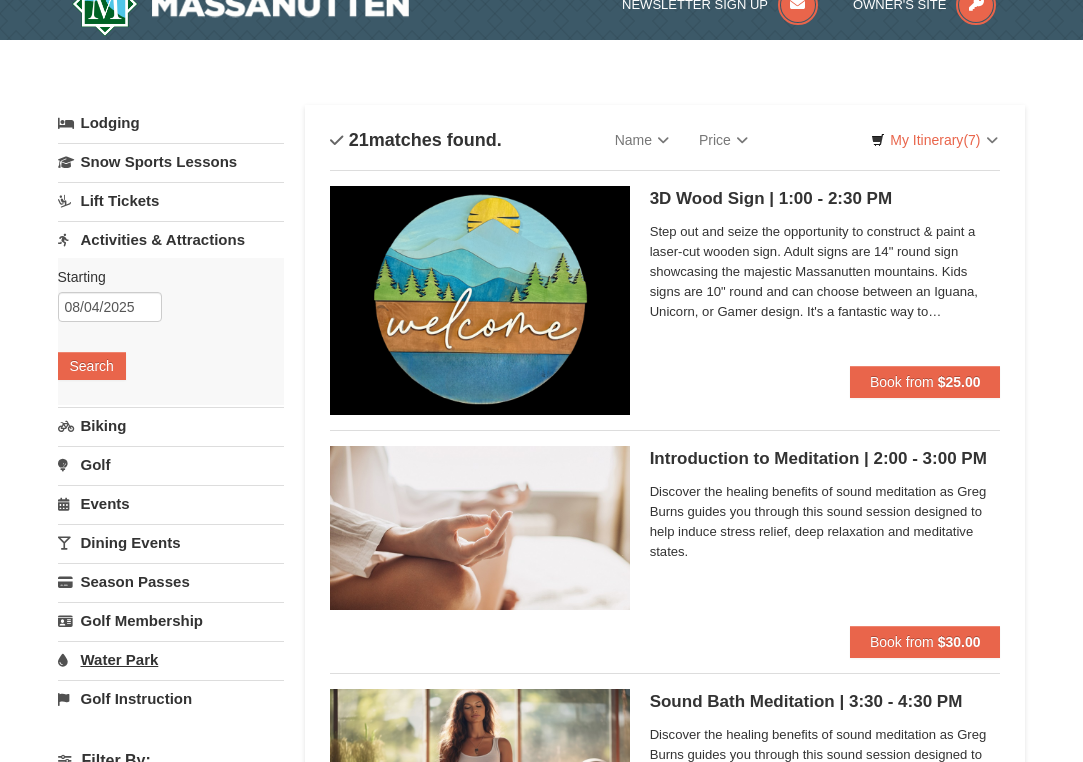 click on "Water Park" at bounding box center [171, 659] 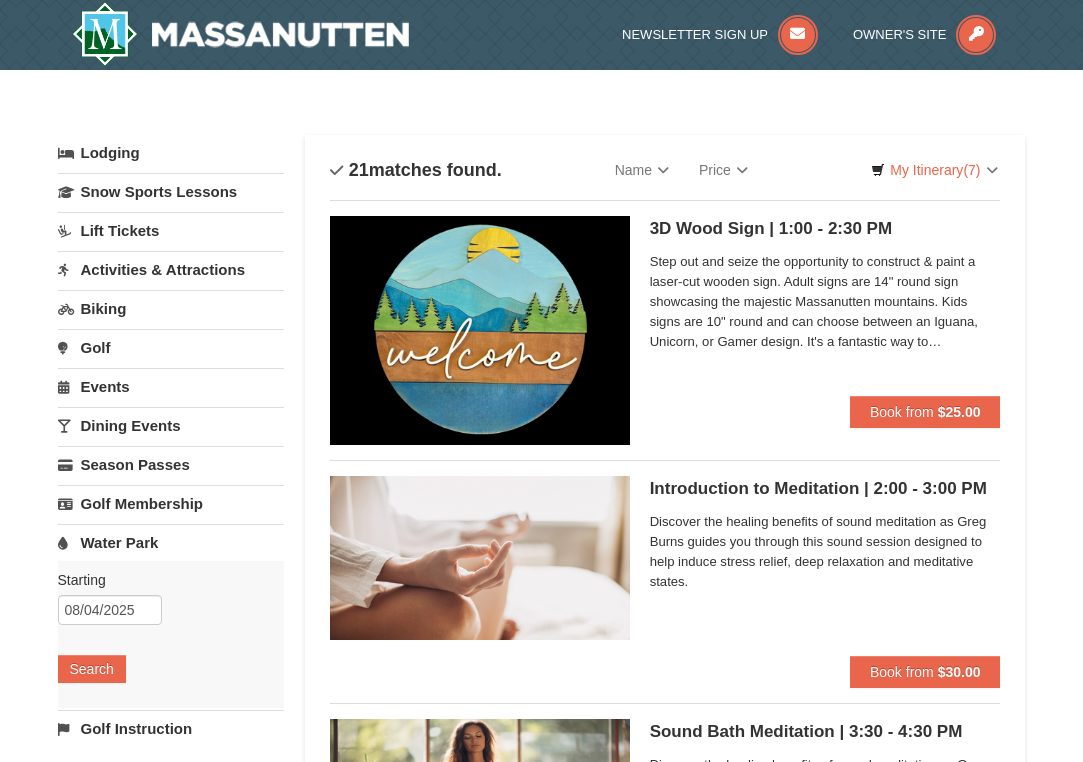 scroll, scrollTop: 0, scrollLeft: 0, axis: both 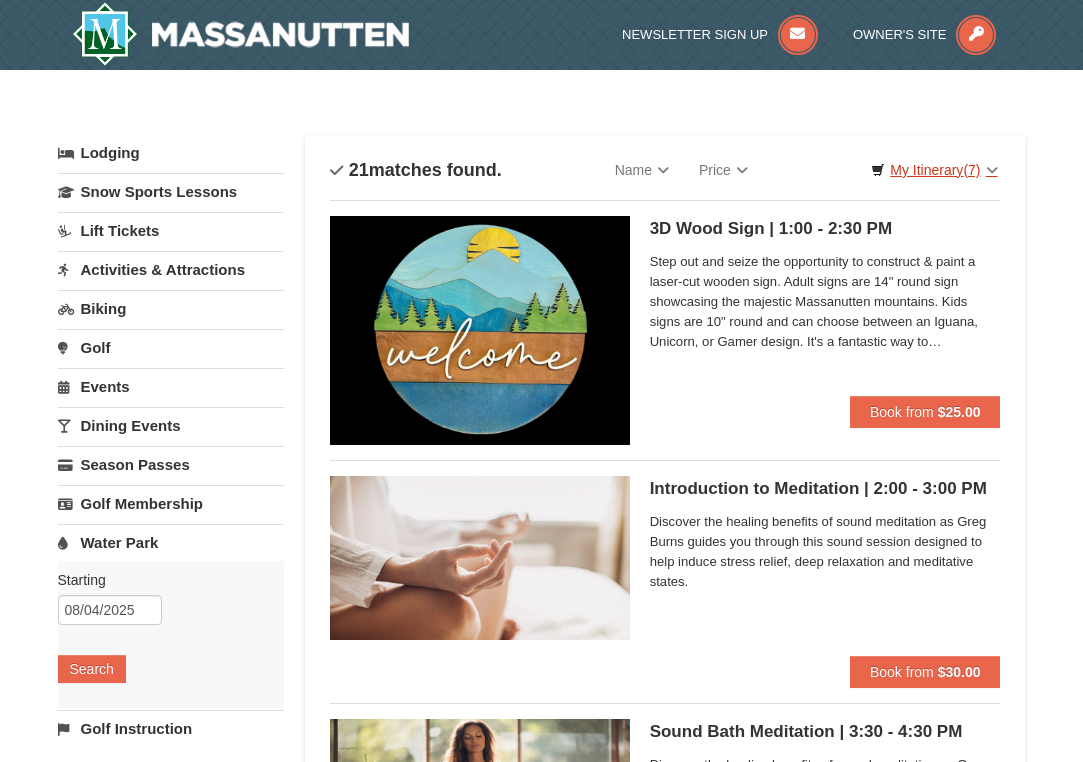 click on "My Itinerary (7)" at bounding box center (934, 170) 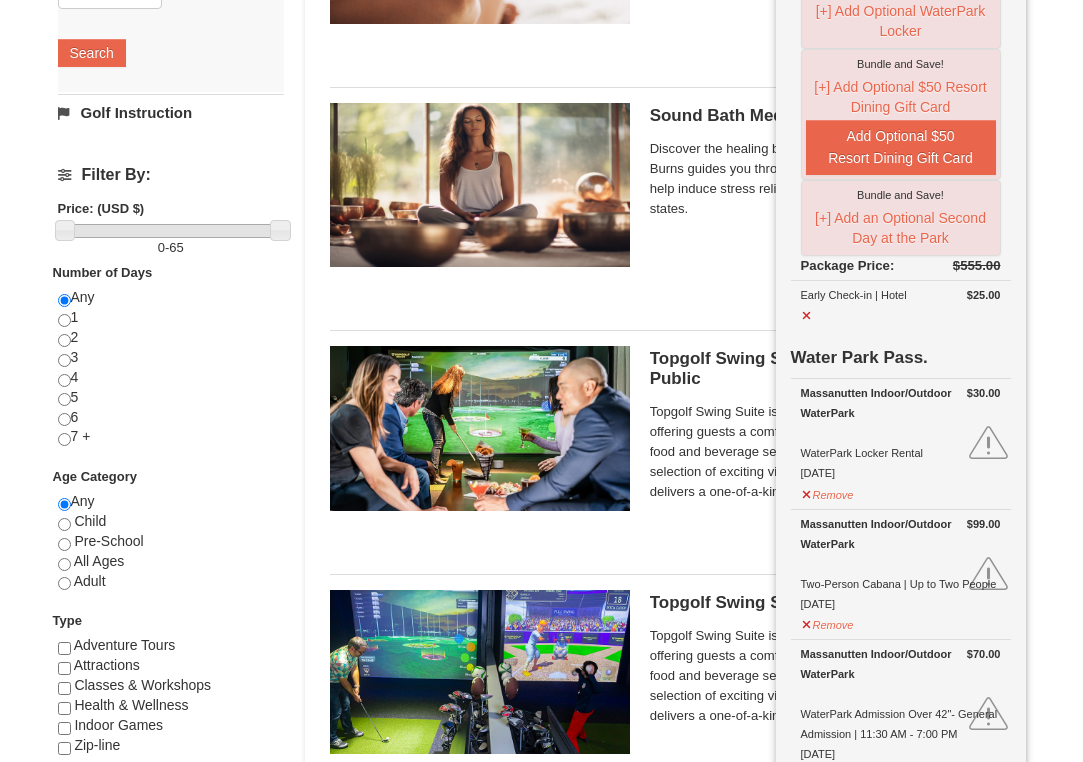 scroll, scrollTop: 616, scrollLeft: 0, axis: vertical 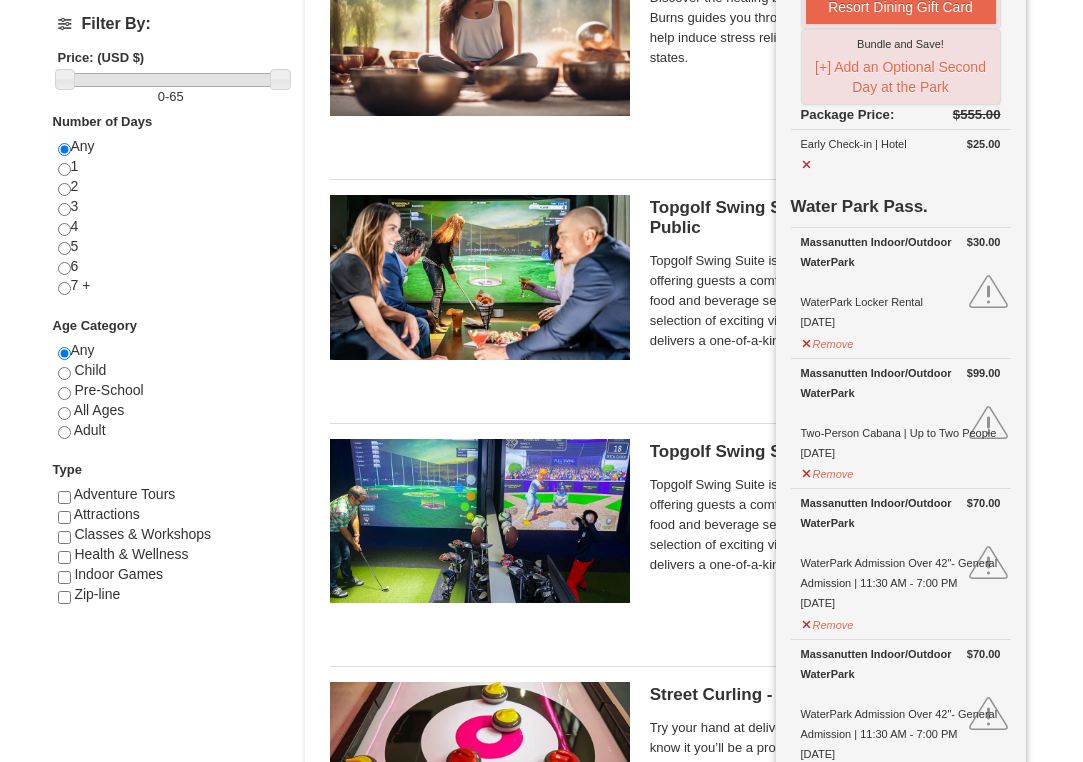 click on "Massanutten Indoor/Outdoor WaterPark
WaterPark Locker Rental
7/2/2025" at bounding box center [901, 282] 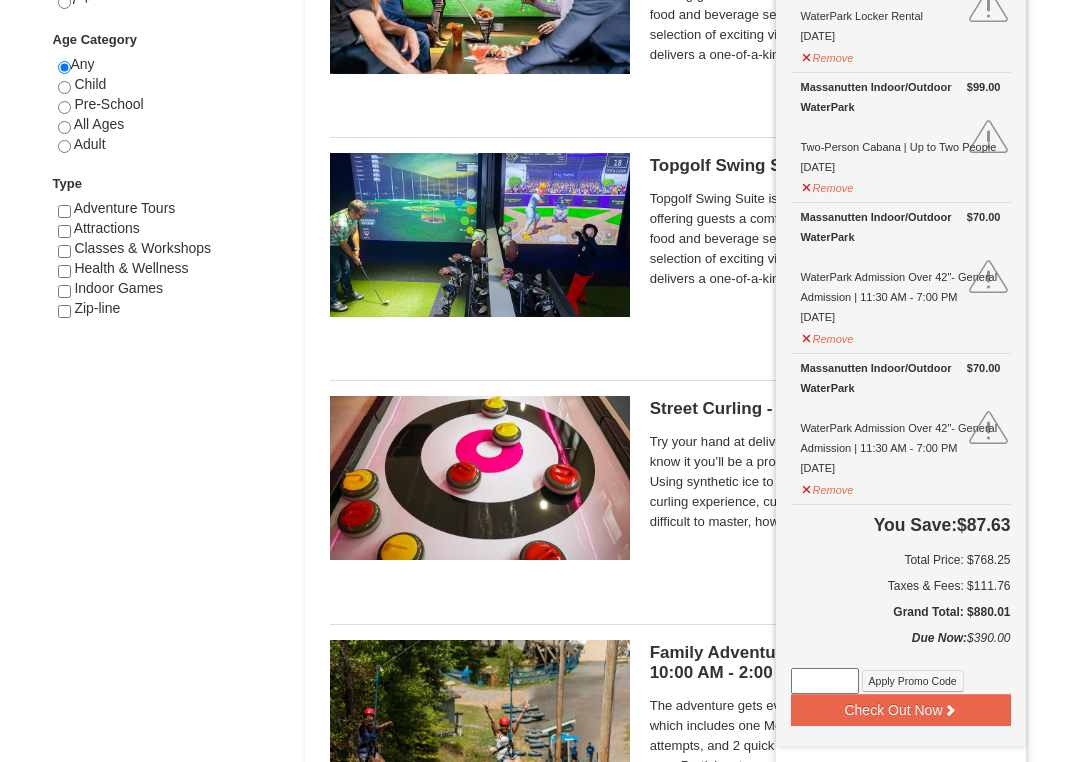 scroll, scrollTop: 1075, scrollLeft: 0, axis: vertical 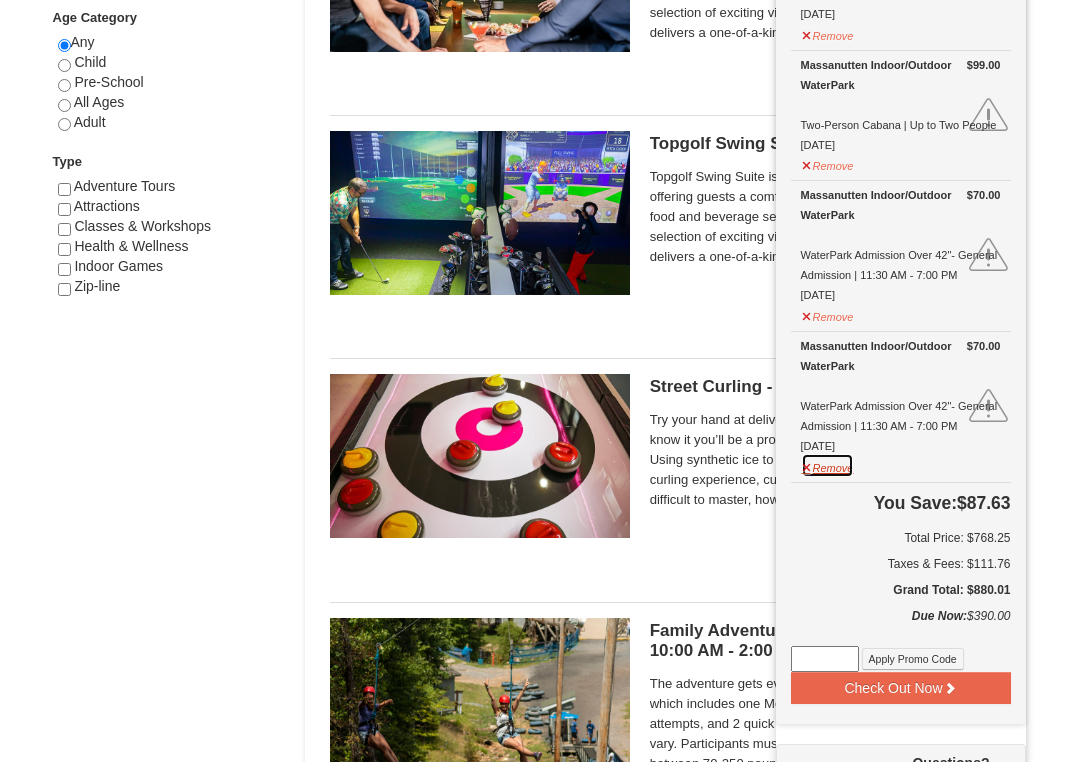 click on "Remove" at bounding box center [828, 465] 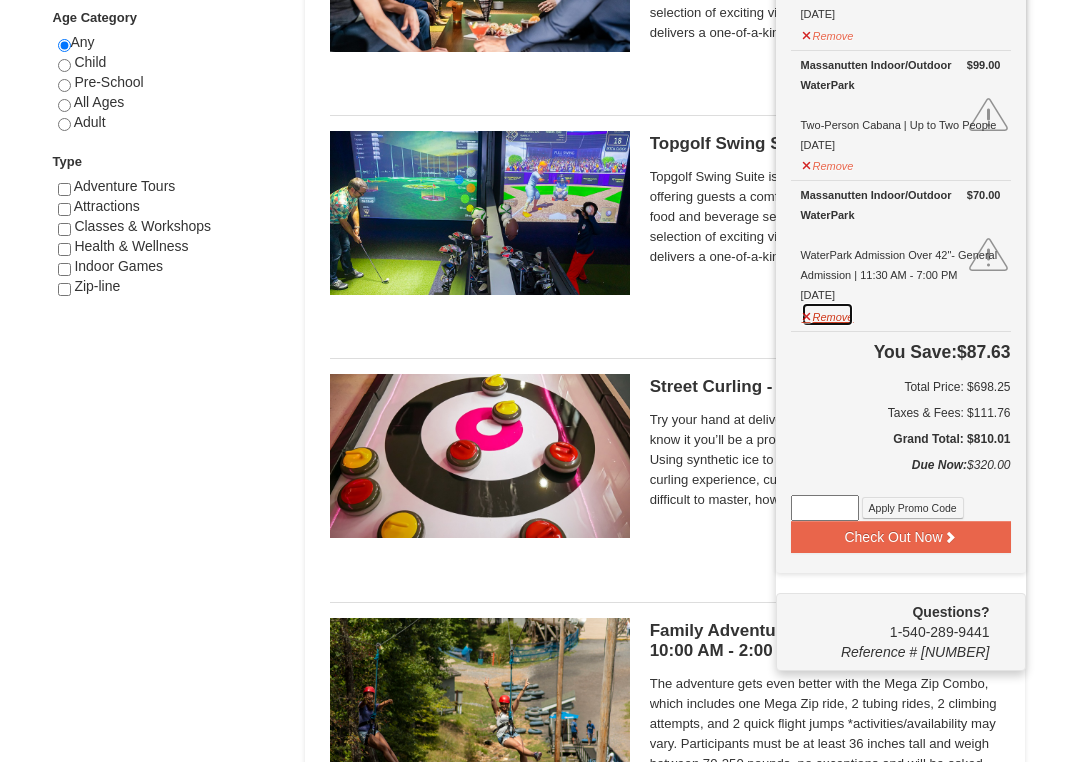 click on "Remove" at bounding box center [828, 314] 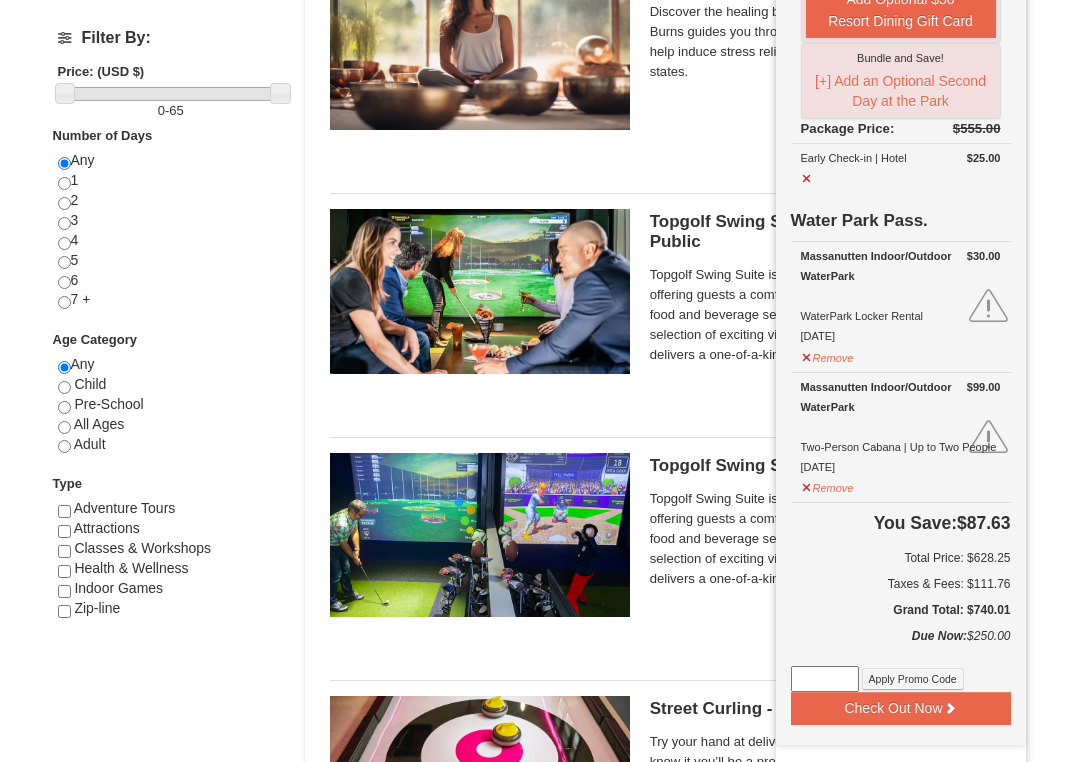 scroll, scrollTop: 746, scrollLeft: 0, axis: vertical 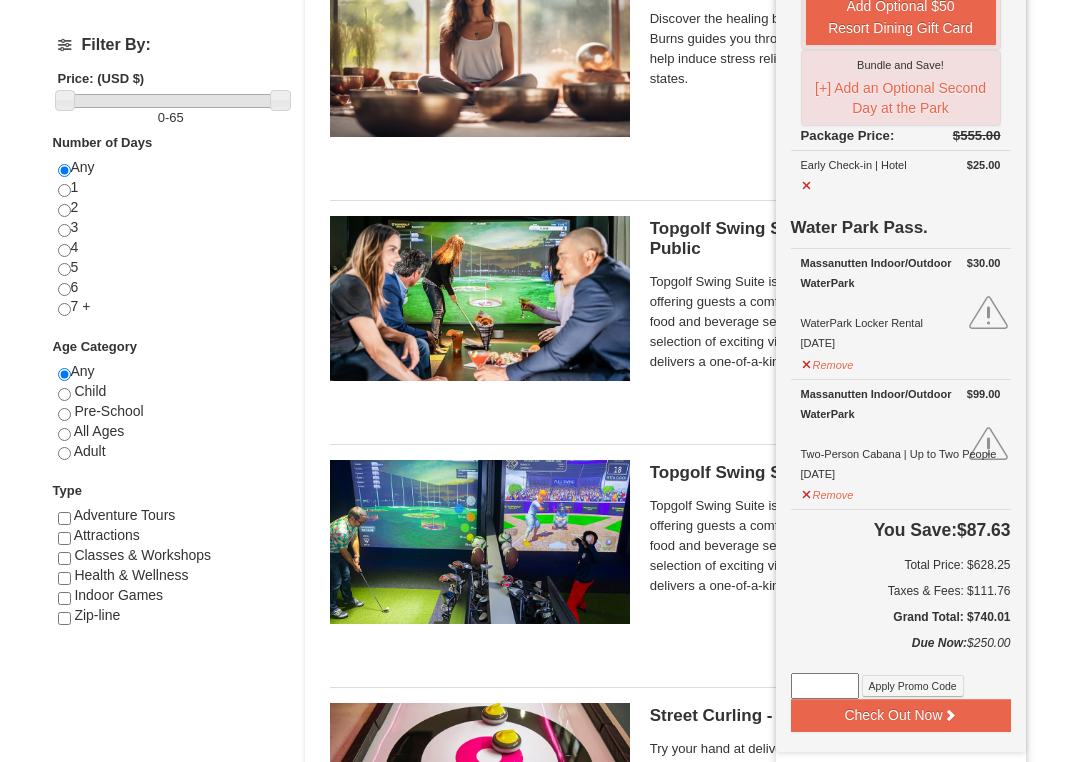 click on "$99.00
Massanutten Indoor/Outdoor WaterPark
Two-Person Cabana | Up to Two People
7/2/2025
Remove" at bounding box center (901, 444) 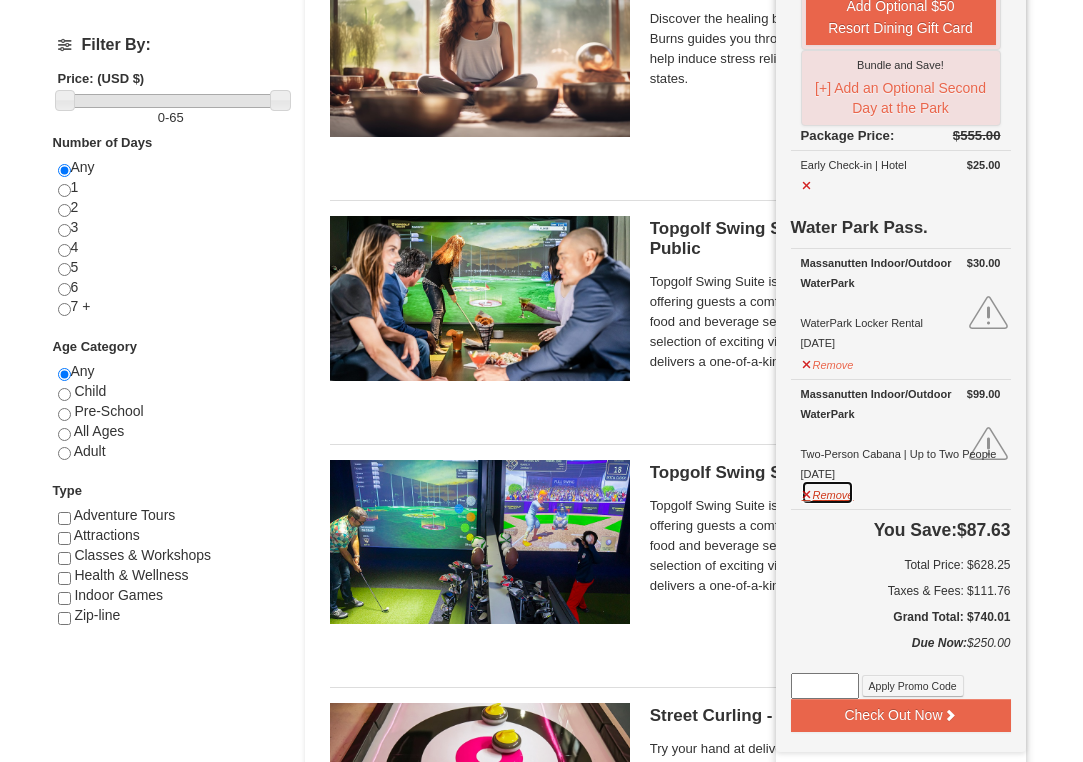 click on "Remove" at bounding box center (828, 492) 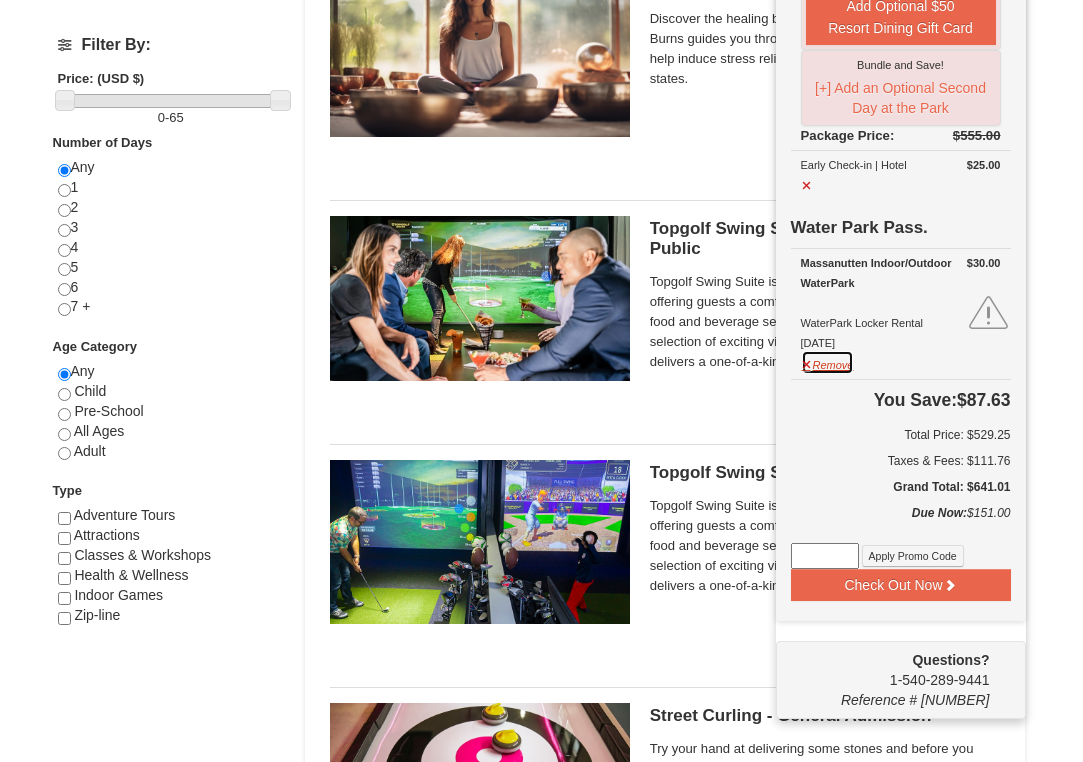 click on "Remove" at bounding box center (828, 362) 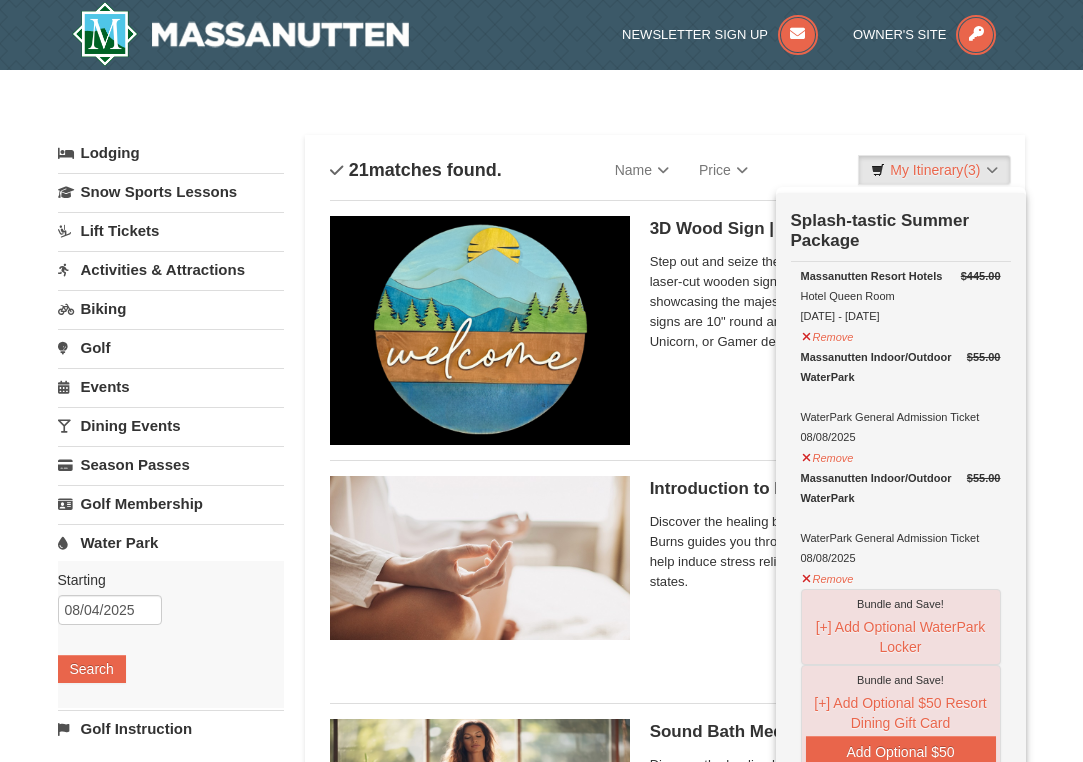 scroll, scrollTop: 0, scrollLeft: 0, axis: both 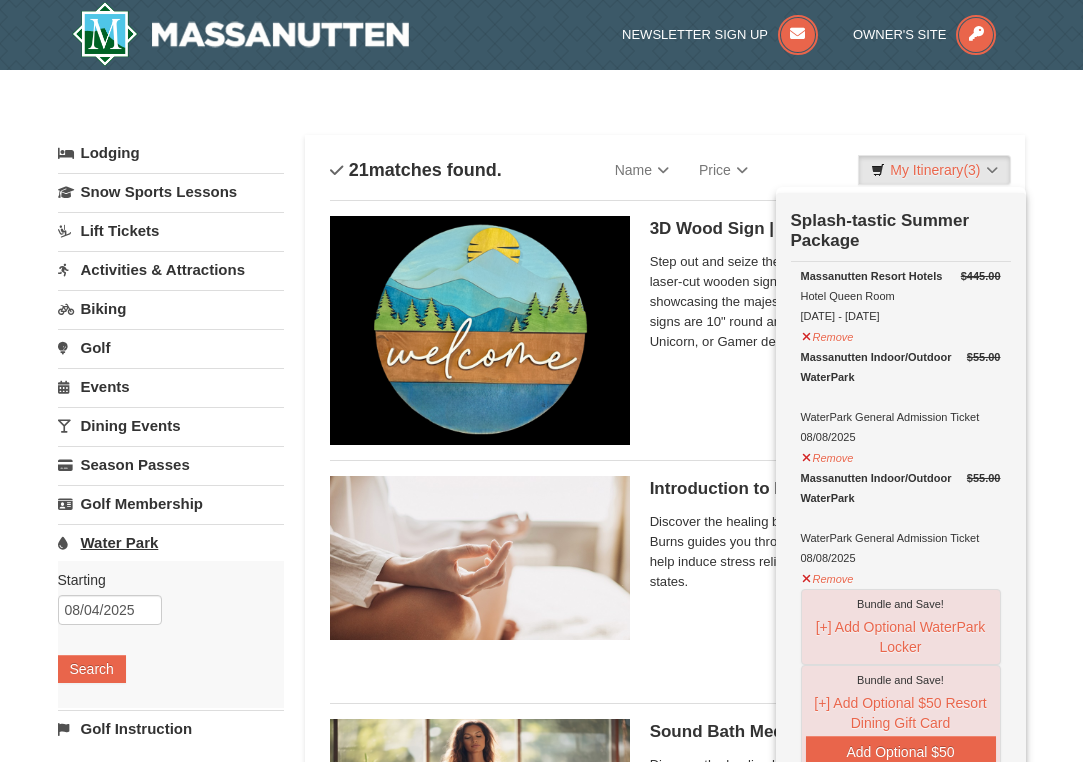 click on "Water Park" at bounding box center (171, 542) 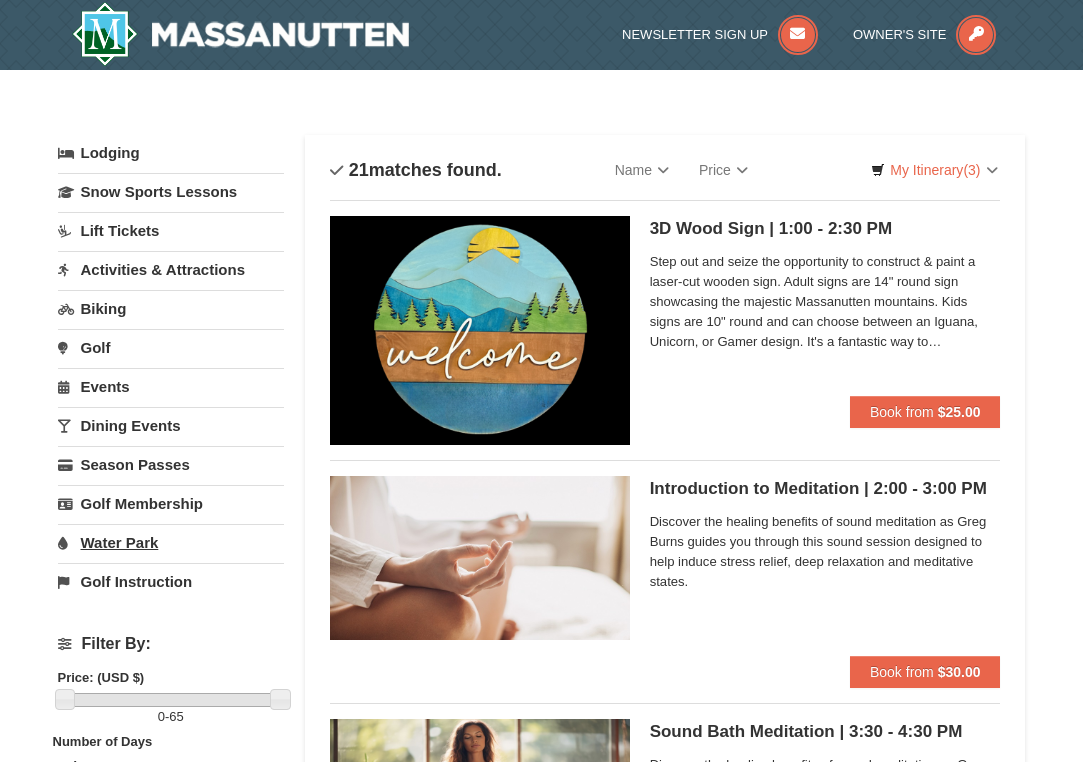 click on "Water Park" at bounding box center (171, 542) 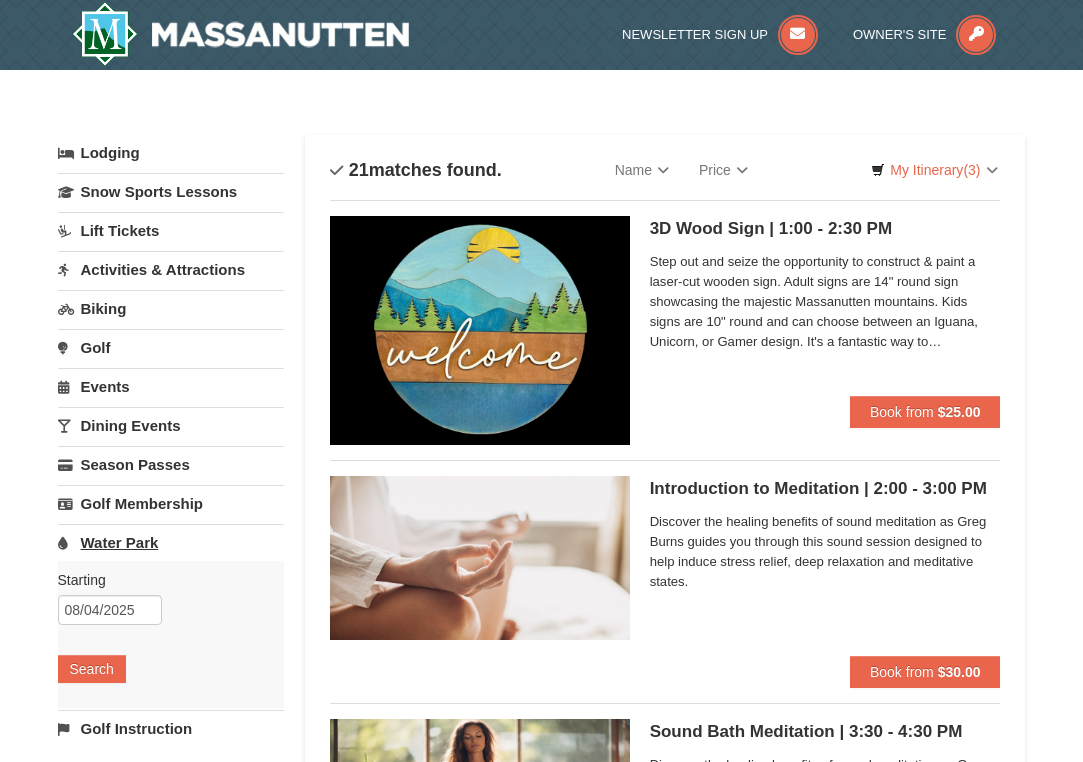 scroll, scrollTop: 0, scrollLeft: 0, axis: both 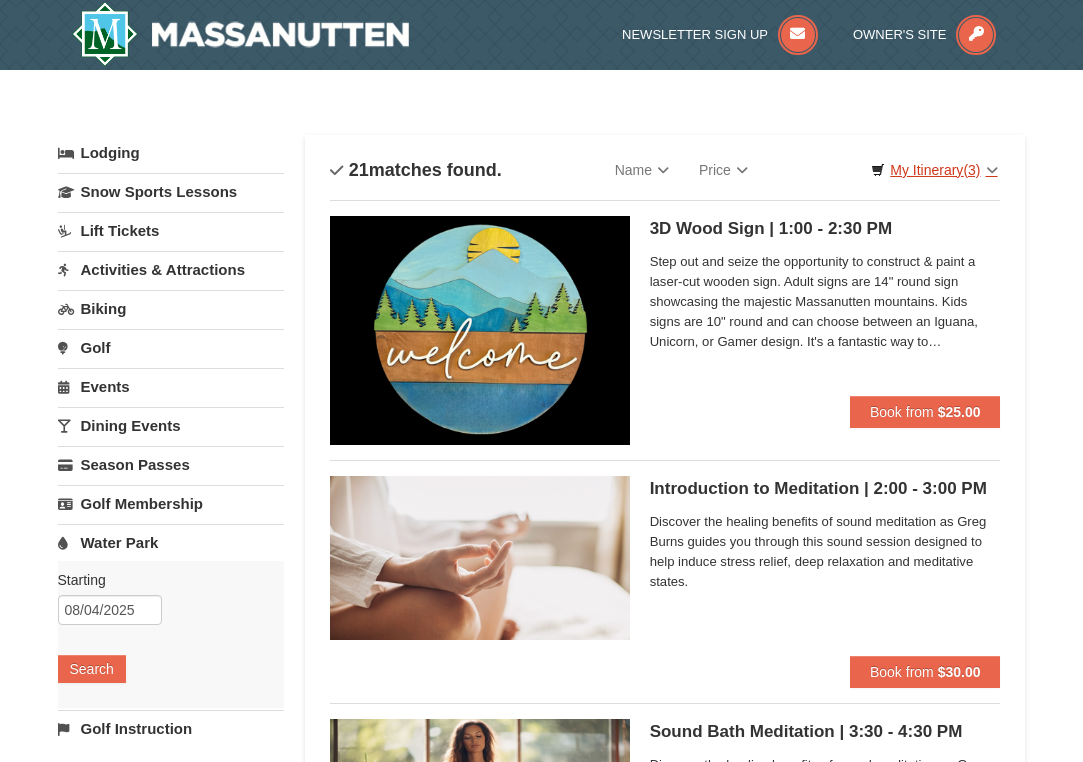 click on "My Itinerary (3)" at bounding box center (934, 170) 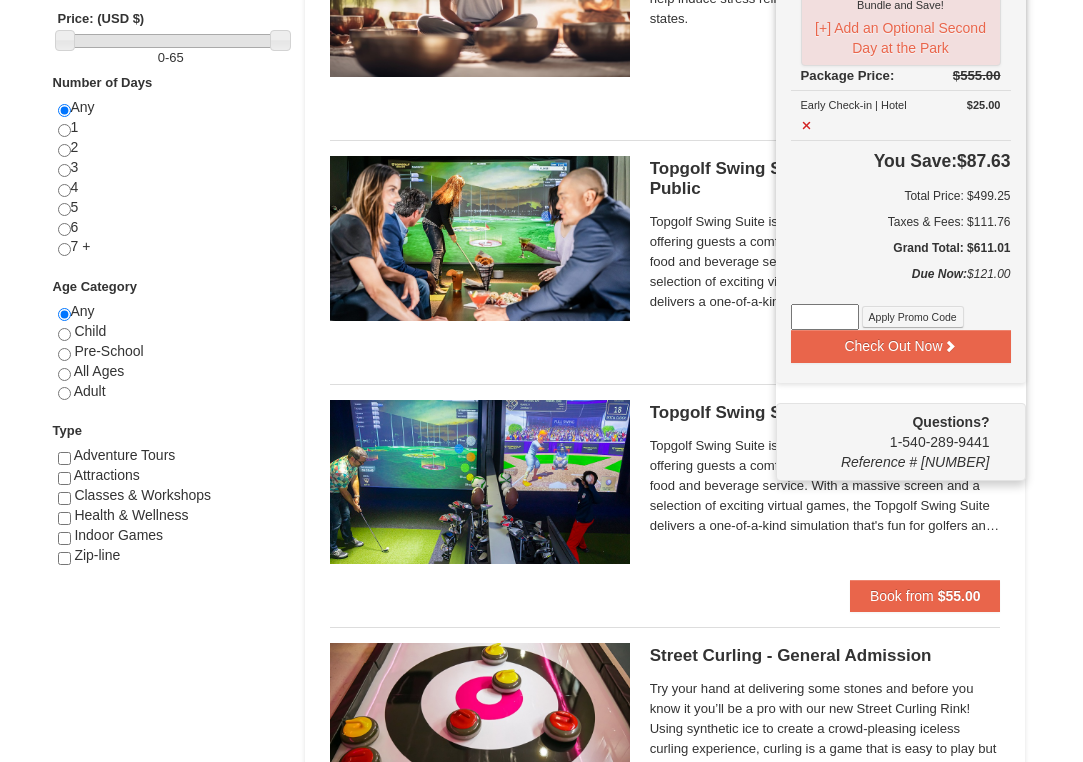 scroll, scrollTop: 865, scrollLeft: 0, axis: vertical 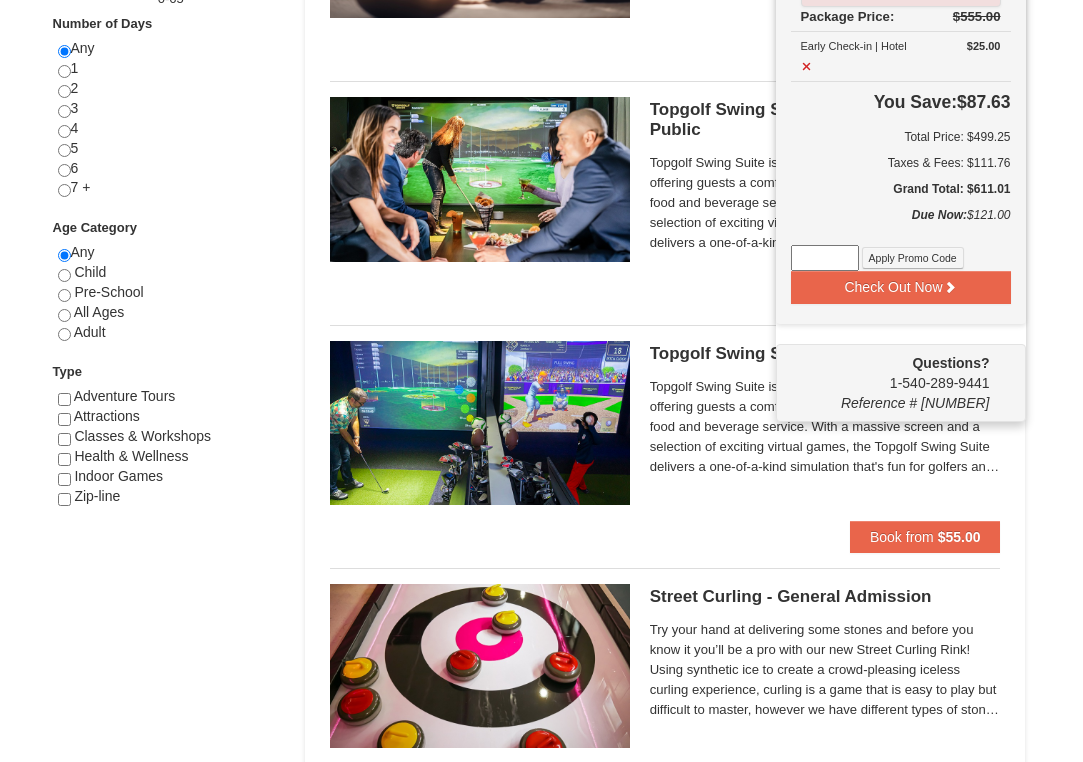 click on "Topgolf Swing Suite is an immersive social experience offering guests a comfy lounge to play and enjoy fantastic food and beverage service. With a massive screen and a selection of exciting virtual games, the Topgolf Swing Suite delivers a one-of-a-kind simulation that's fun for golfers and non-golfers alike. Reservation is for one Topgolf Swing Suite for up to eight people." at bounding box center (825, 427) 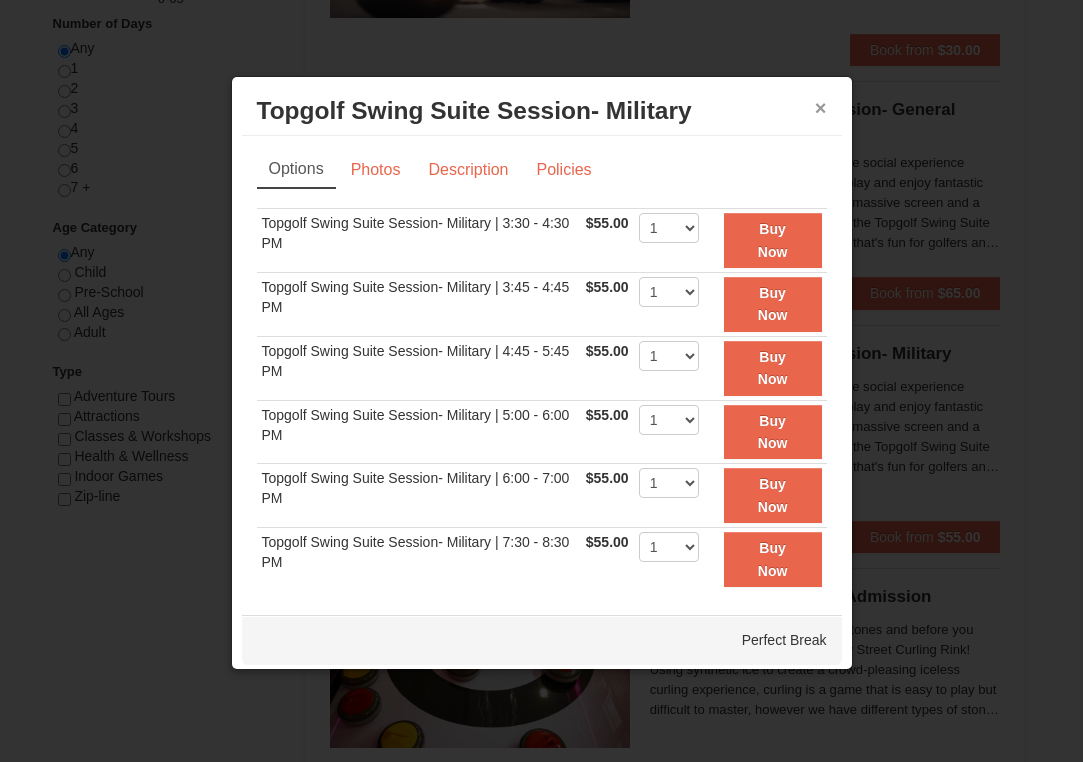 click on "×" at bounding box center (821, 108) 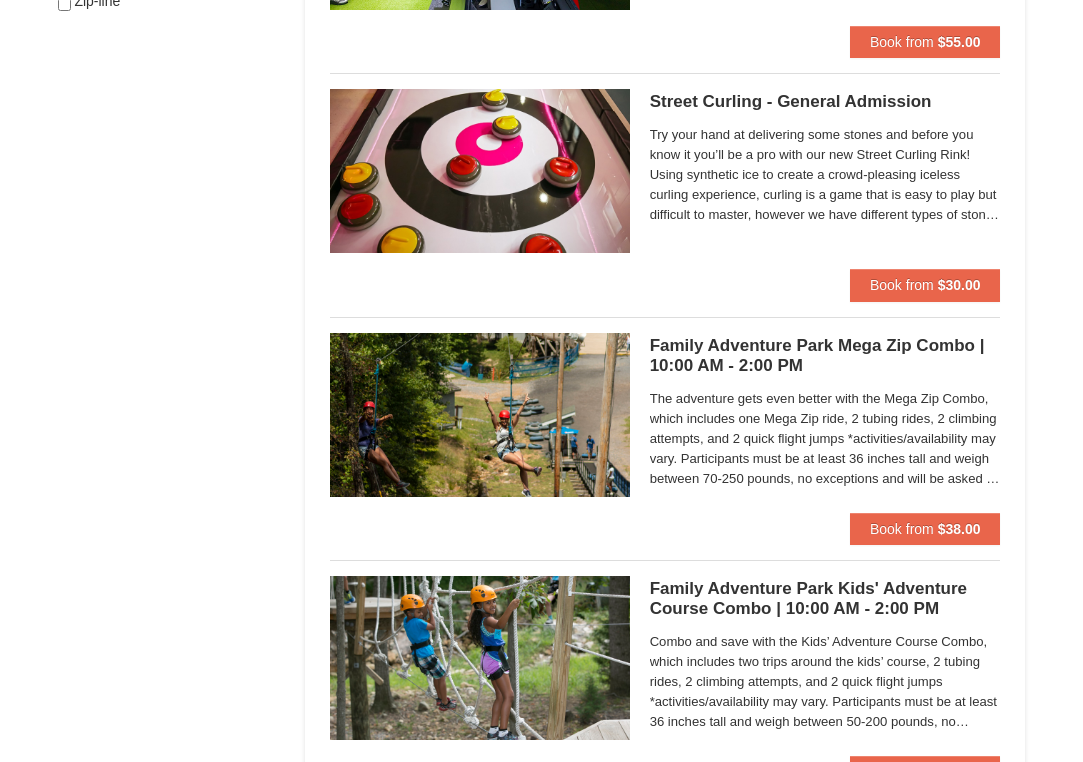 scroll, scrollTop: 1366, scrollLeft: 0, axis: vertical 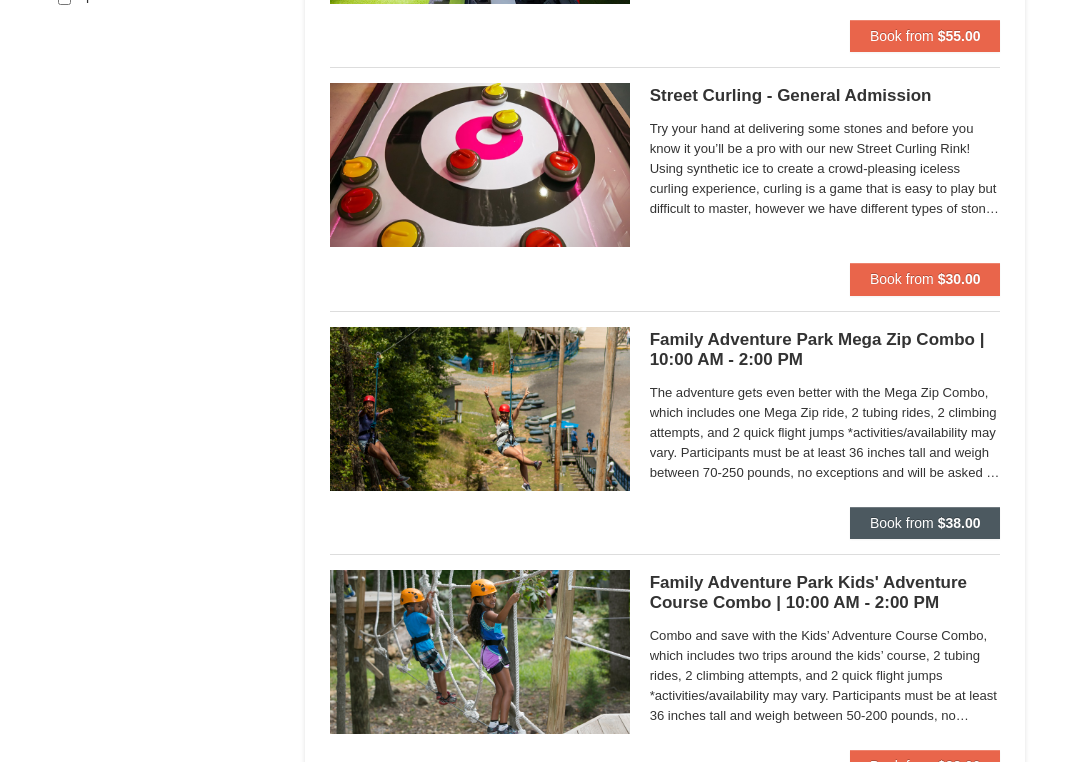 click on "Book from" at bounding box center [902, 523] 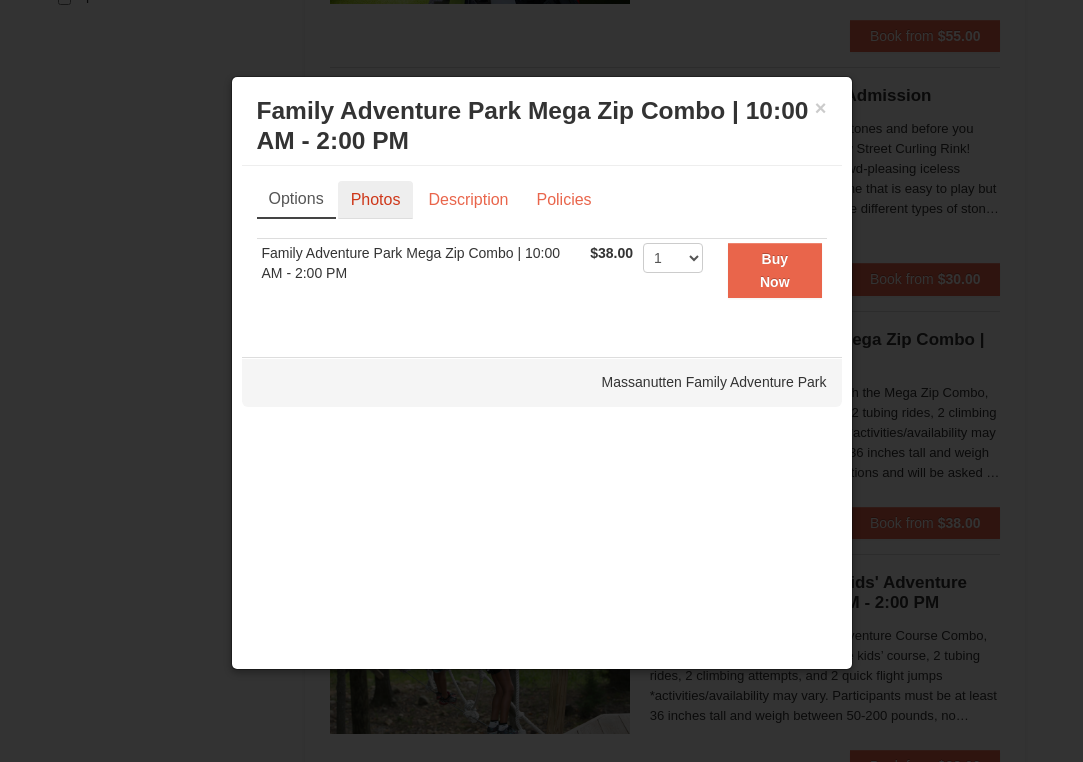 click on "Photos" at bounding box center [376, 200] 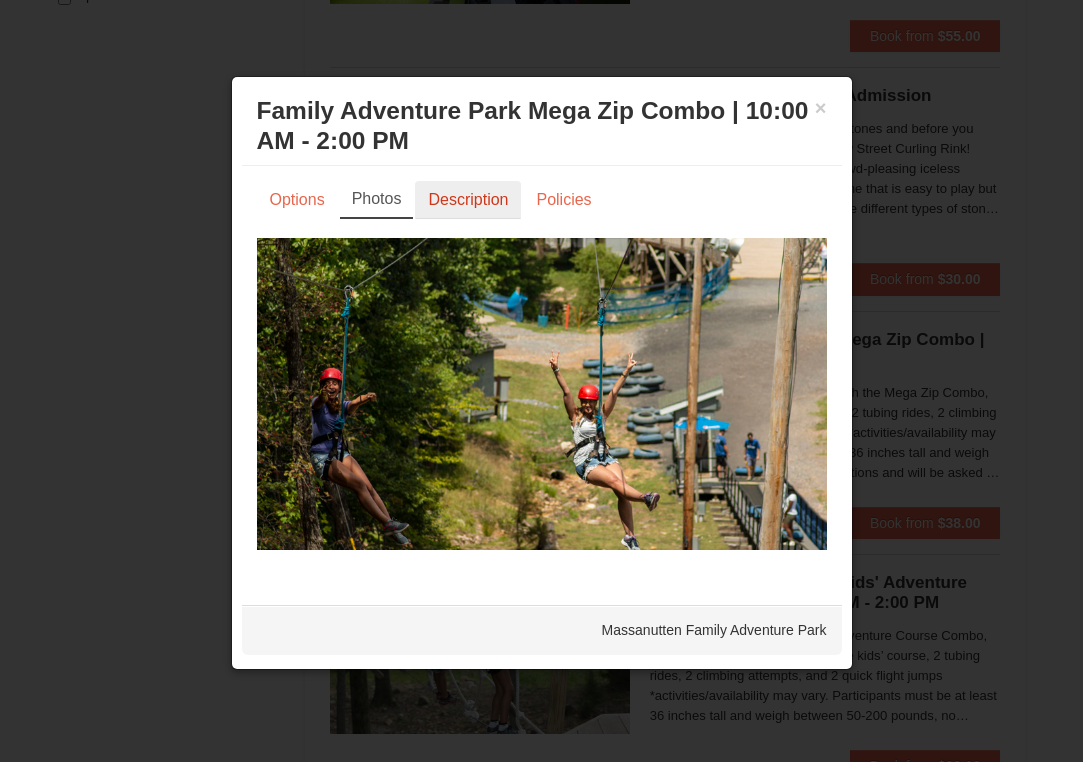 click on "Description" at bounding box center [468, 200] 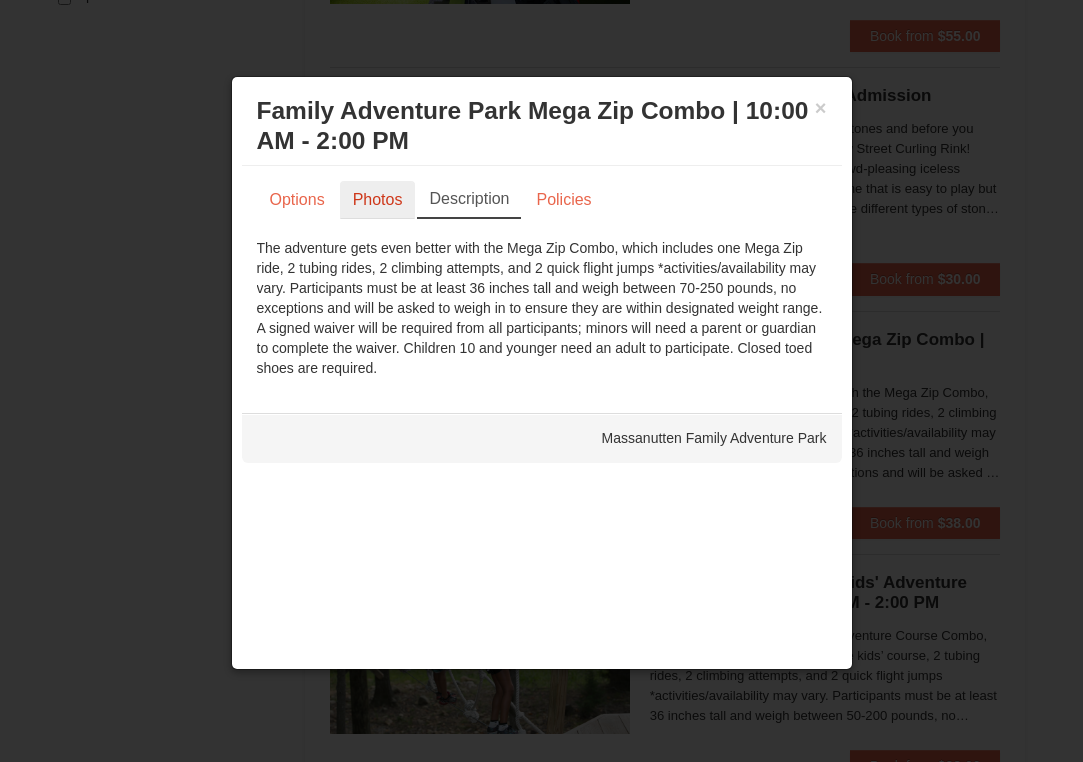 click on "Photos" at bounding box center (378, 200) 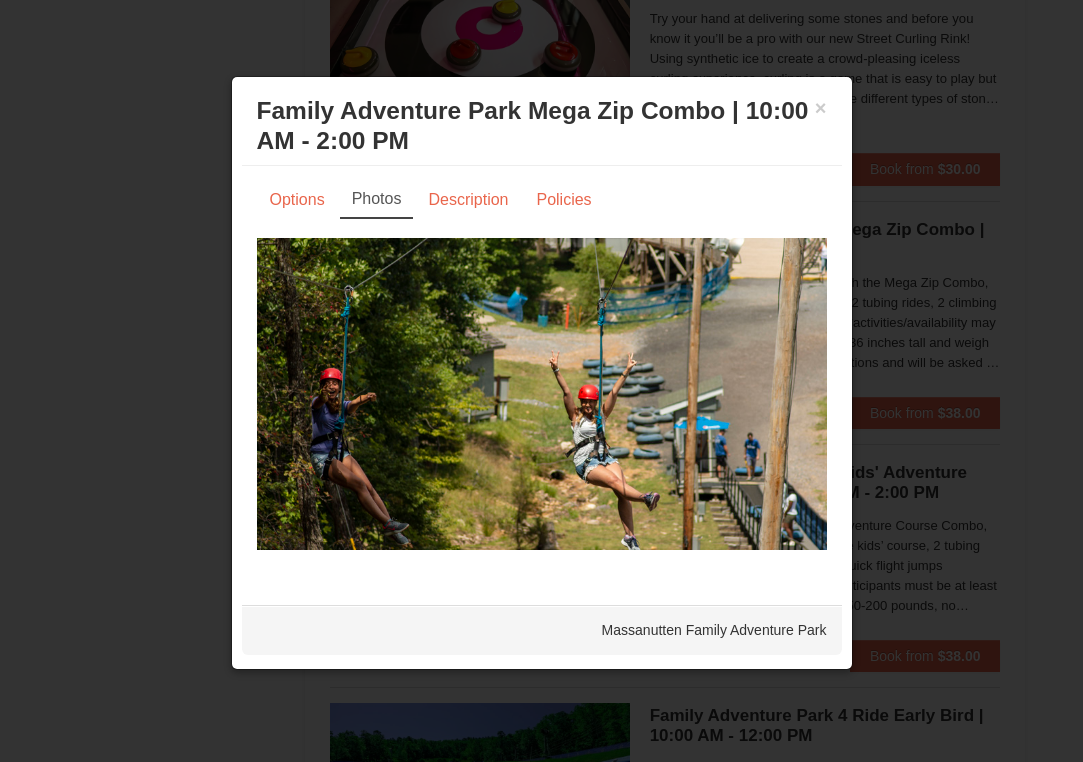 scroll, scrollTop: 1472, scrollLeft: 0, axis: vertical 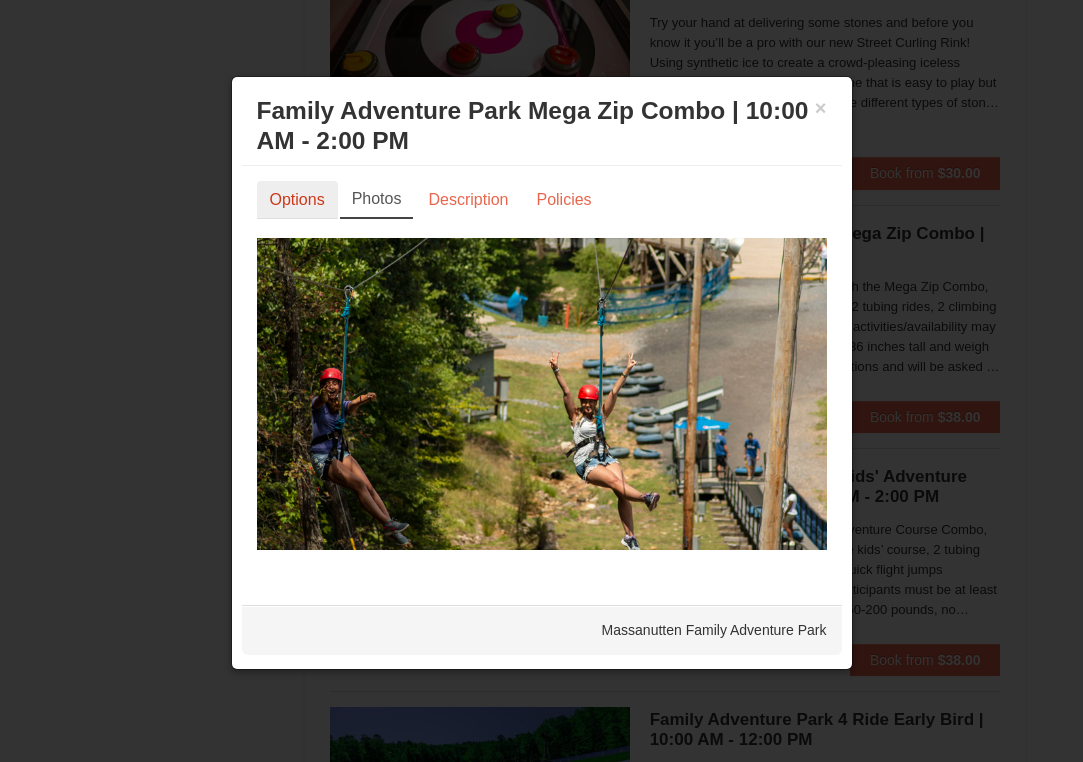 click on "Options" at bounding box center (297, 200) 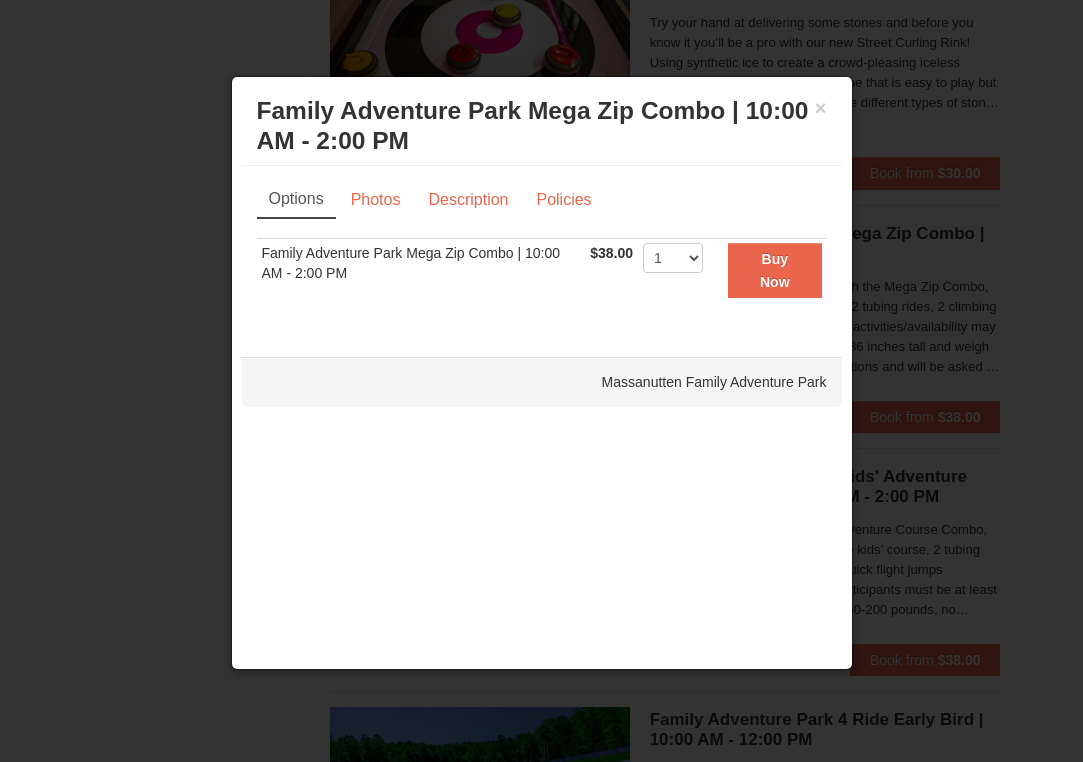 click at bounding box center (541, 381) 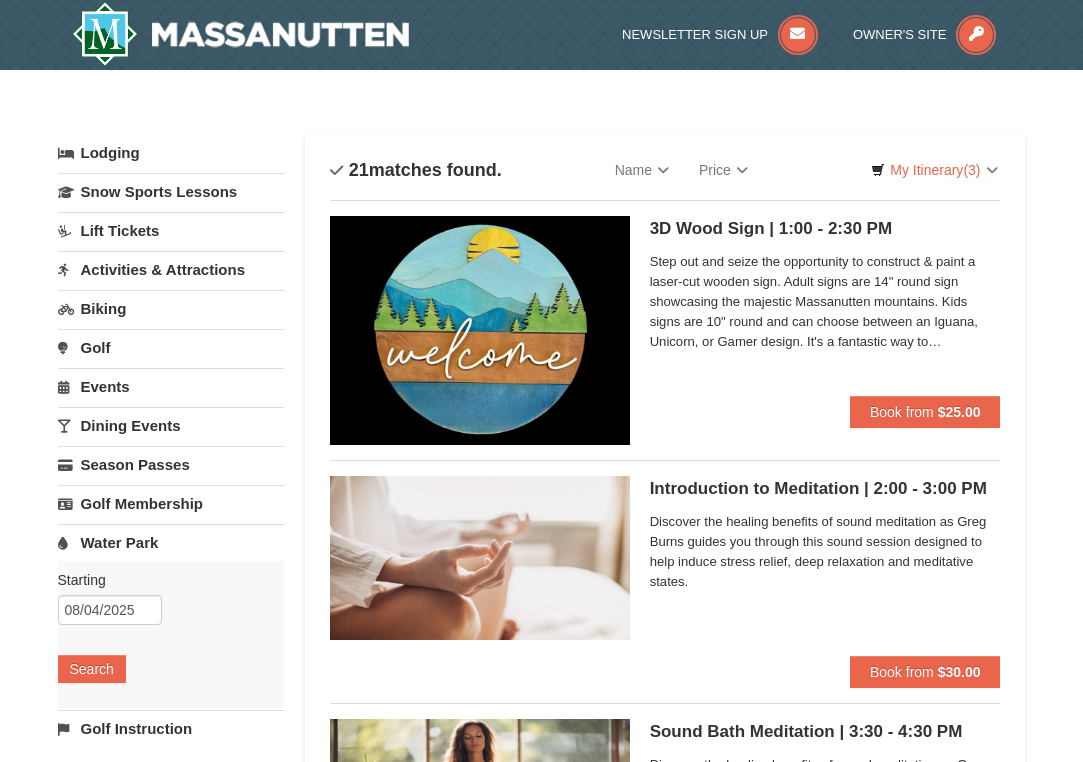 scroll, scrollTop: 0, scrollLeft: 0, axis: both 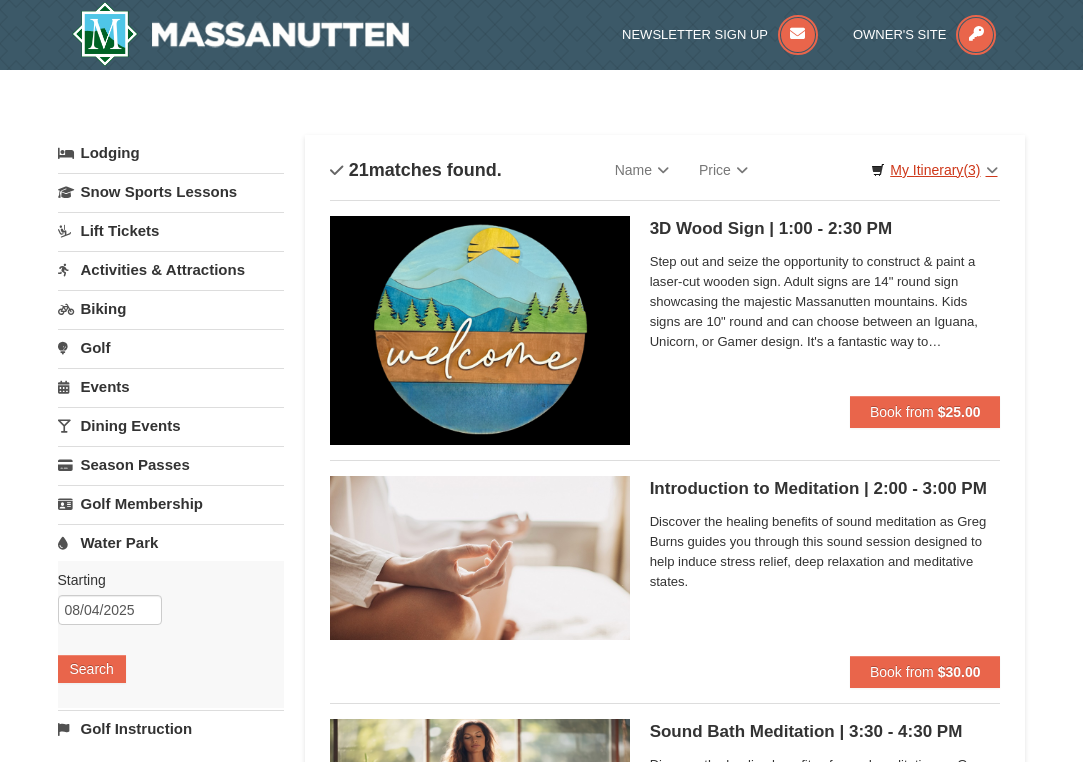 click on "My Itinerary (3)" at bounding box center (934, 170) 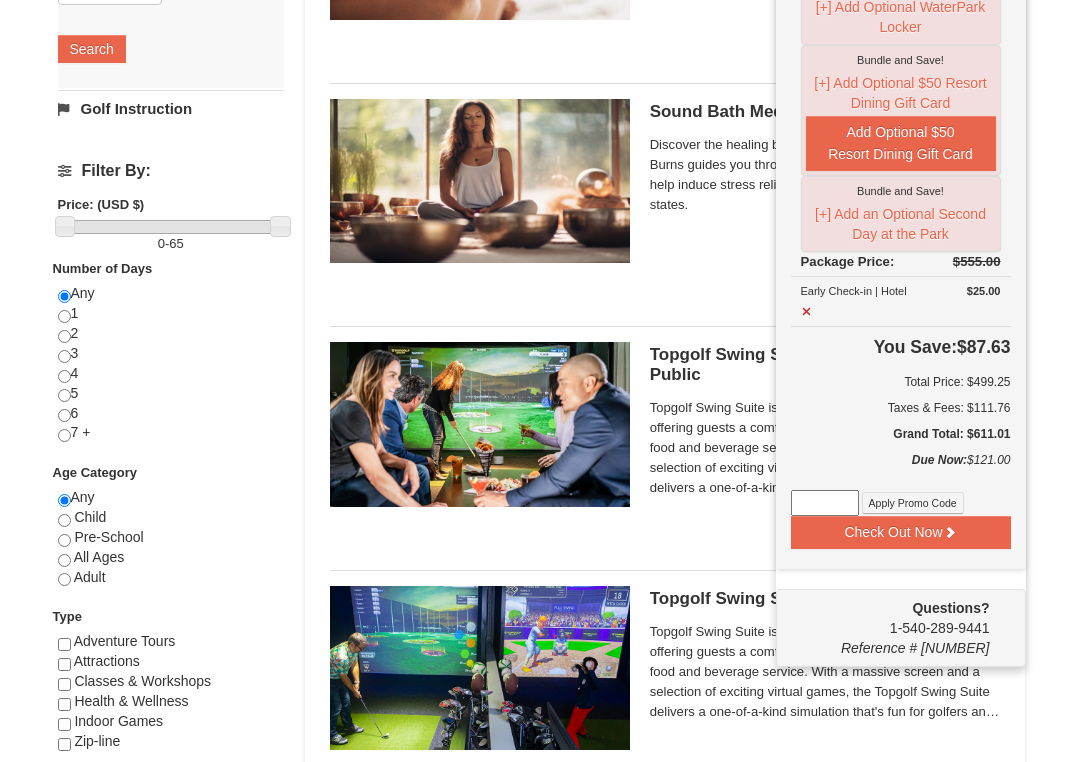 scroll, scrollTop: 625, scrollLeft: 0, axis: vertical 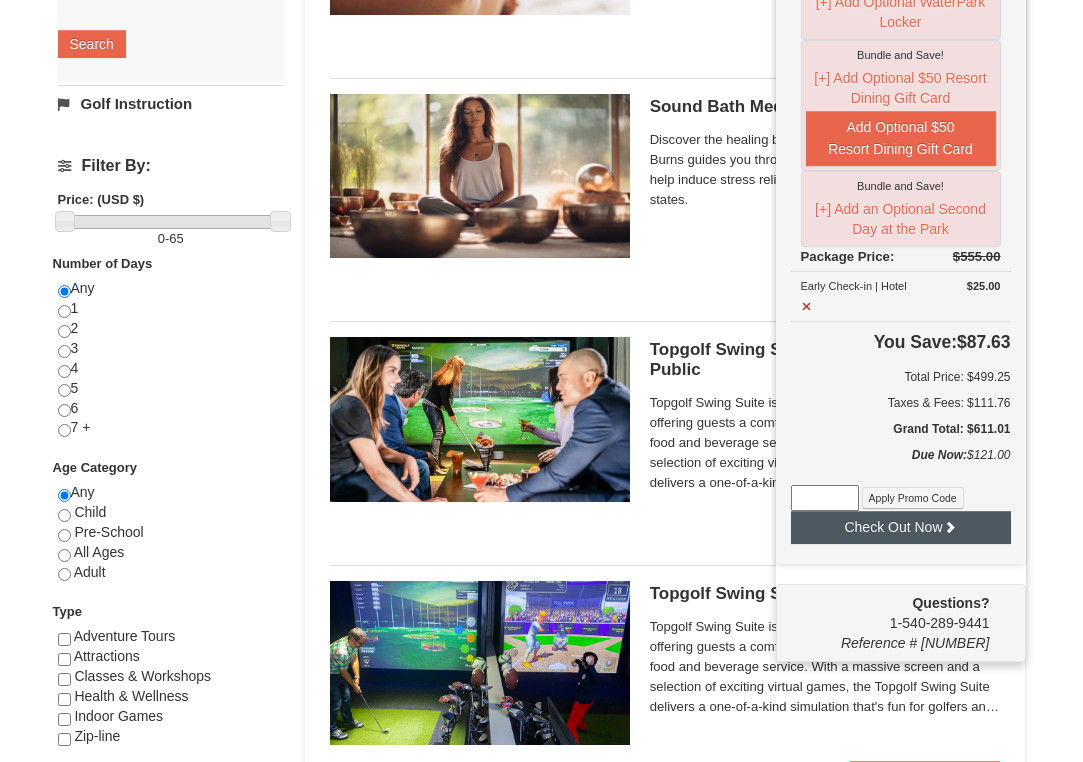 click on "Check Out Now" at bounding box center [901, 527] 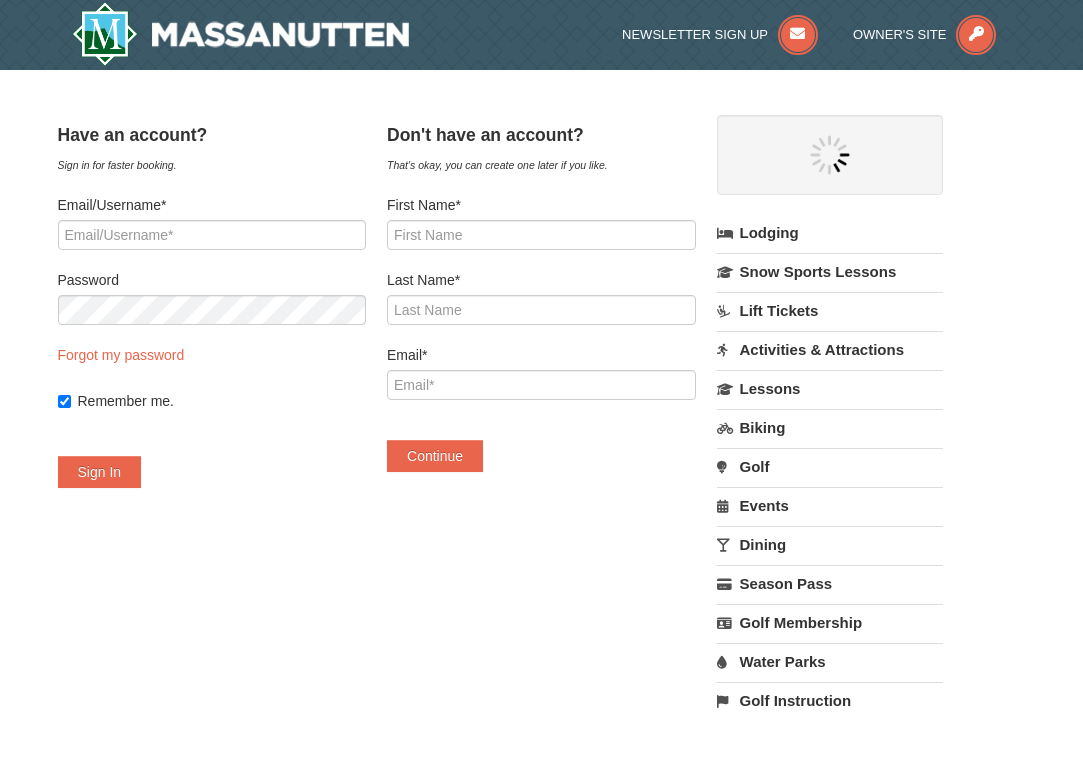 scroll, scrollTop: 0, scrollLeft: 0, axis: both 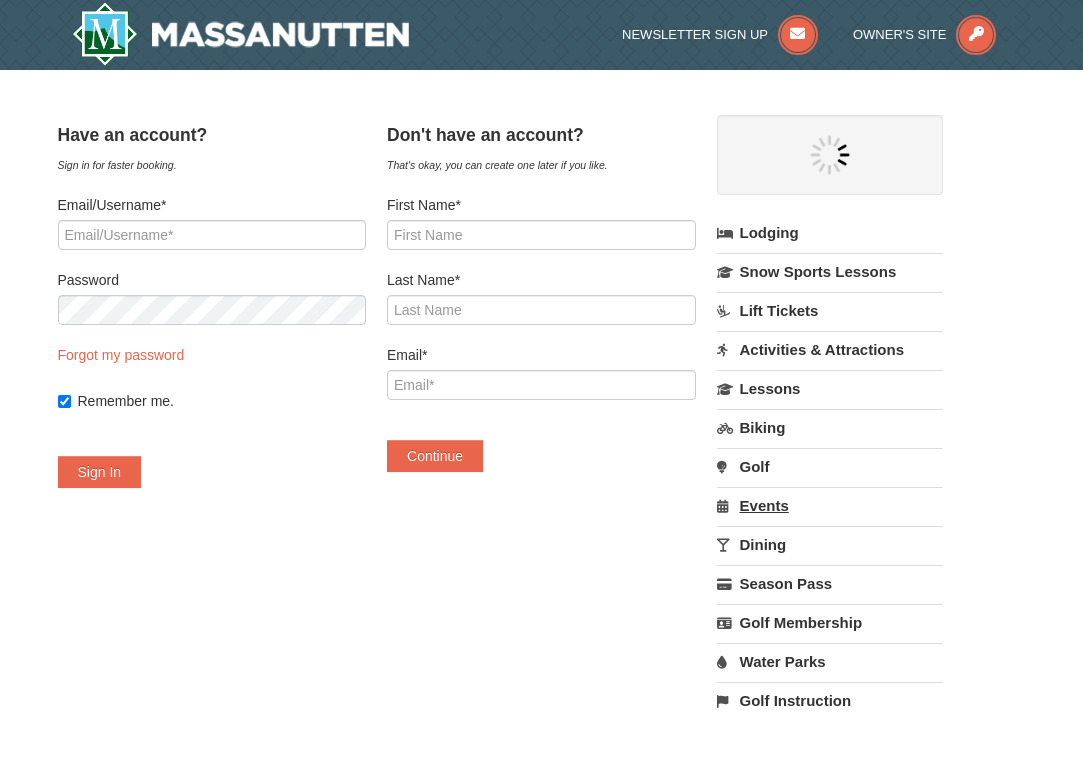 select on "8" 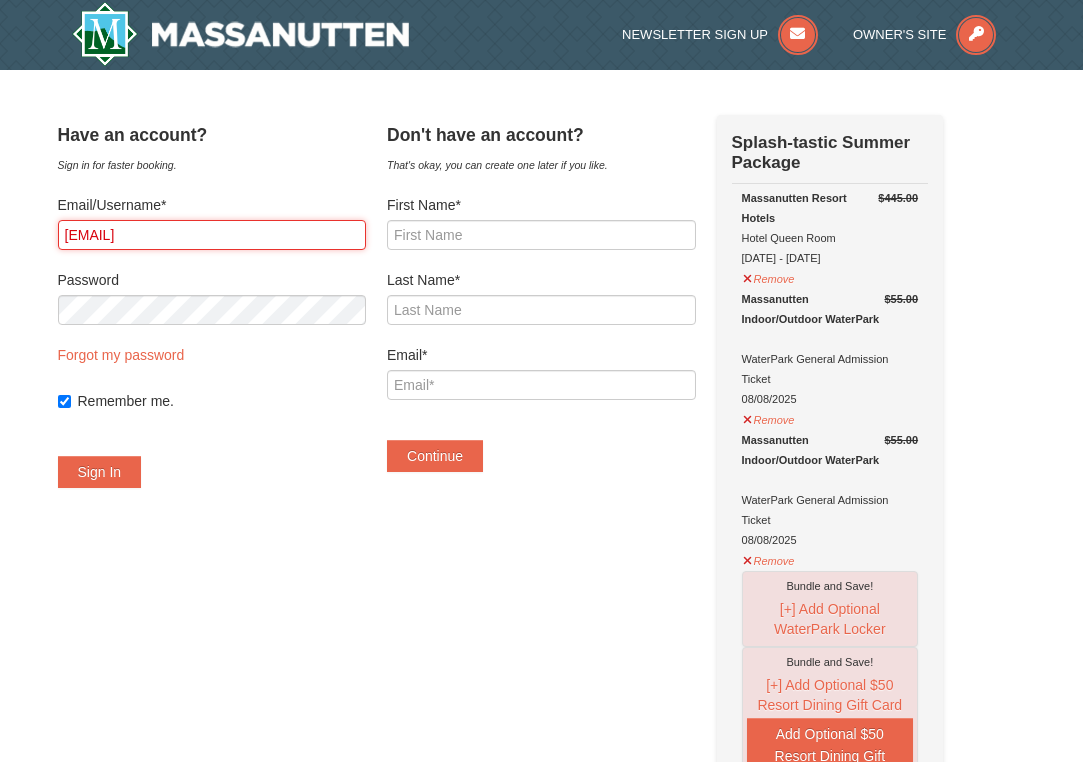 type on "[EMAIL]" 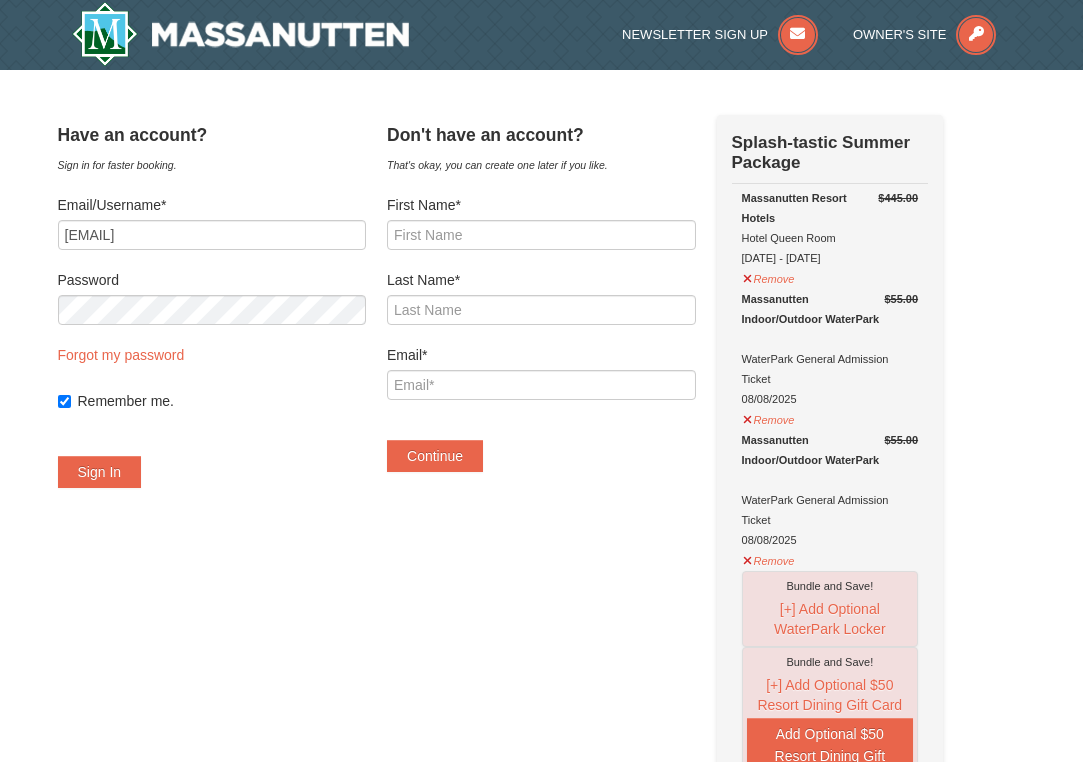 click at bounding box center (212, 376) 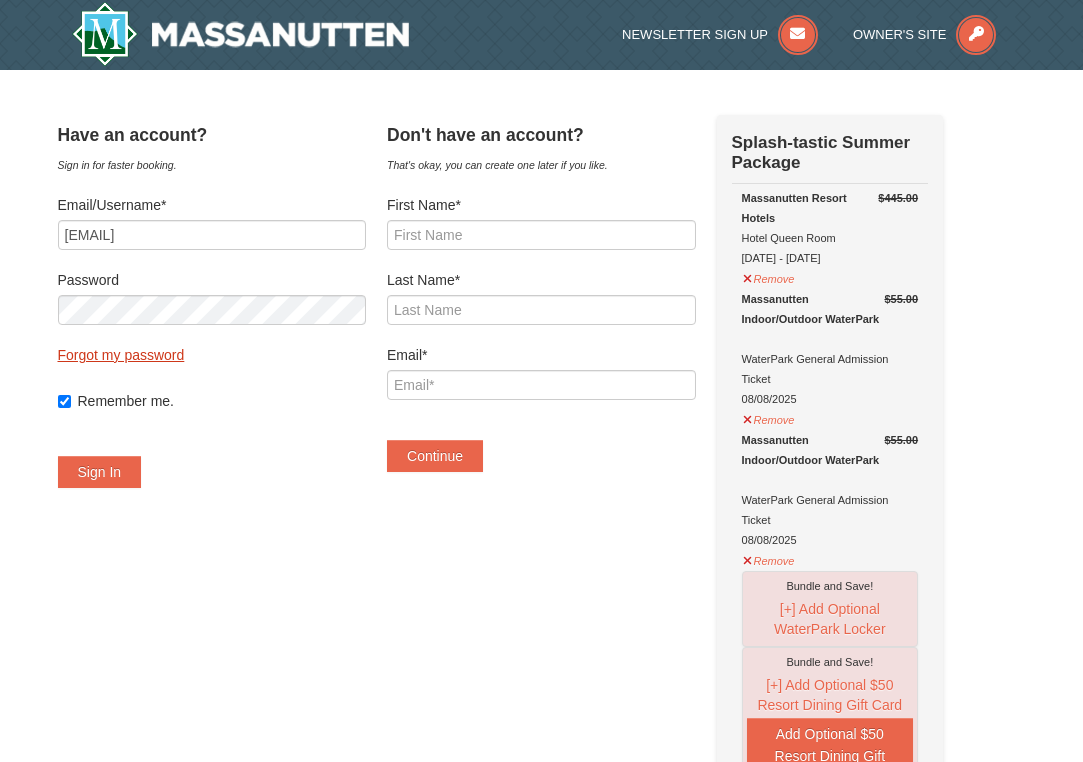 click on "Forgot my password" at bounding box center (121, 355) 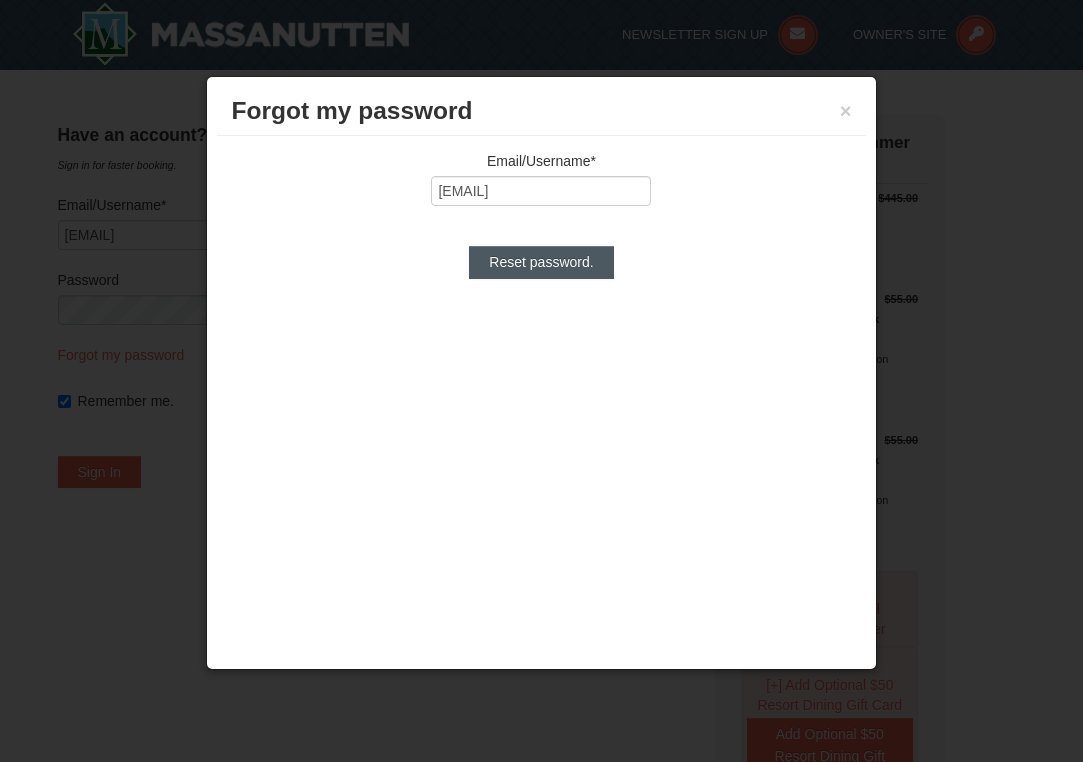 click on "Reset password." at bounding box center [541, 262] 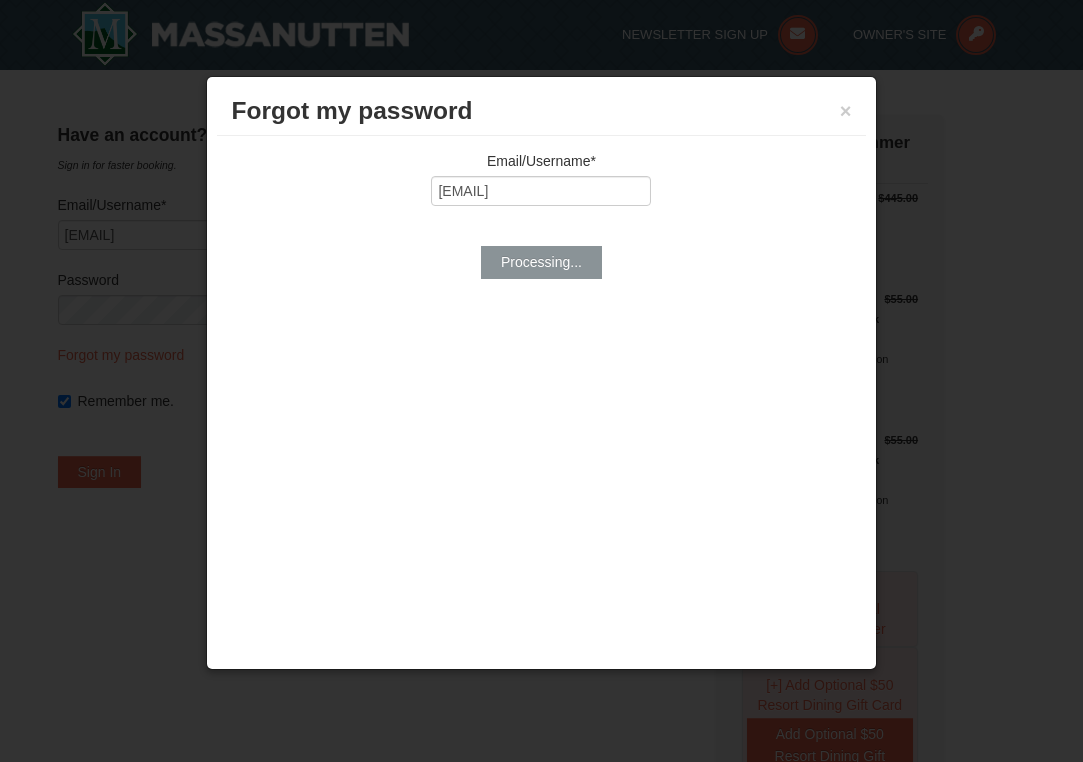 type on "[EMAIL]" 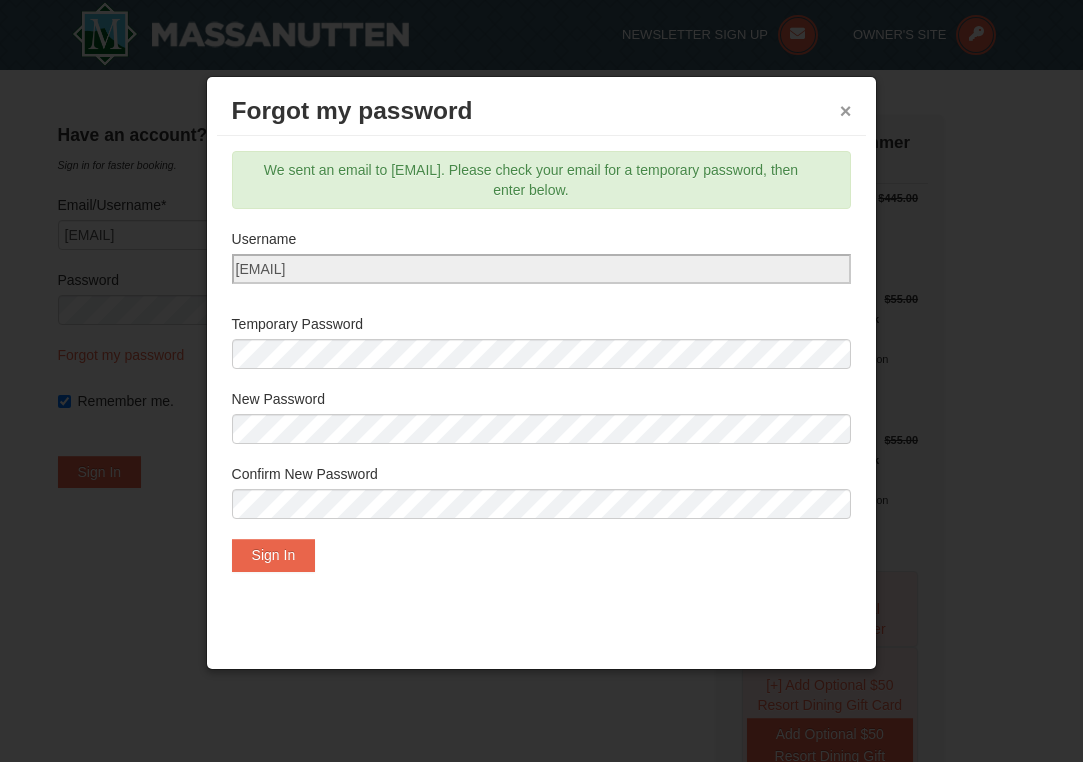 click on "×" at bounding box center [846, 111] 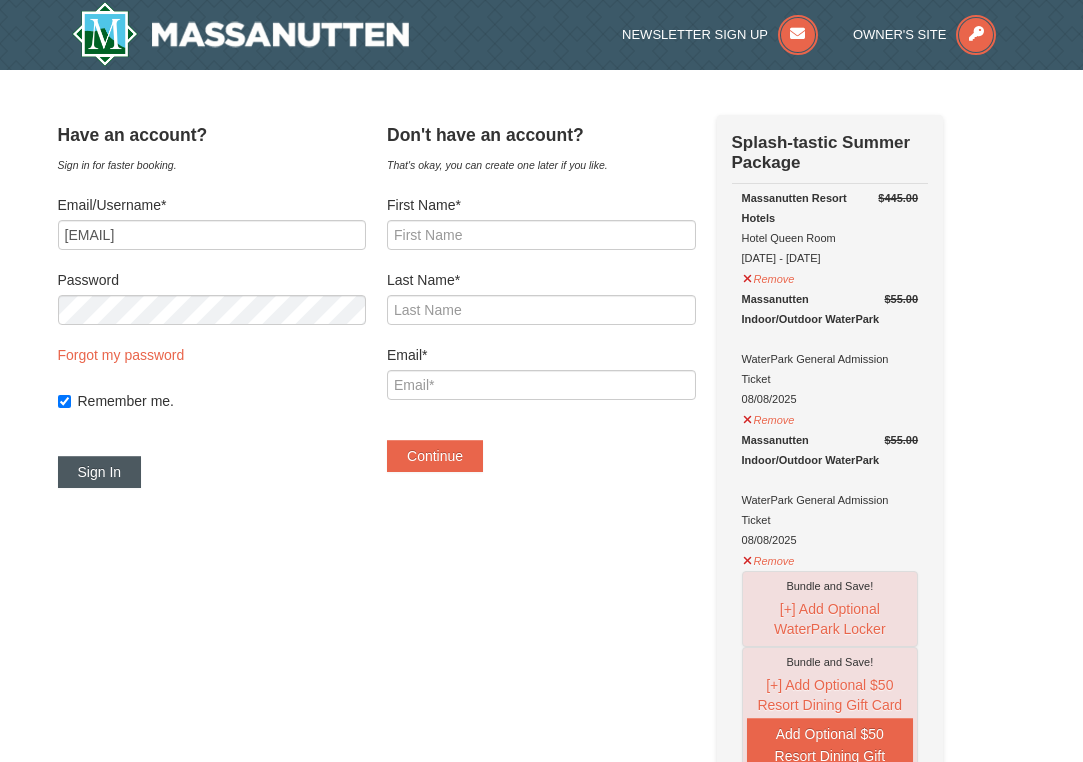 click on "Sign In" at bounding box center [100, 472] 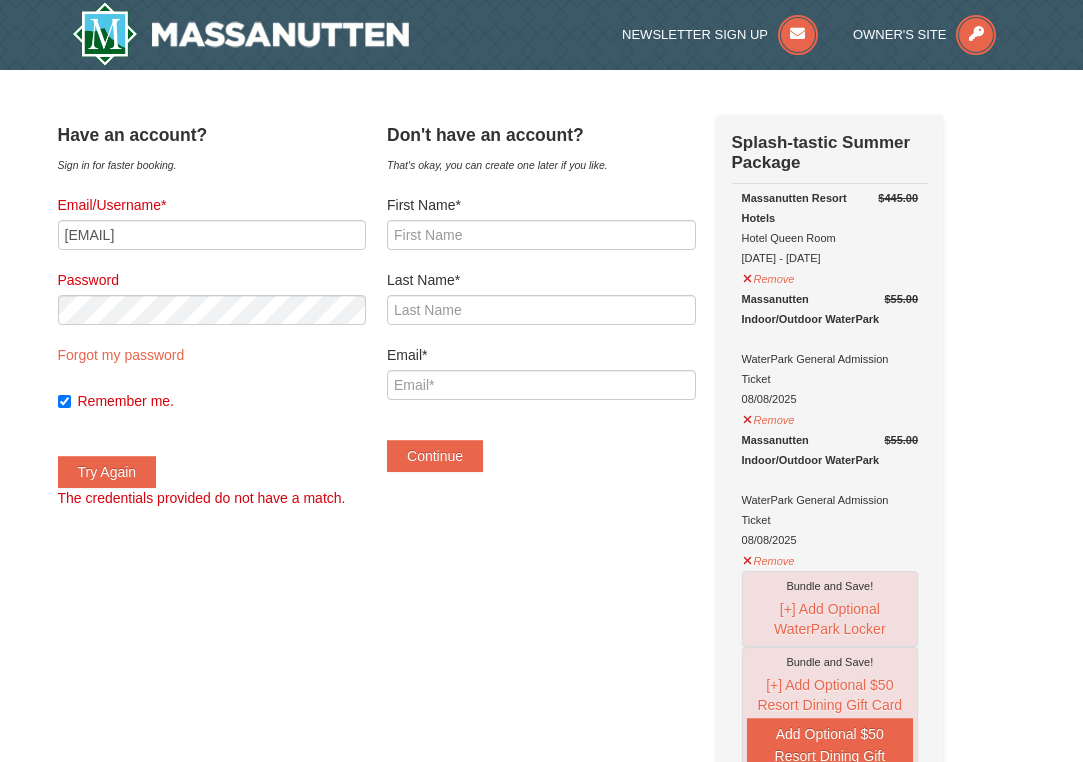 click on "Email/Username*
[EMAIL]
Password
Forgot my password
Remember me.
Try Again
The credentials provided do not have a match." at bounding box center [212, 351] 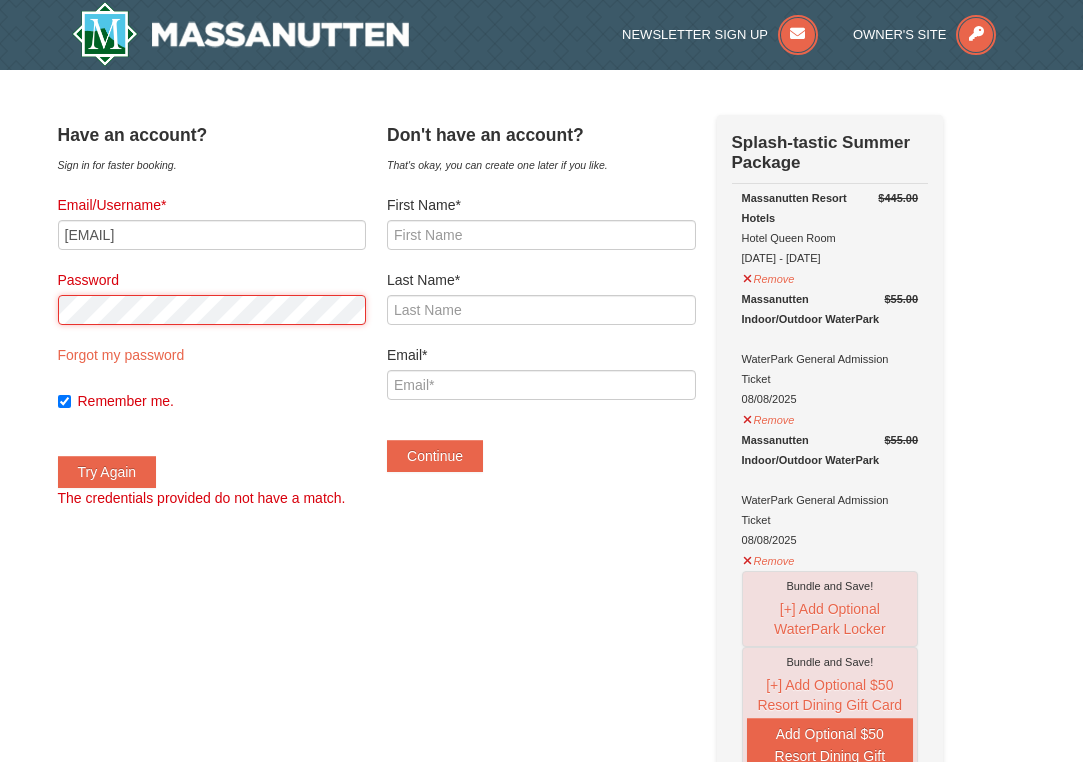 click on "×
Have an account?
Sign in for faster booking.
Email/Username*
[EMAIL]
Password
Forgot my password
Remember me.
×" at bounding box center [541, 919] 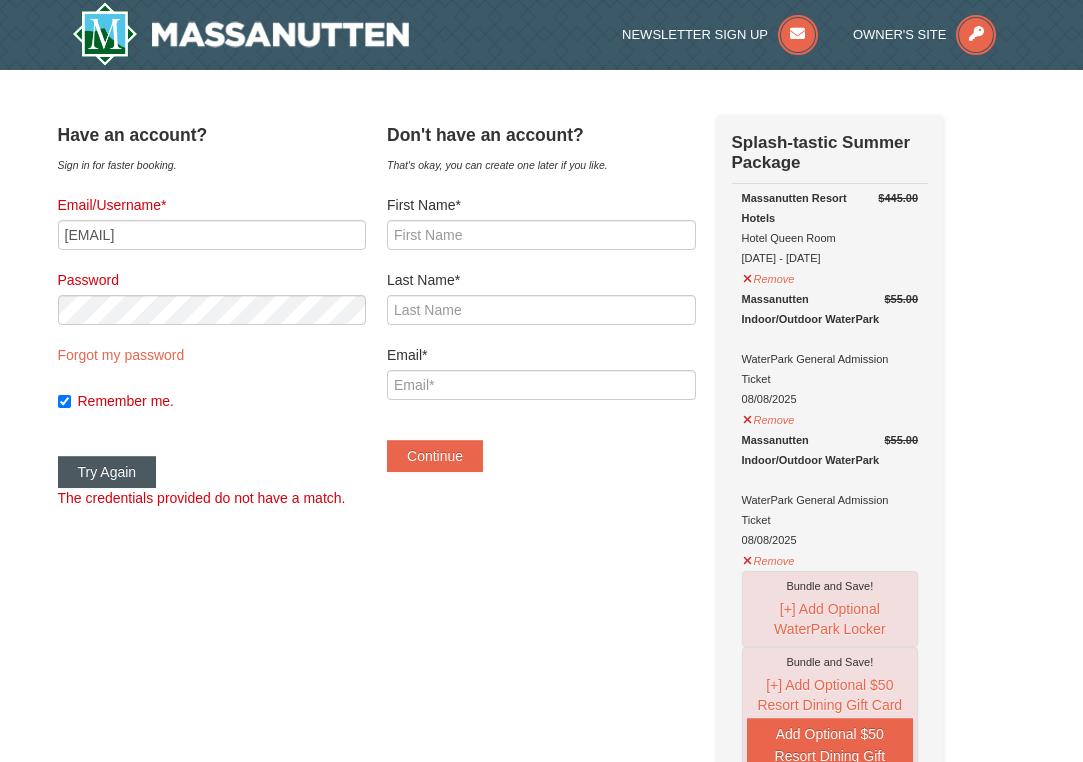 click on "Try Again" at bounding box center (107, 472) 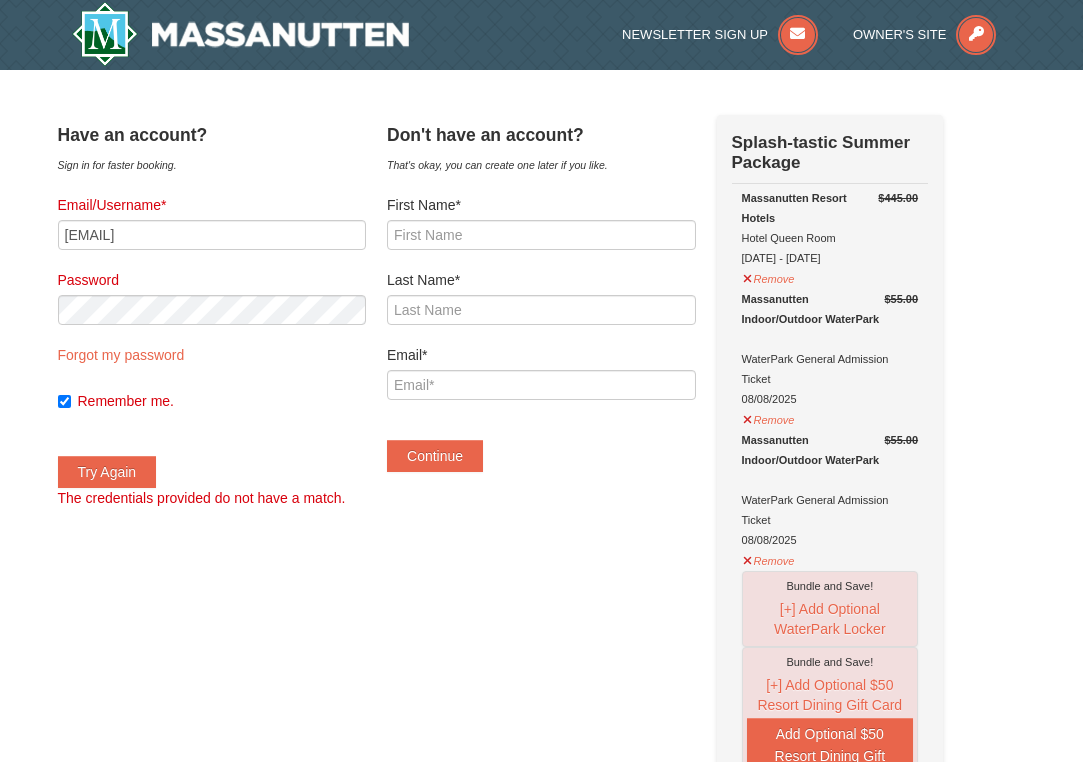click on "Remember me." at bounding box center (64, 401) 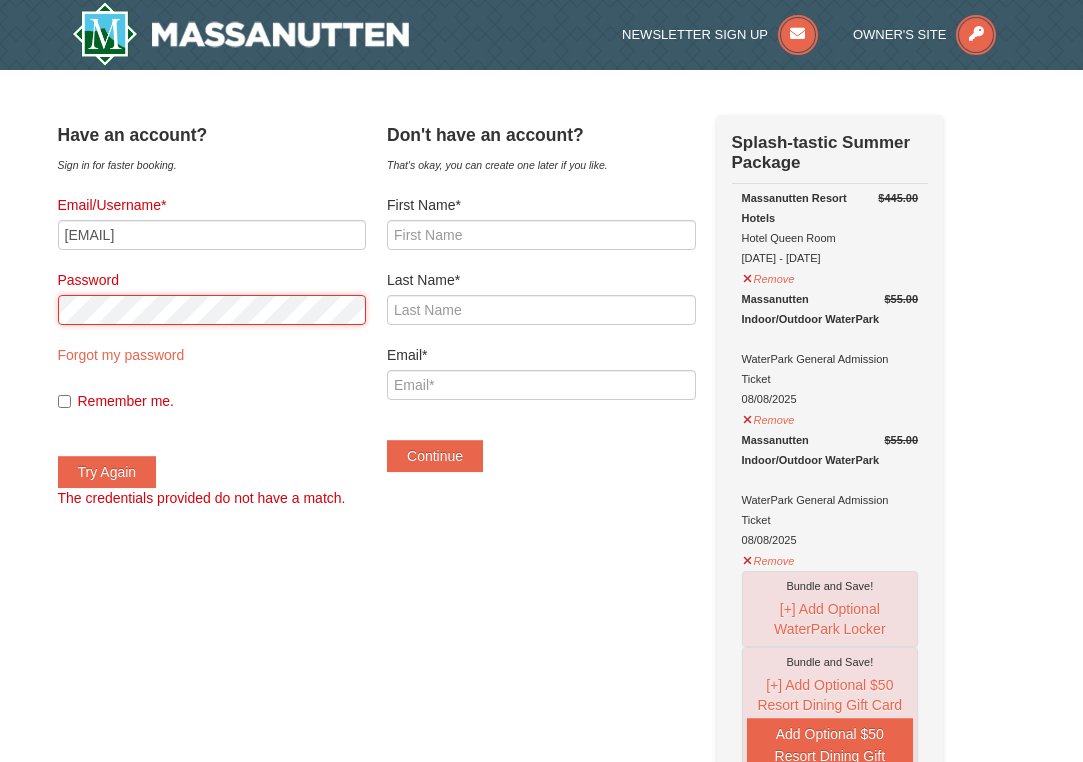 click on "×
Have an account?
Sign in for faster booking.
Email/Username*
[EMAIL]
Password
Forgot my password
Remember me.
×" at bounding box center (541, 919) 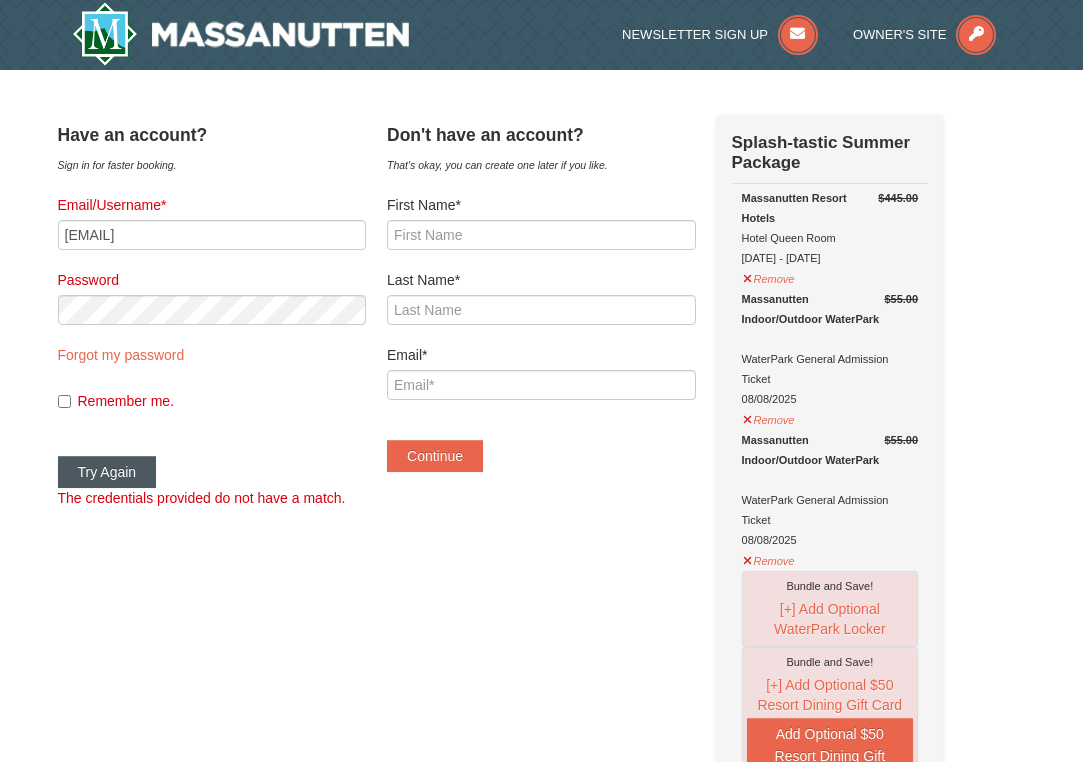 click on "Try Again" at bounding box center [107, 472] 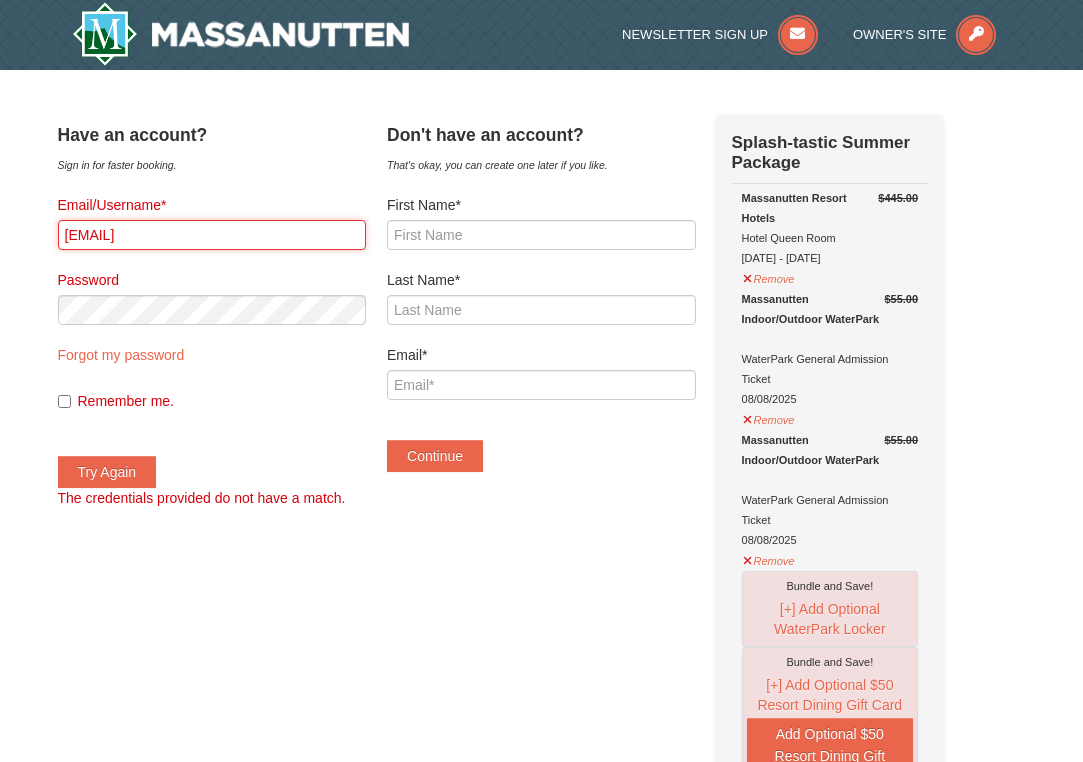 drag, startPoint x: 273, startPoint y: 229, endPoint x: 89, endPoint y: 226, distance: 184.02446 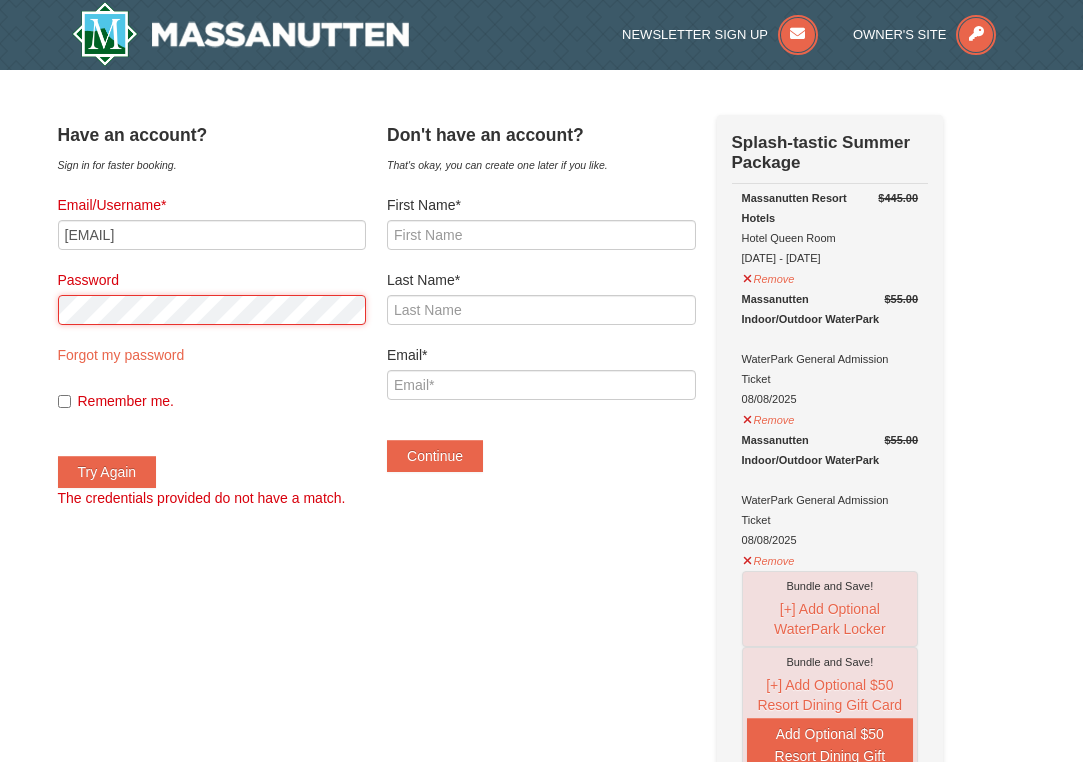 click on "×
Have an account?
Sign in for faster booking.
Email/Username*
[EMAIL]
Password
Forgot my password
Remember me.
Try Again" at bounding box center (542, 919) 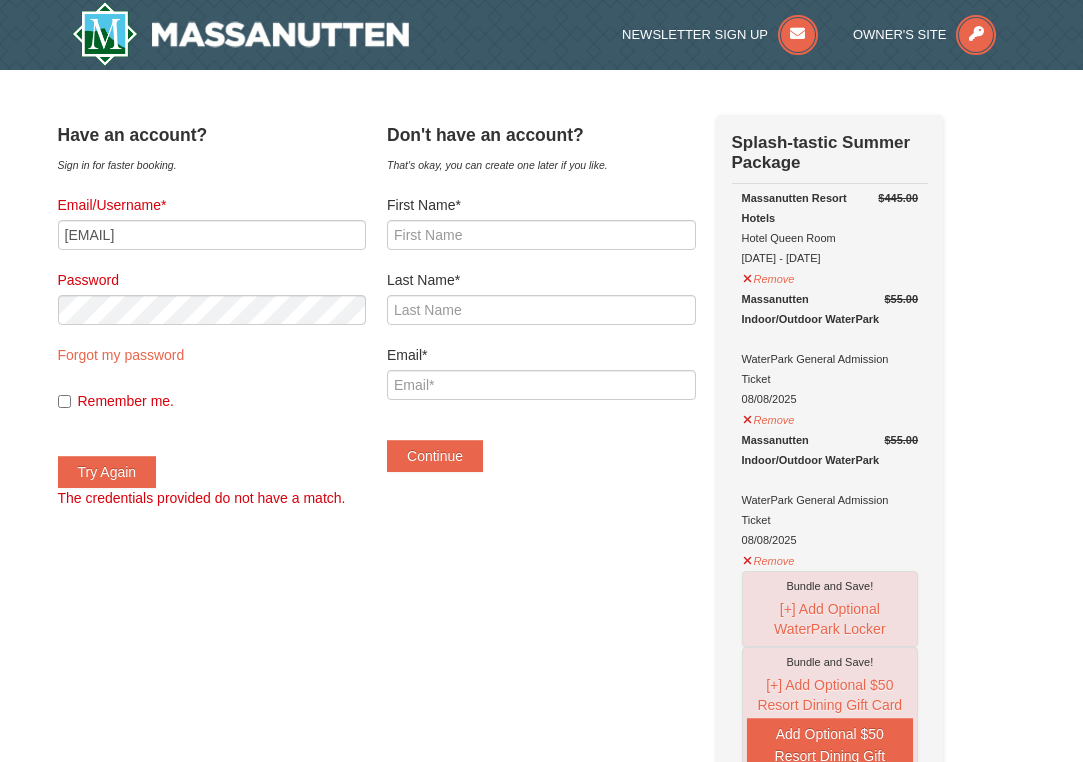 click on "Have an account?
Sign in for faster booking.
Email/Username*
[EMAIL]
Password
Forgot my password
Remember me.
Try Again" at bounding box center (542, 919) 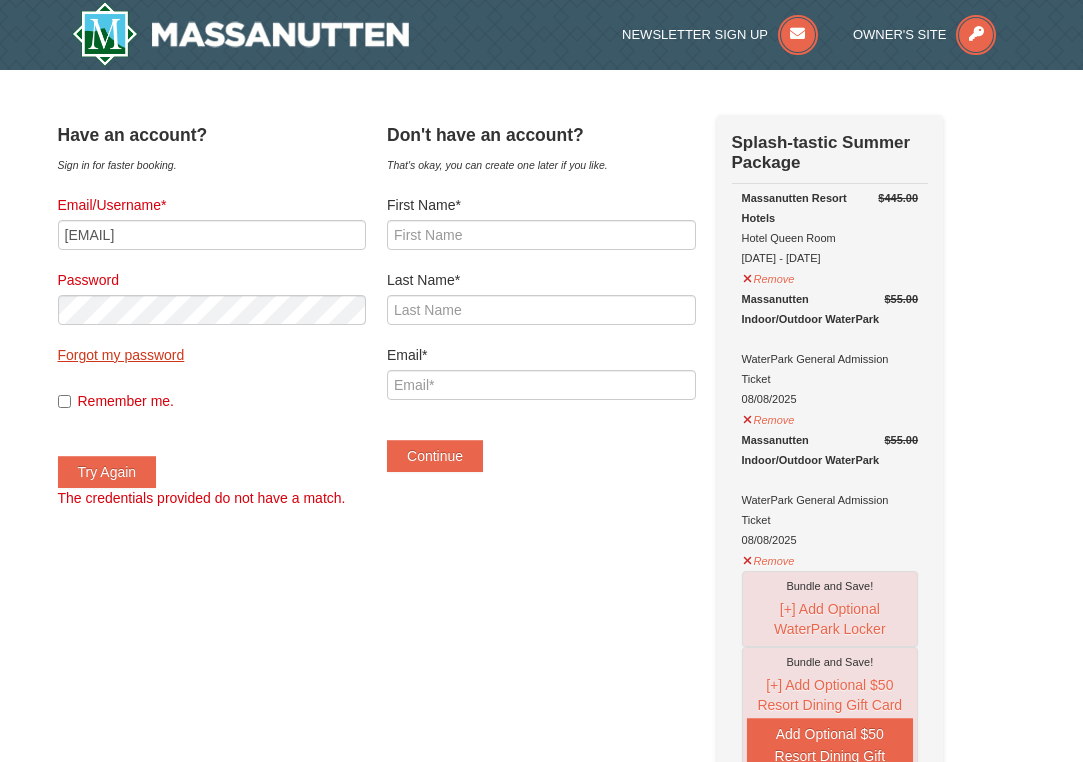 click on "Forgot my password" at bounding box center (121, 355) 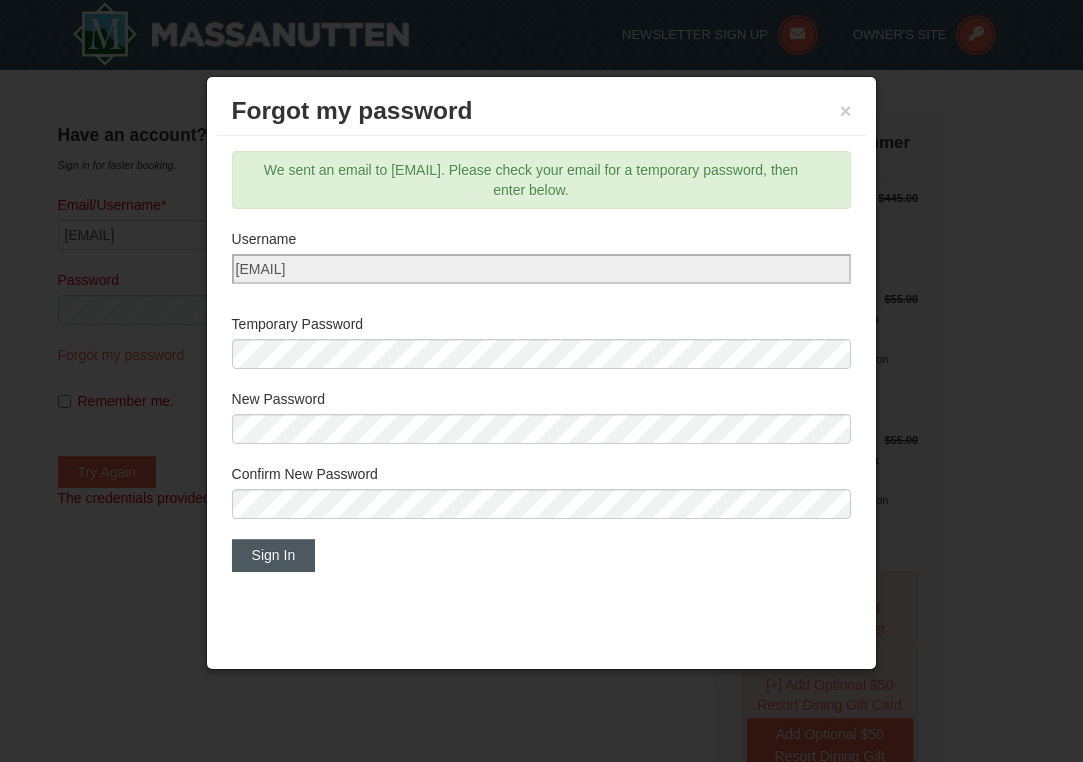 click on "Sign In" at bounding box center (274, 555) 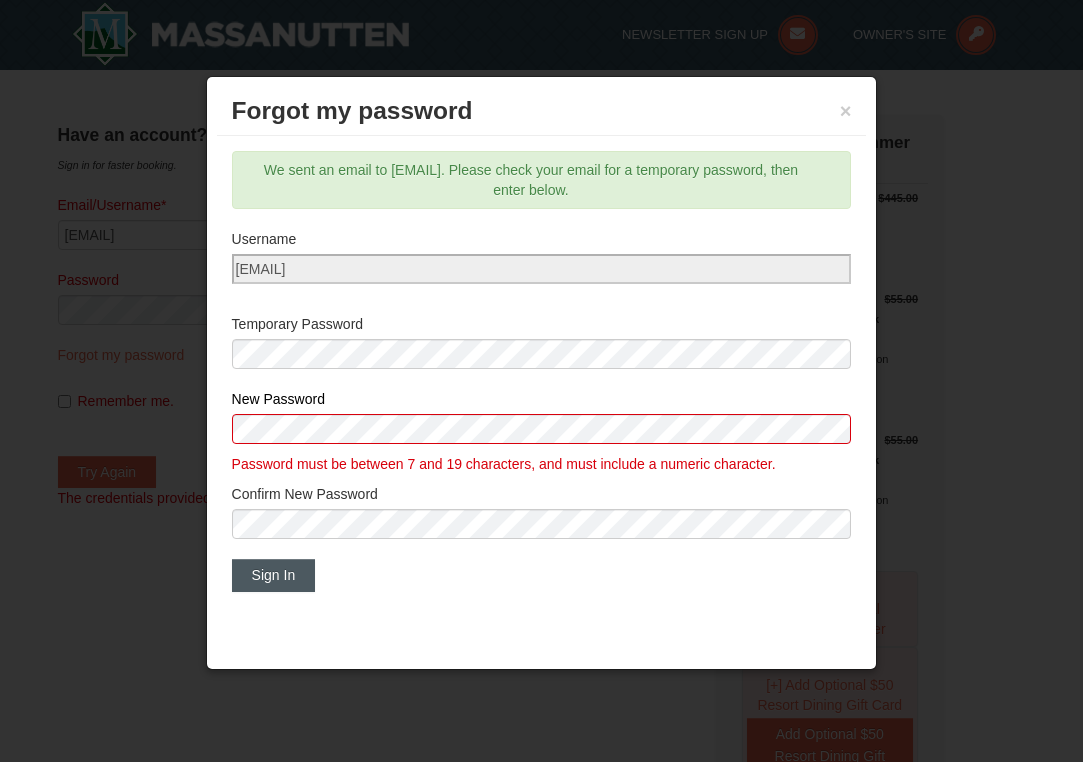 click on "Sign In" at bounding box center [274, 575] 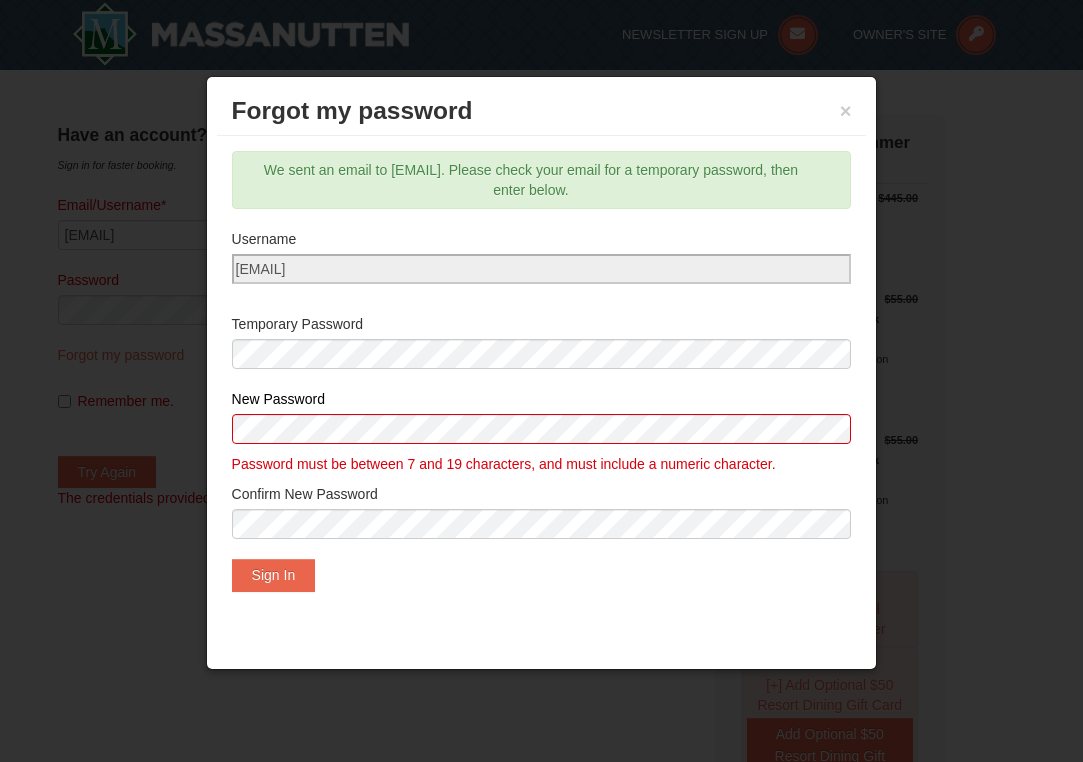 click on "Username
Temporary Password
New Password
Password must be between 7 and 19 characters, and must include a numeric character.
Confirm New Password
Sign In" at bounding box center [542, 410] 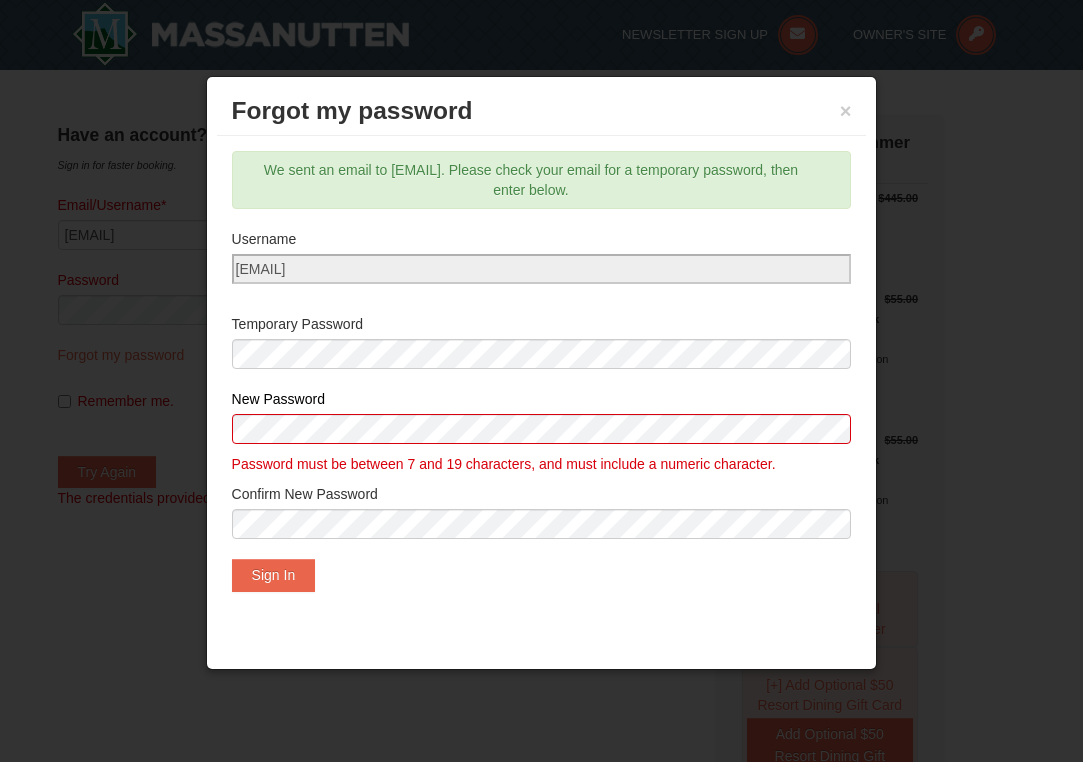 click on "Temporary Password" at bounding box center (542, 346) 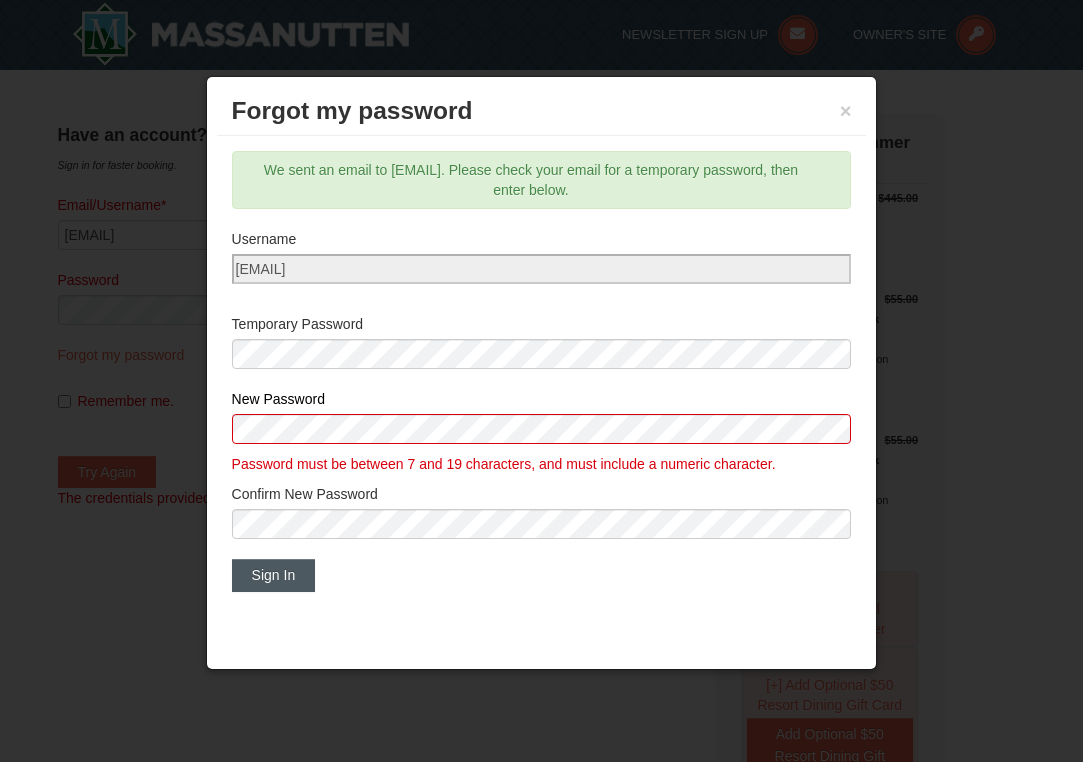 click on "Sign In" at bounding box center [274, 575] 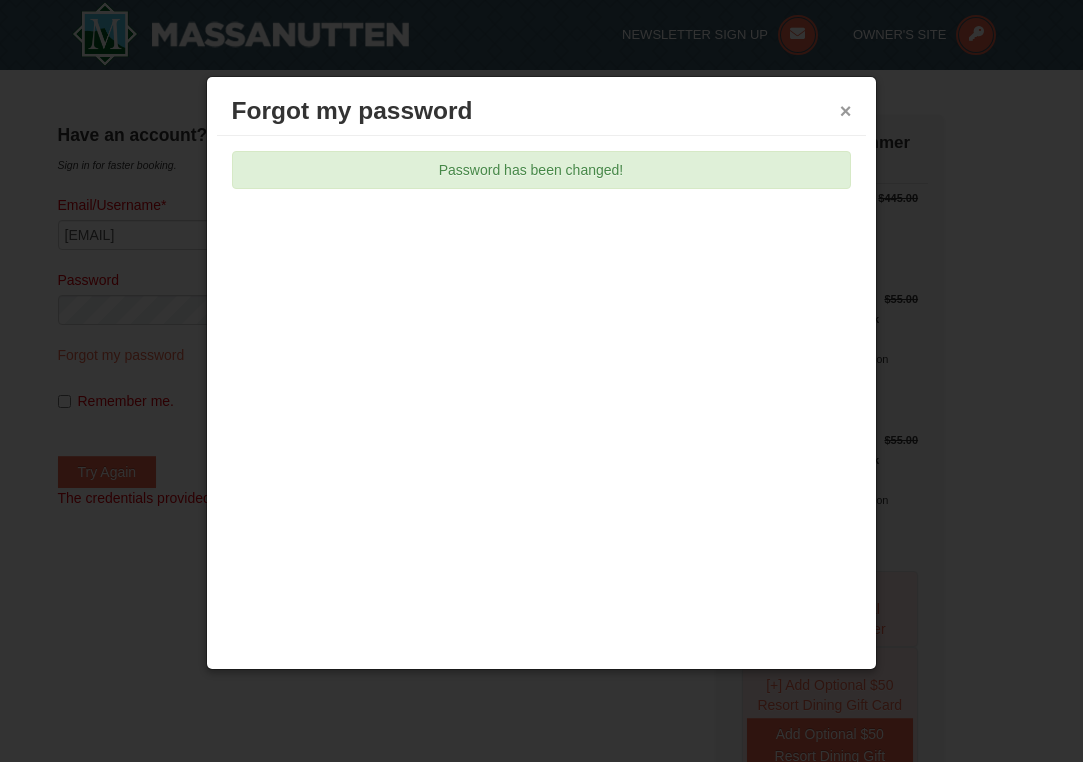 click on "×" at bounding box center (846, 111) 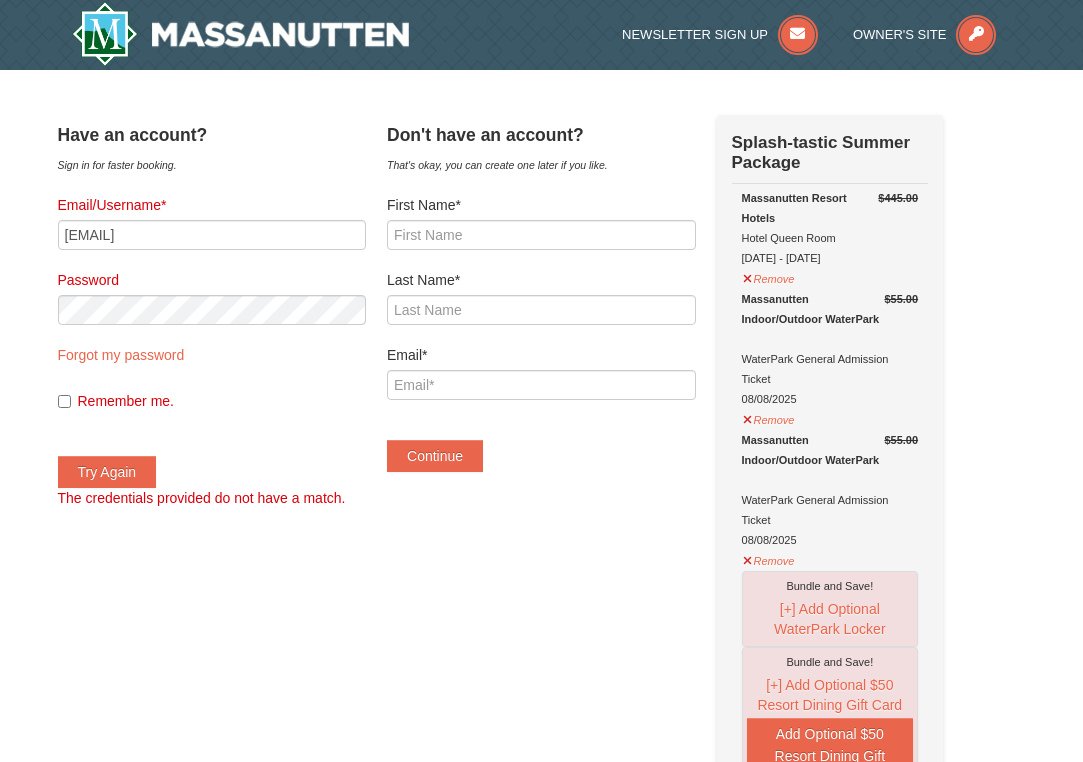 click on "Try Again" at bounding box center [107, 472] 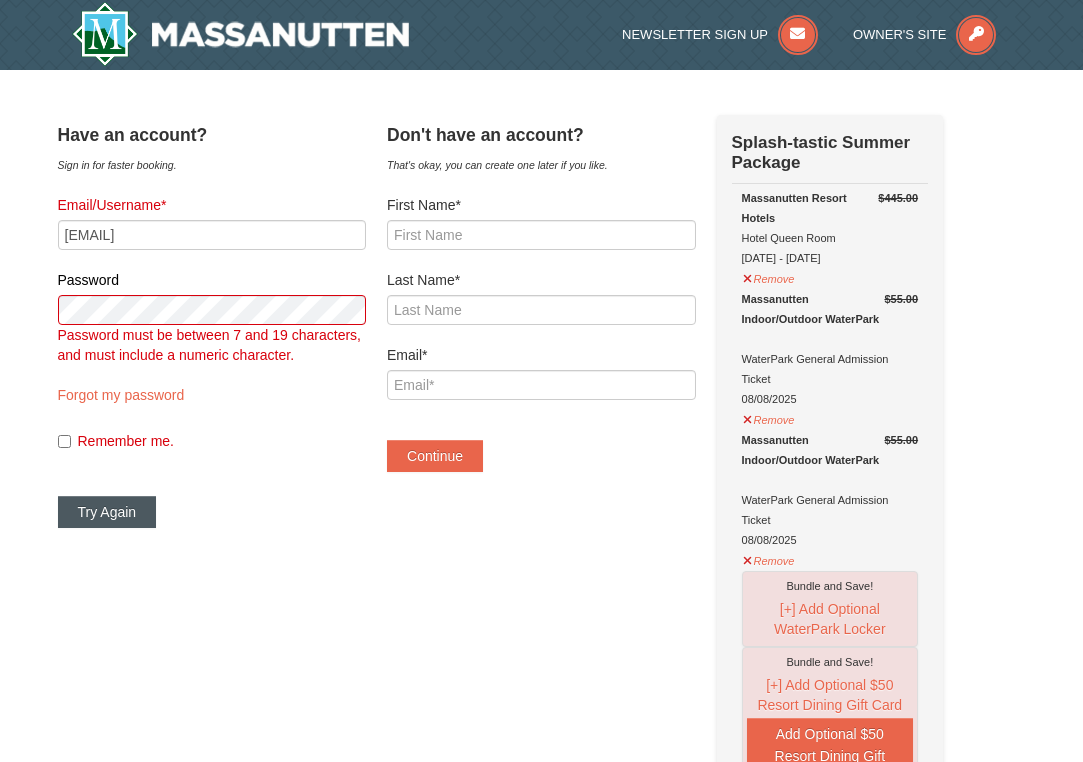 click on "Try Again" at bounding box center (107, 512) 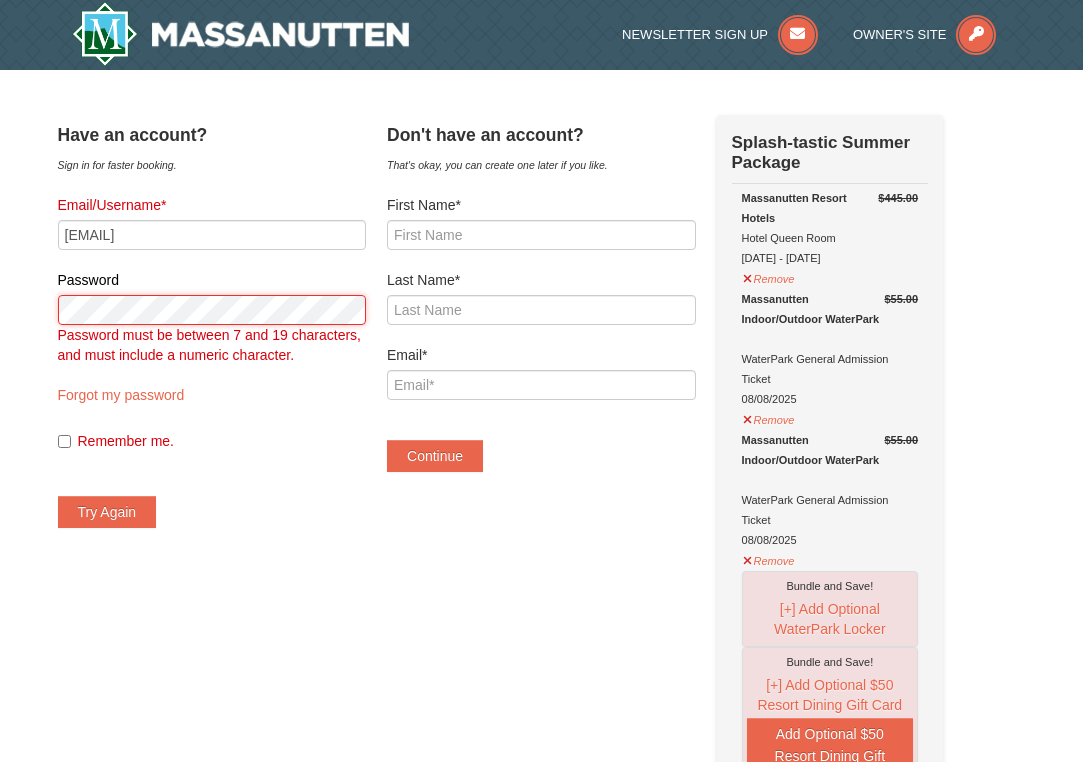 click on "Browser Not Supported
We notice you are using a browser which will not provide the best experience. We recommend using newer versions Chrome, Firefox, and Edge.
Chrome
Firefox
Edge
Safari
Select your preferred browser above to download.
Continue Anyway
Skip to Main Content
Skip to Main Content
Newsletter Sign Up
Owner's Site
×" at bounding box center [541, 1156] 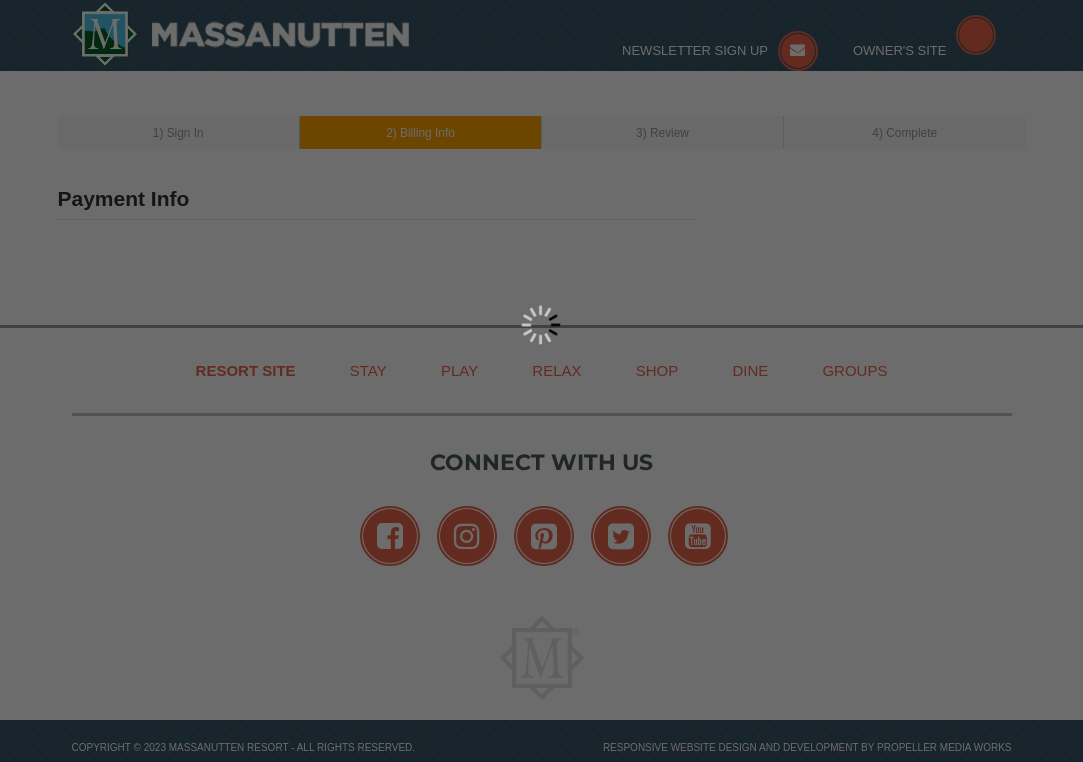 scroll, scrollTop: 0, scrollLeft: 0, axis: both 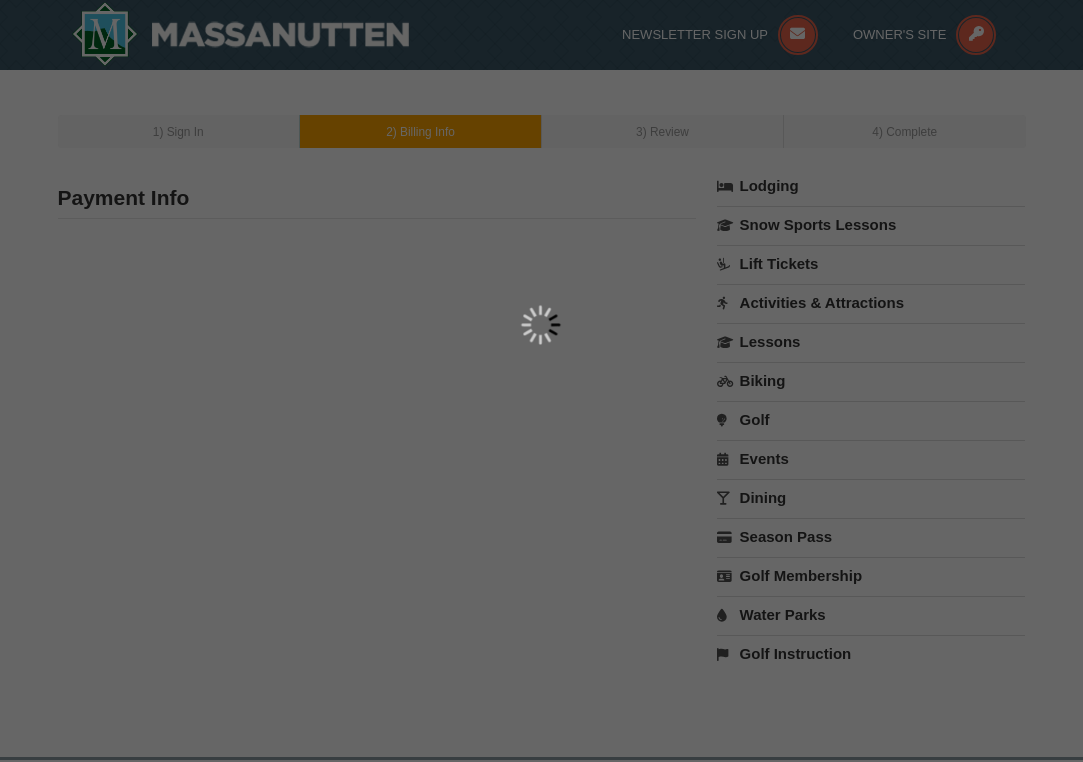 type on "[NUMBER] [STREET]" 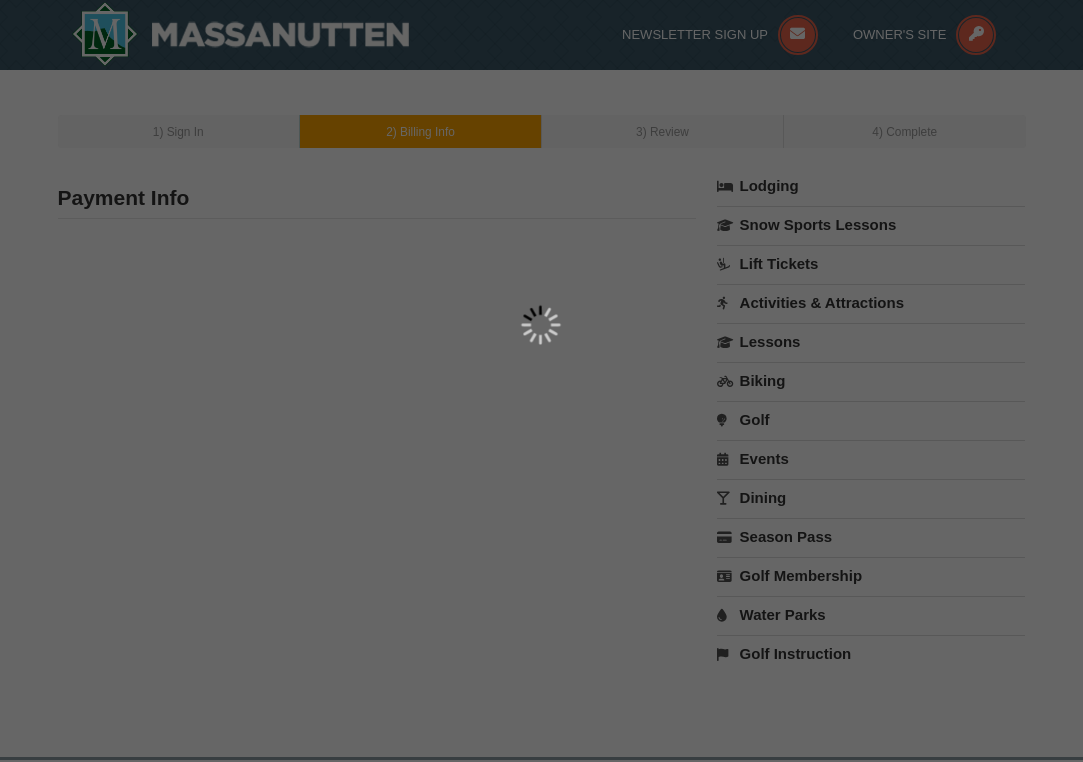 type on "[CITY]" 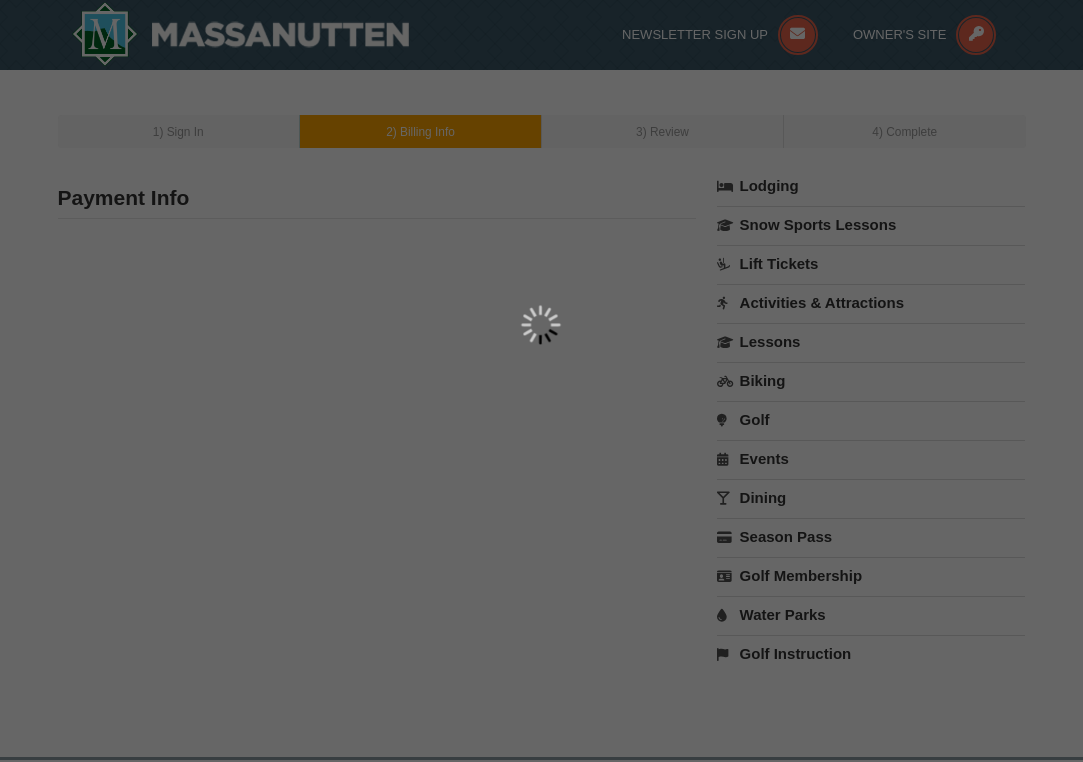 type on "[POSTAL_CODE]" 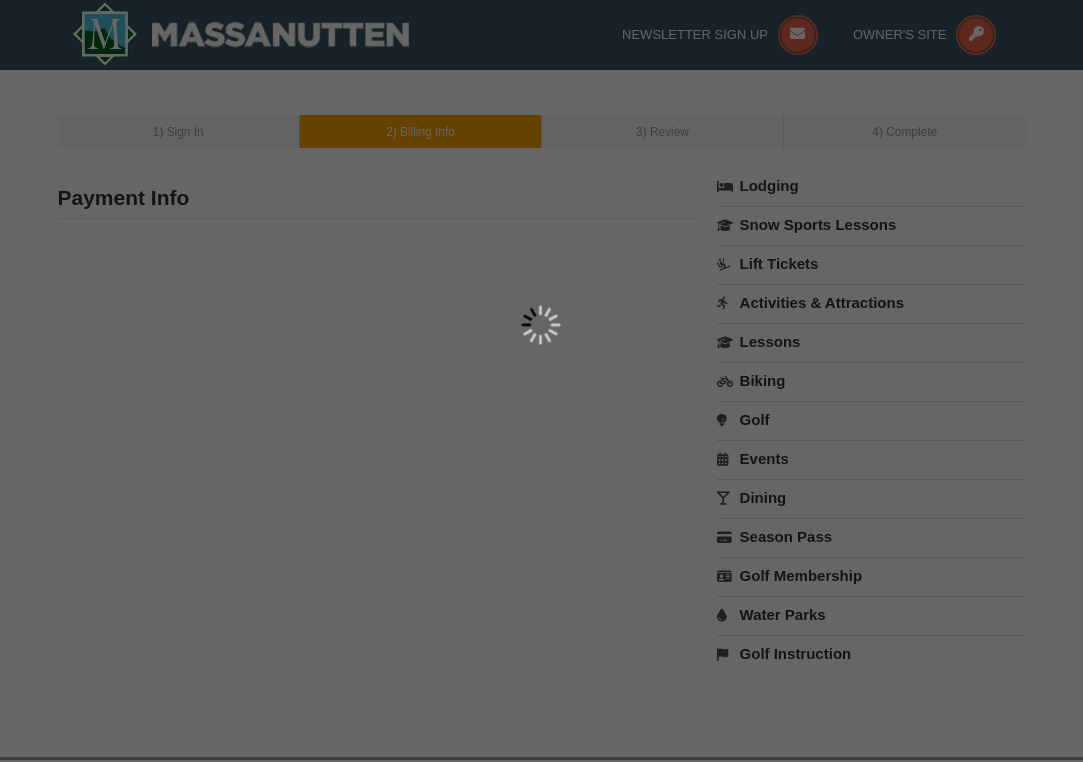 type on "[AREA_CODE]" 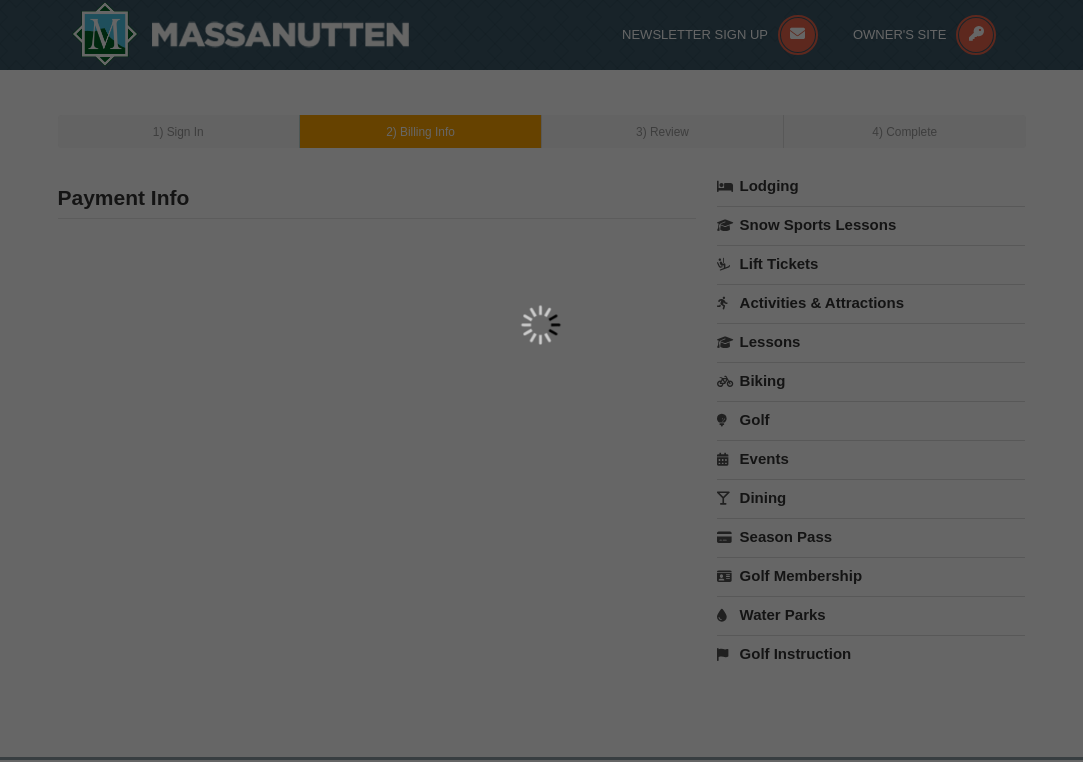 type on "[NUMBER]" 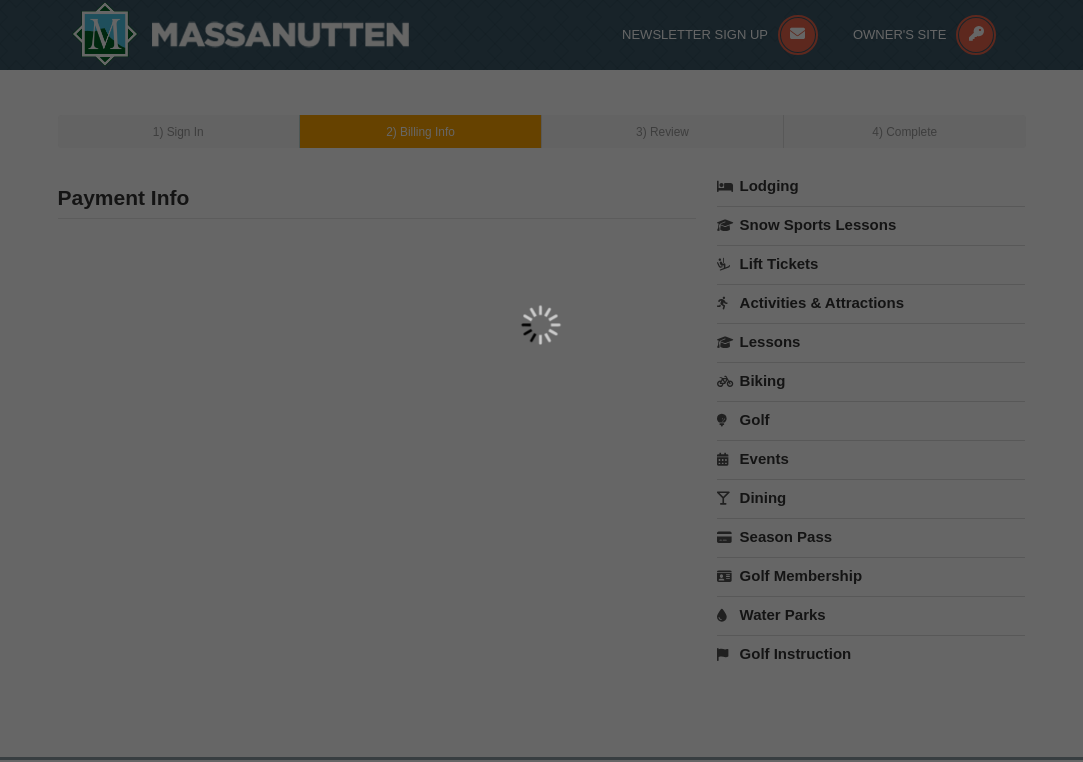 type on "[NUMBER]" 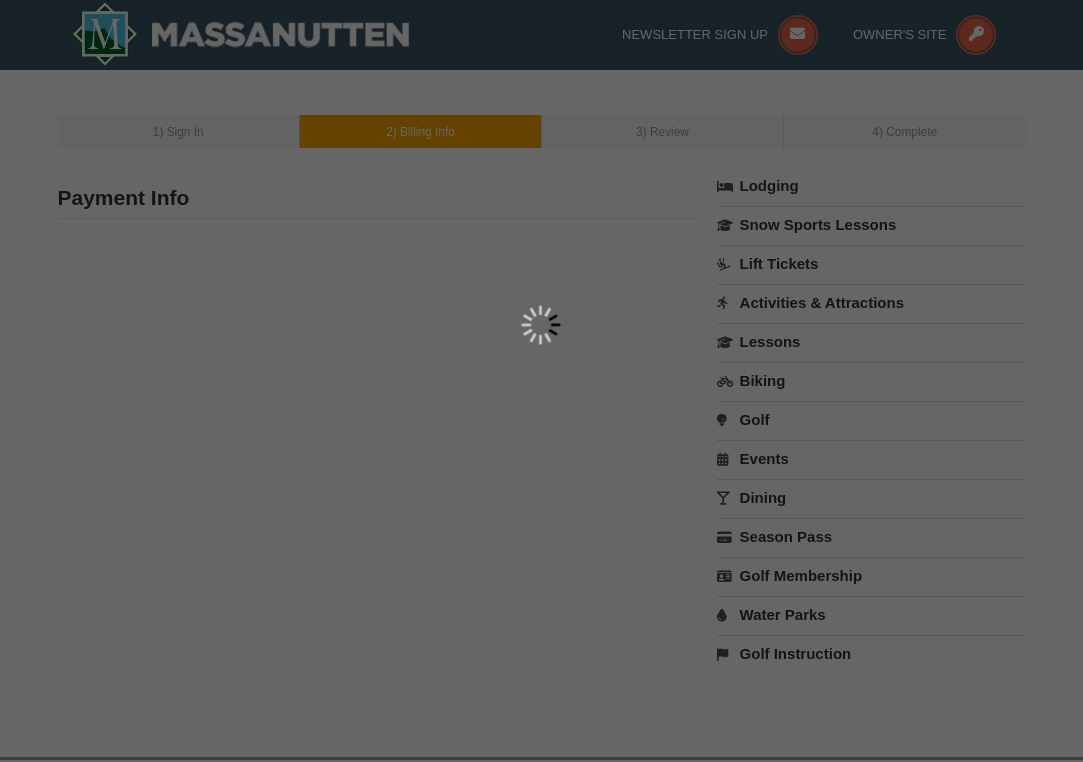type on "maureen@37scaffolds.com" 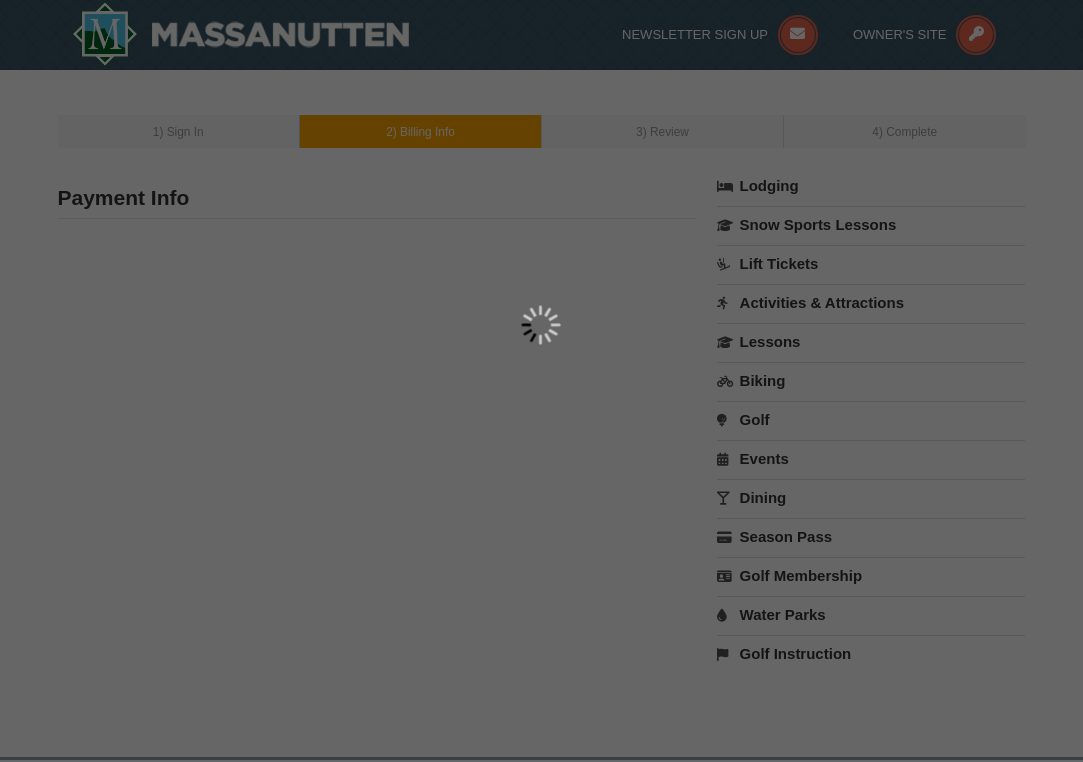 select on "VA" 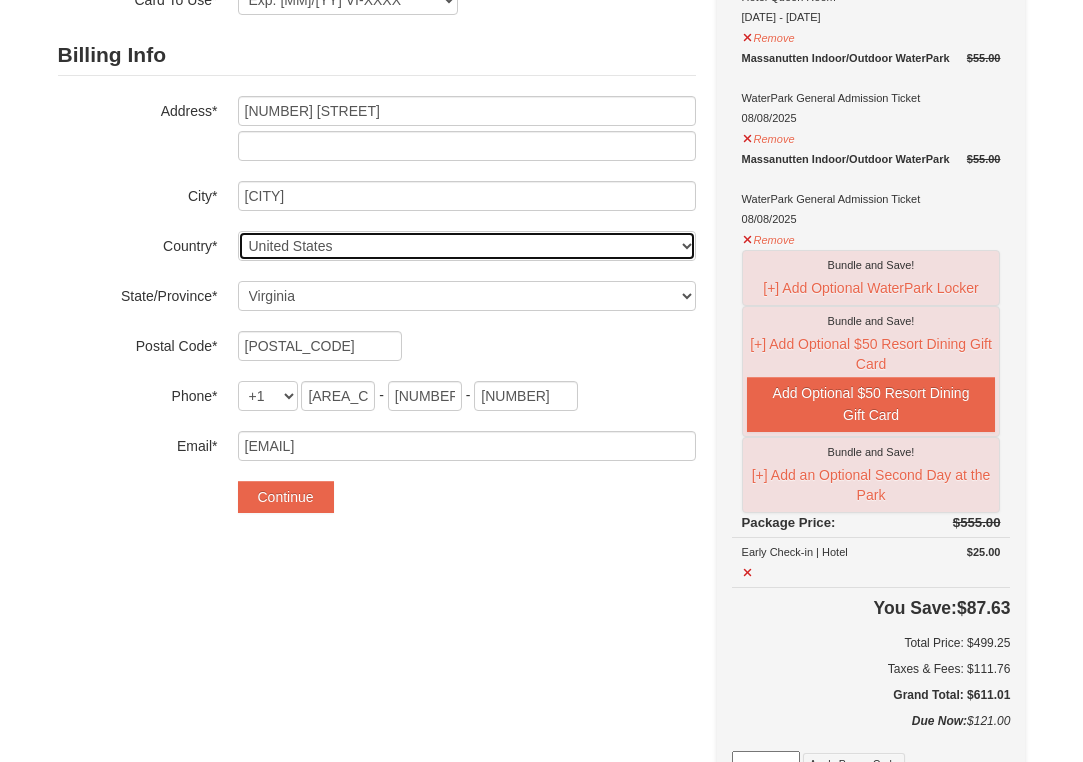 scroll, scrollTop: 191, scrollLeft: 0, axis: vertical 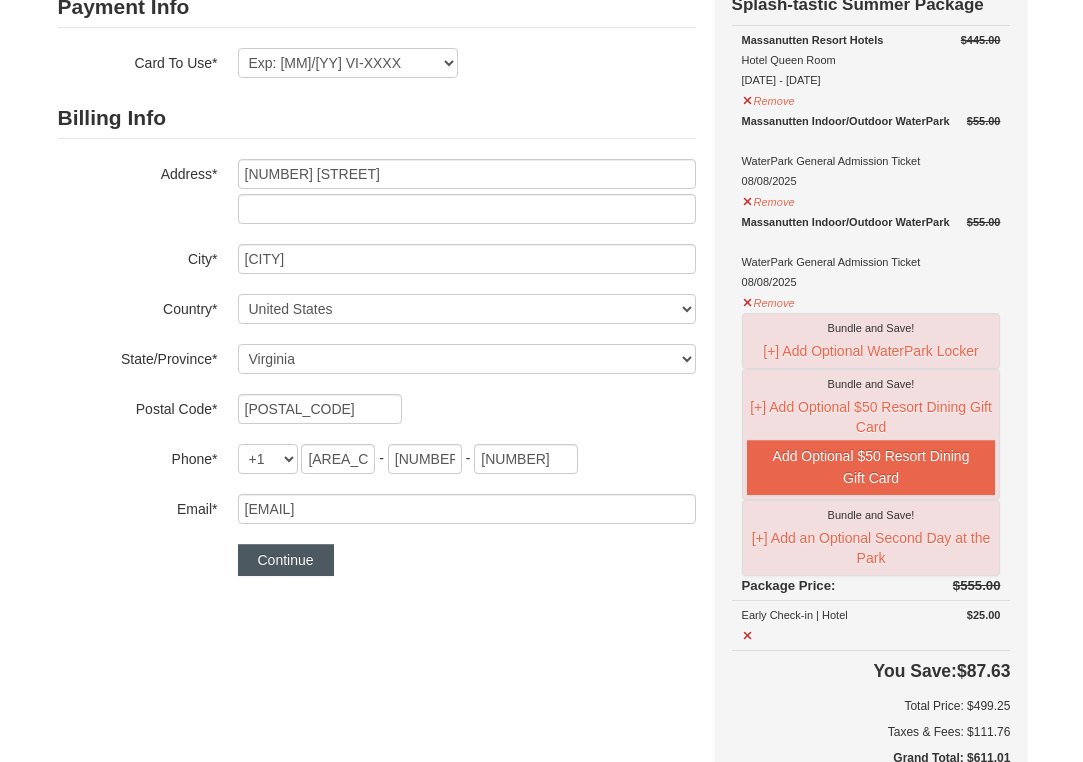 click on "Continue" at bounding box center (286, 560) 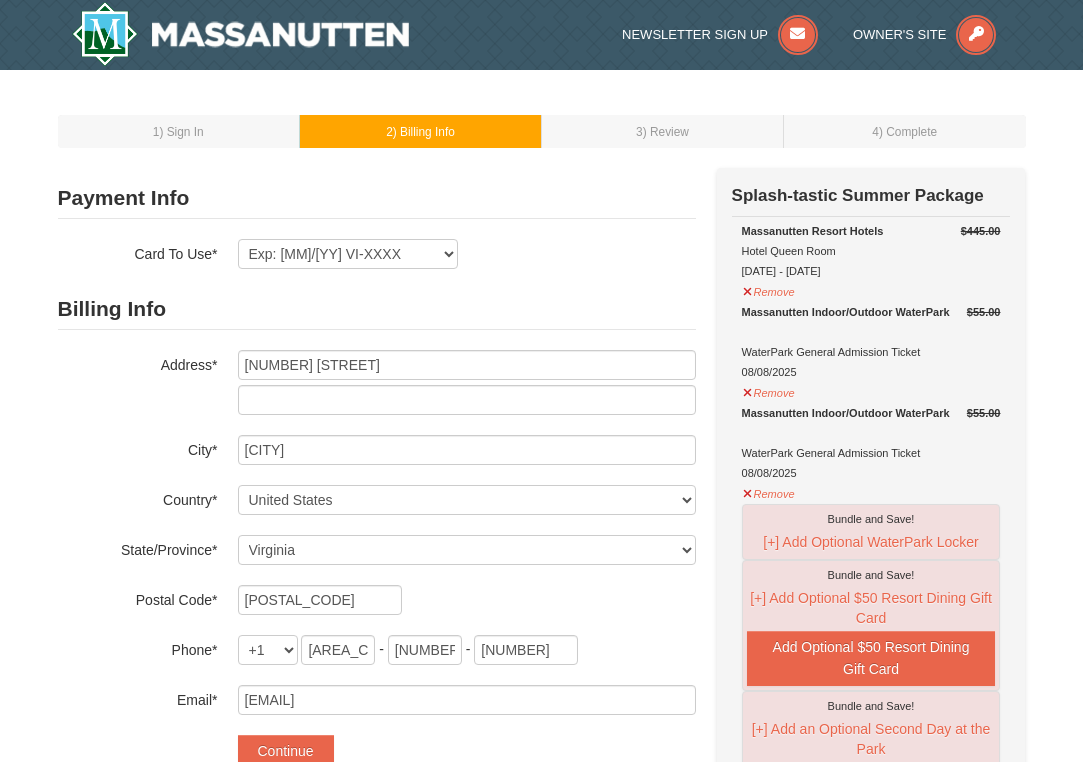 scroll, scrollTop: 0, scrollLeft: 0, axis: both 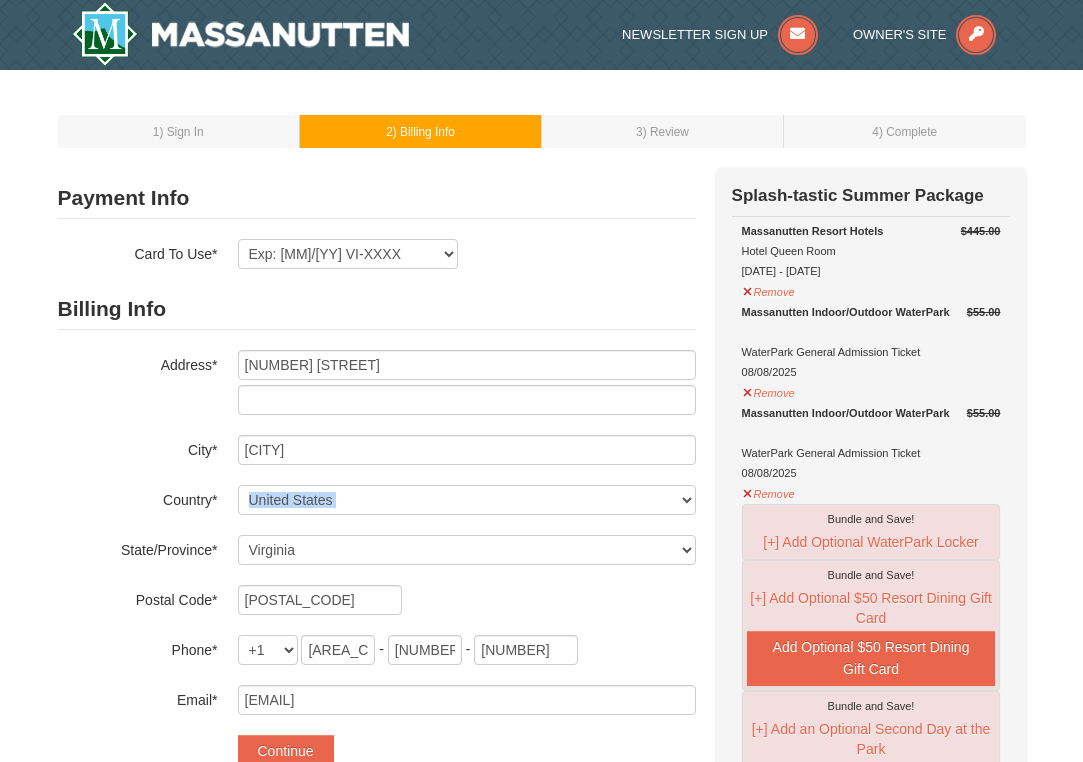 click on "Billing Info
Address*
3501 layton drive
City*
Charlottesville
Country*
----- Select ------ Afghanistan Åland Islands Albania Algeria American Samoa Andorra Angola Anguilla Antarctica Antigua and Barbuda Argentina Armenia Aruba Australia Austria Azerbaijan Bahamas Bahrain Bangladesh Barbados Belarus Belgium Belize Benin Bermuda Bhutan Bolivia Bosnia and Herzegovina Botswana Bouvet Island Brazil British Indian Ocean Territory Brunei Darussalam Bulgaria Burkina Faso Burundi Cambodia Cameroon Canada Cape Verde Cayman Islands Central African Republic Chad Chile China Christmas Island Cocos (Keeling) Islands Colombia Comoros Congo" at bounding box center [377, 502] 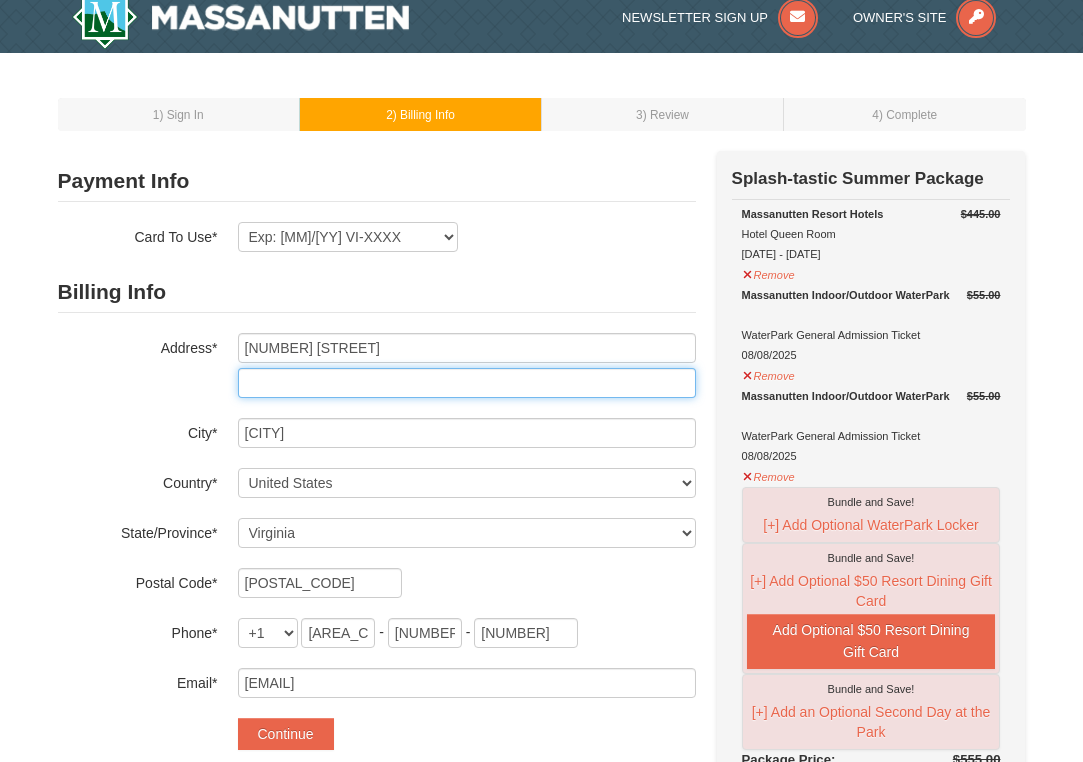 scroll, scrollTop: 20, scrollLeft: 0, axis: vertical 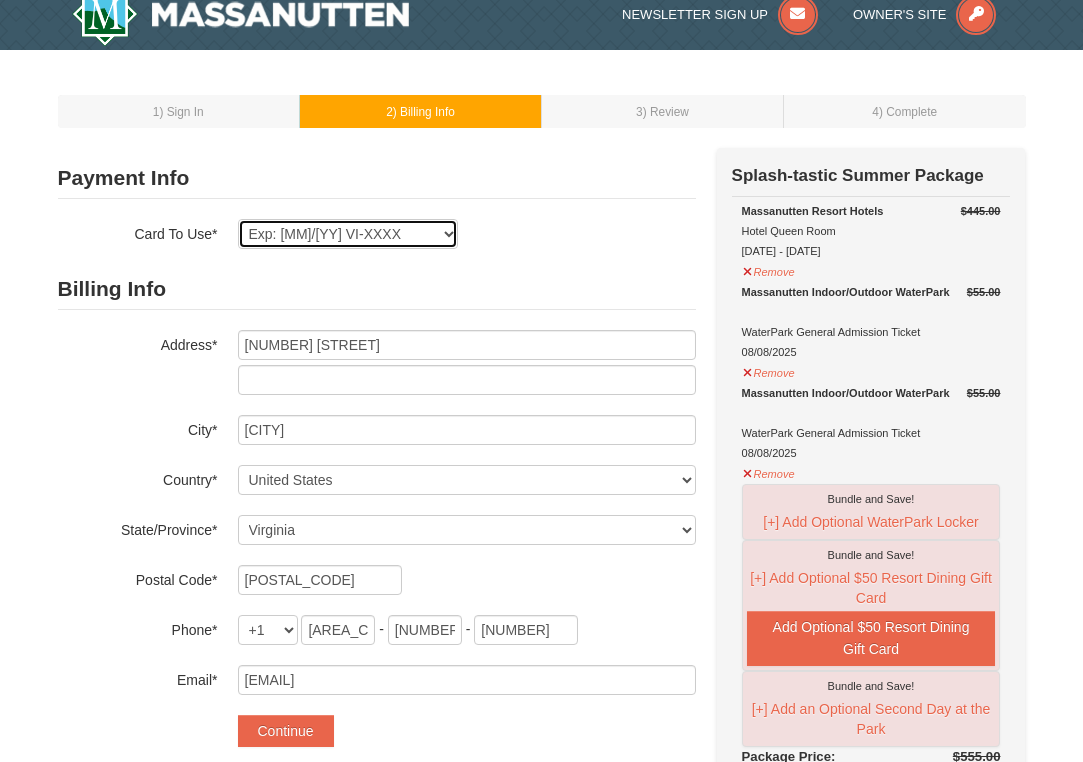 select 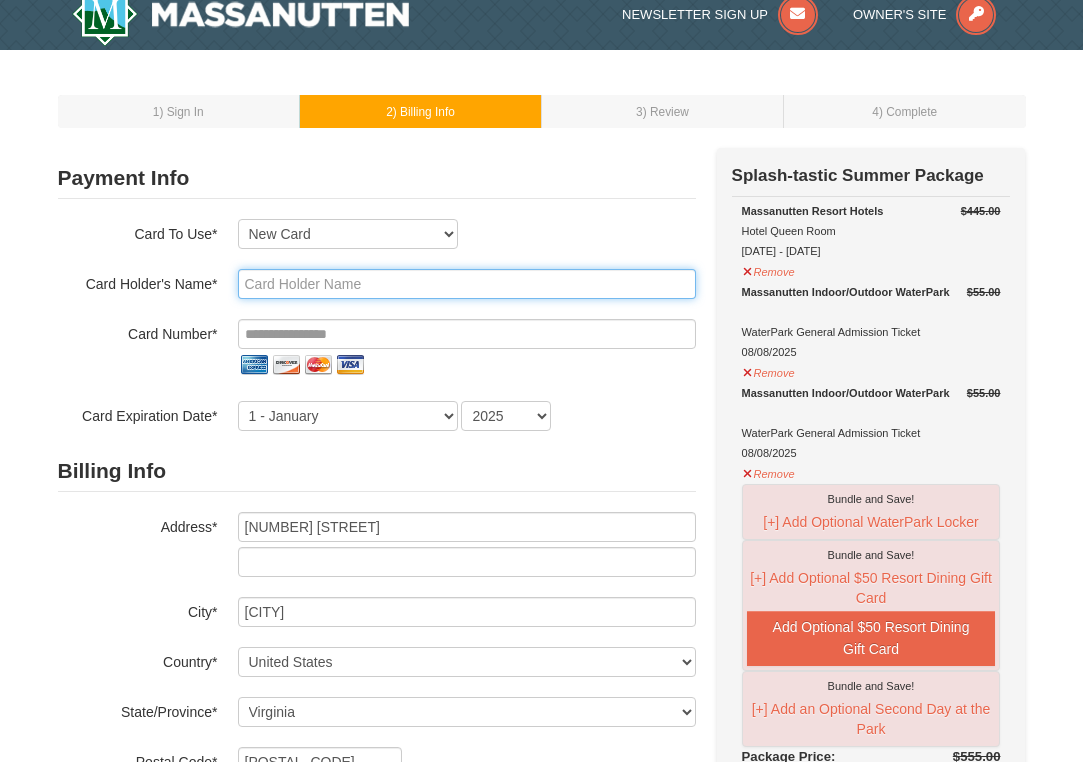click at bounding box center (467, 284) 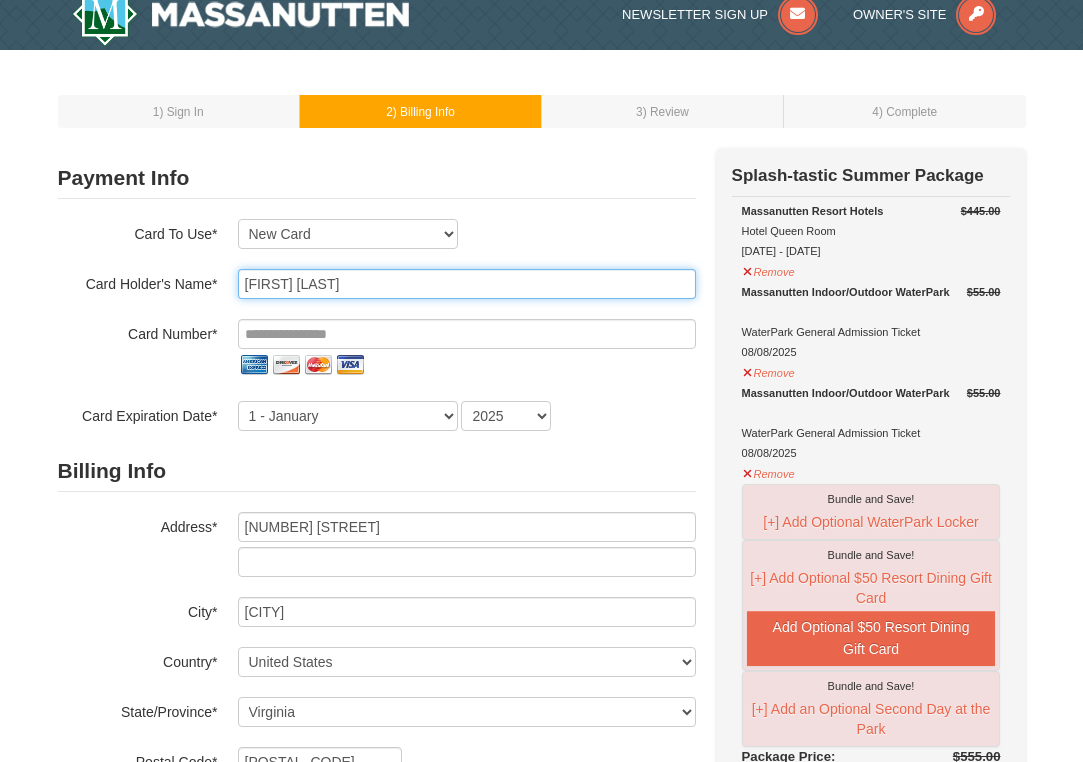 type on "Maureen Kennedy" 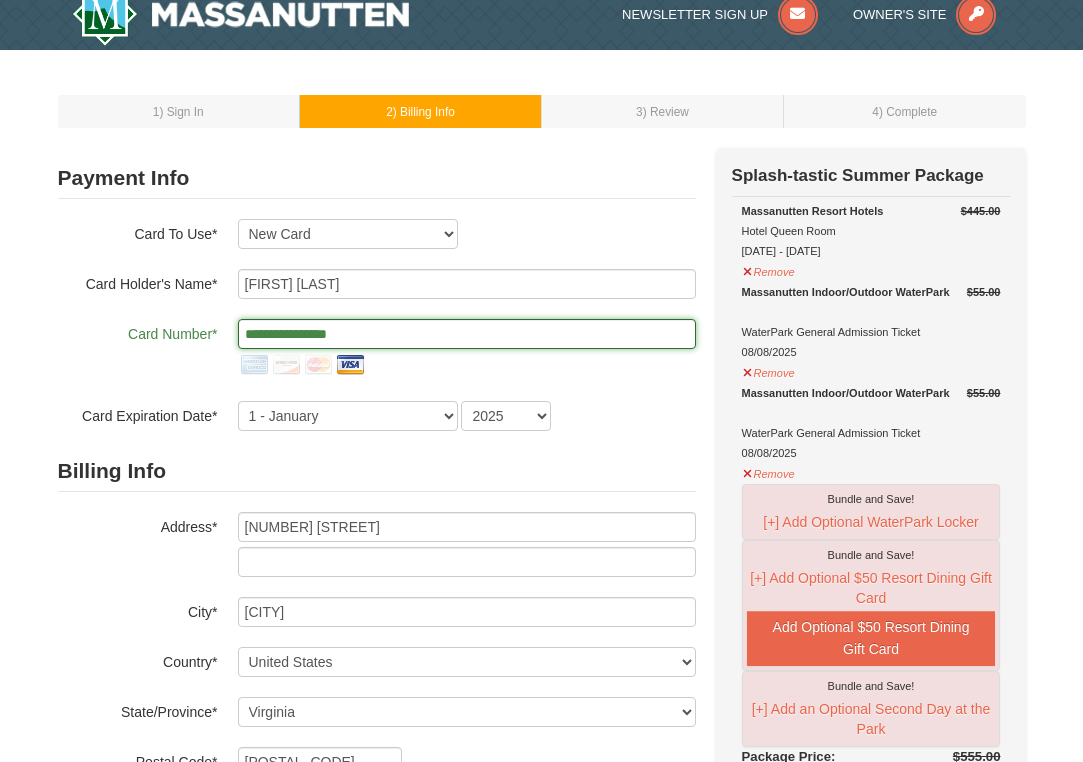 type on "**********" 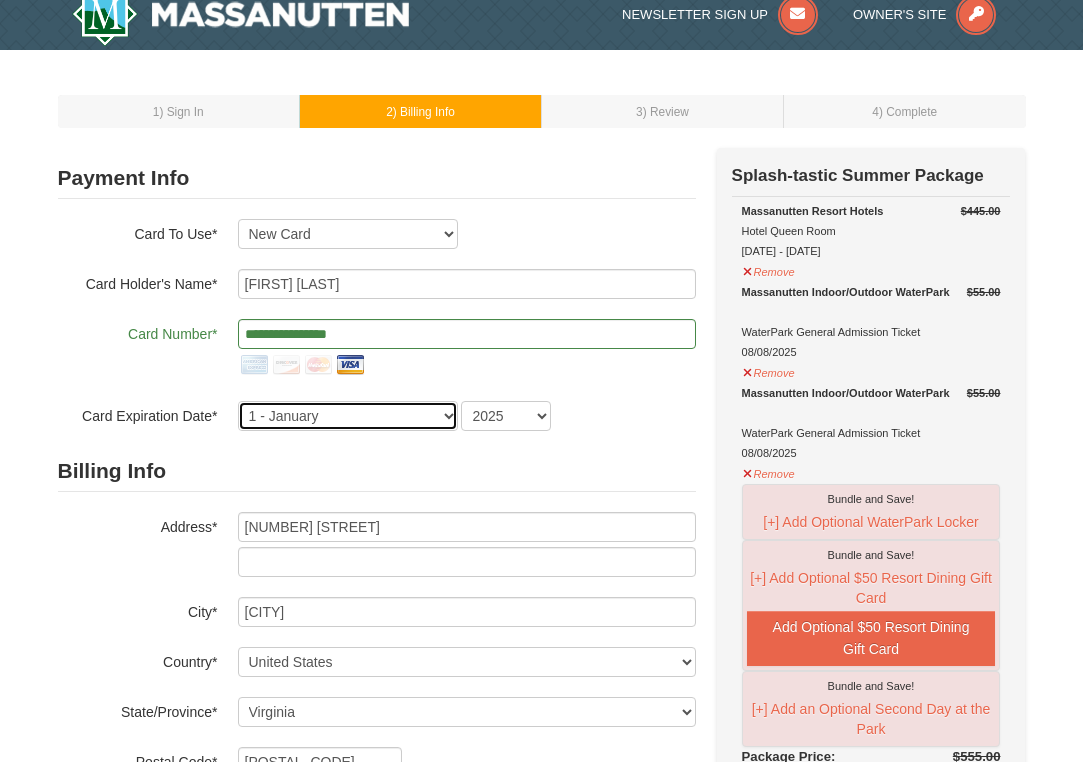 select on "7" 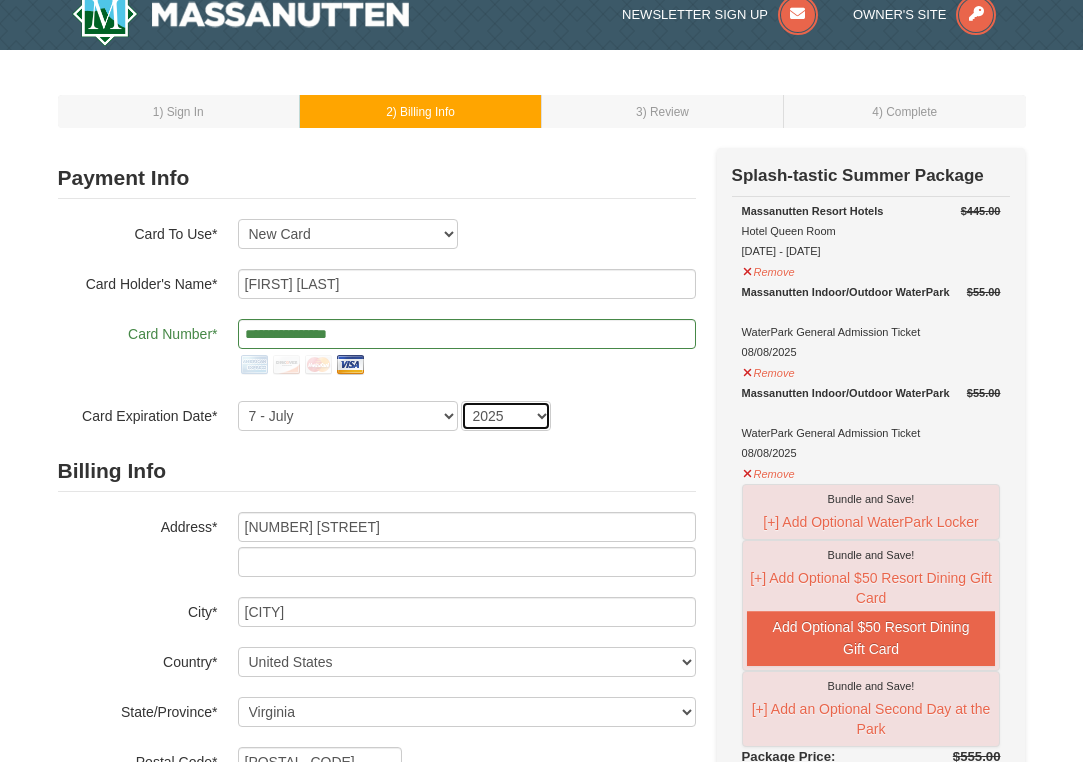 select on "2026" 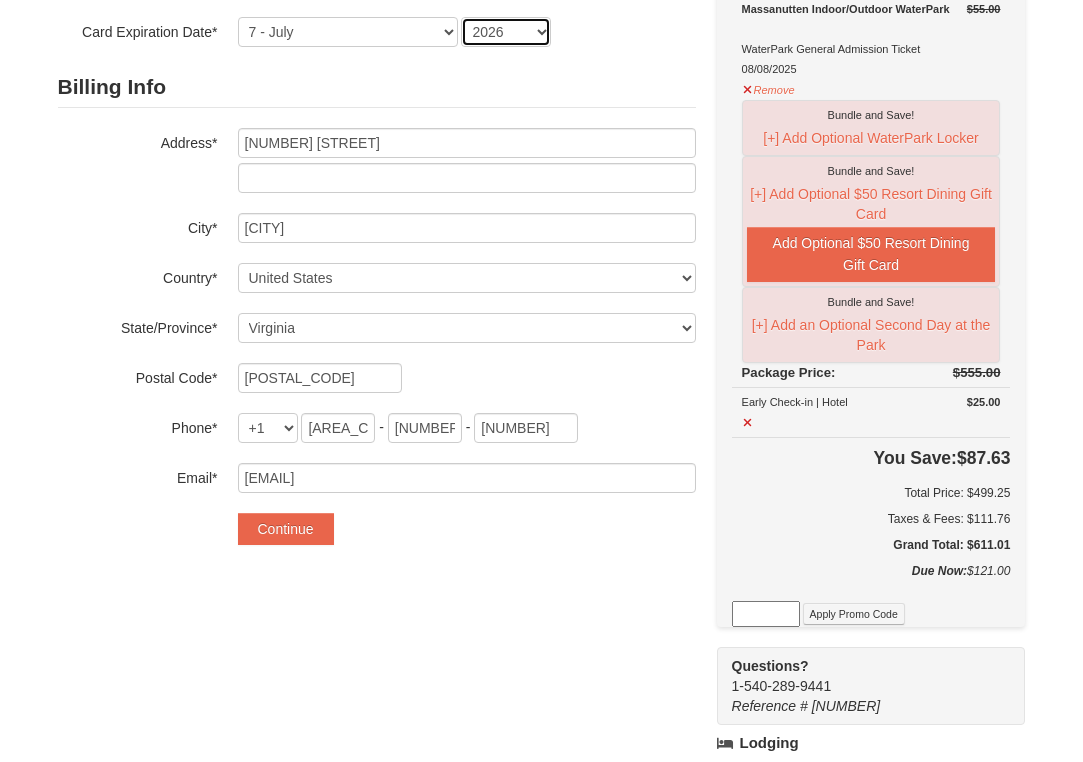 scroll, scrollTop: 410, scrollLeft: 0, axis: vertical 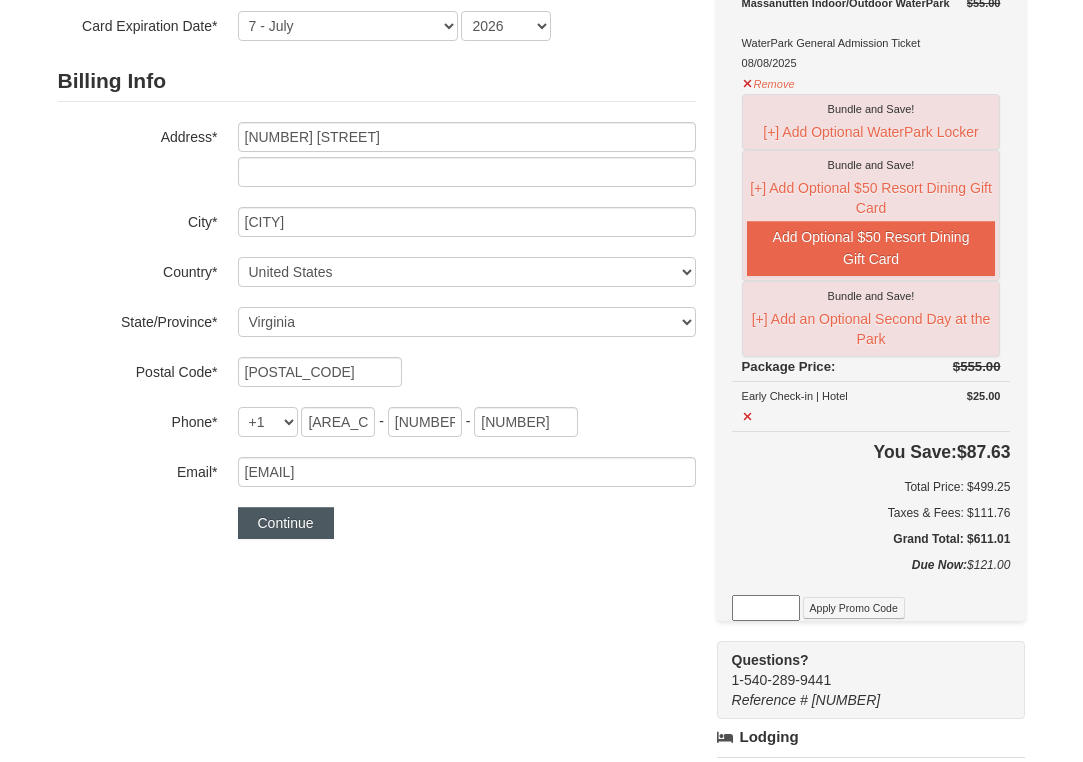 click on "Continue" at bounding box center (286, 523) 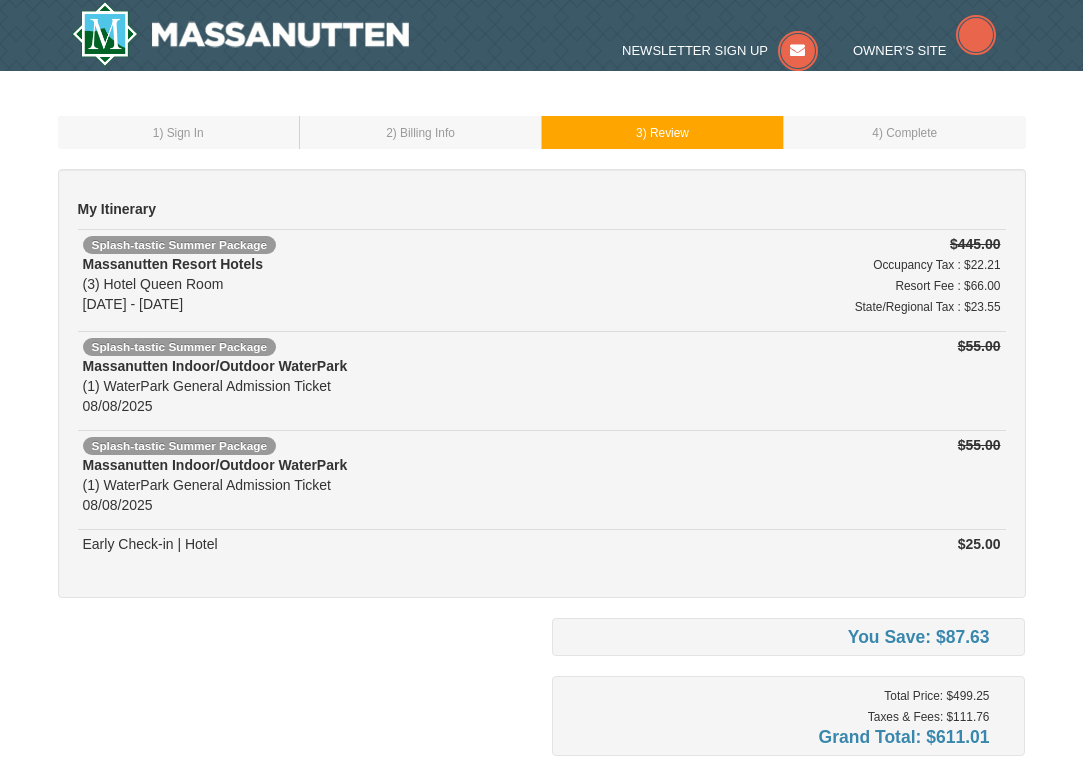 scroll, scrollTop: 0, scrollLeft: 0, axis: both 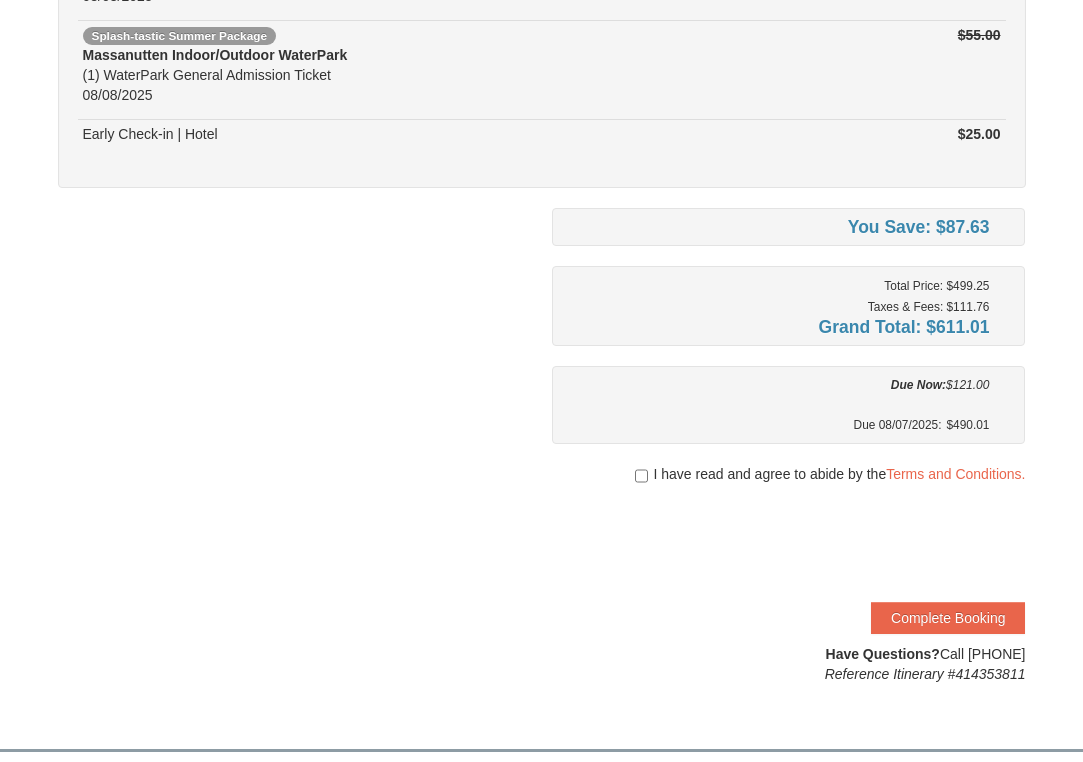 click at bounding box center (641, 476) 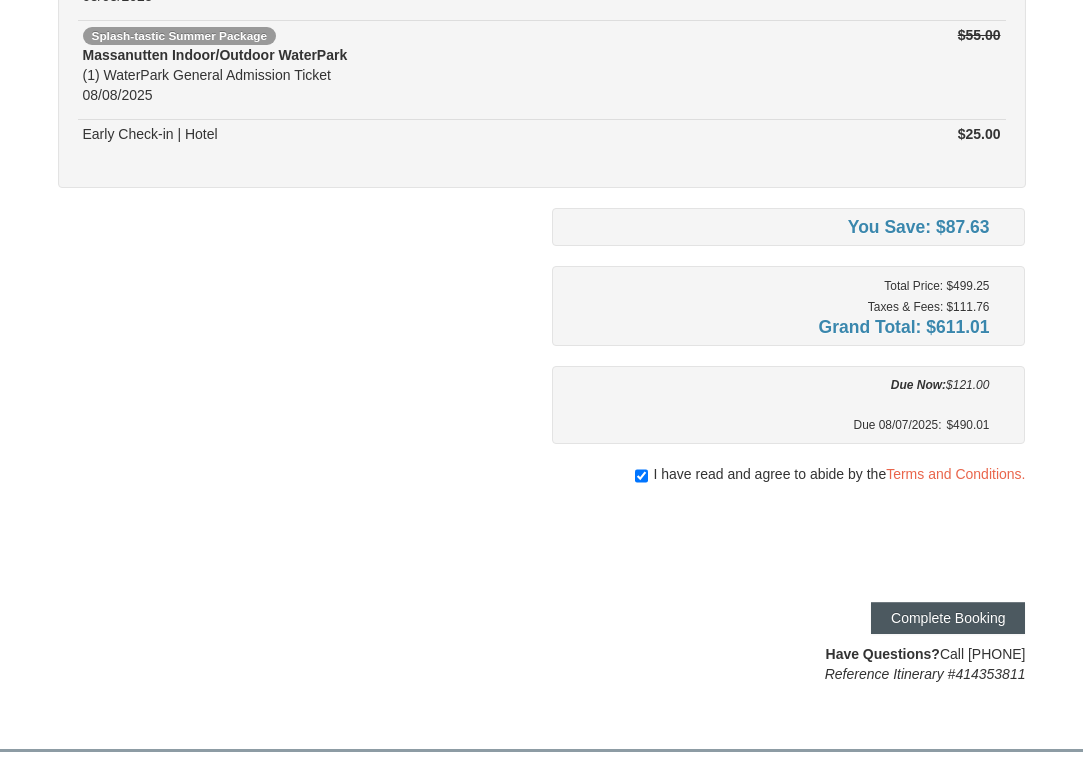 click on "Complete Booking" at bounding box center (948, 618) 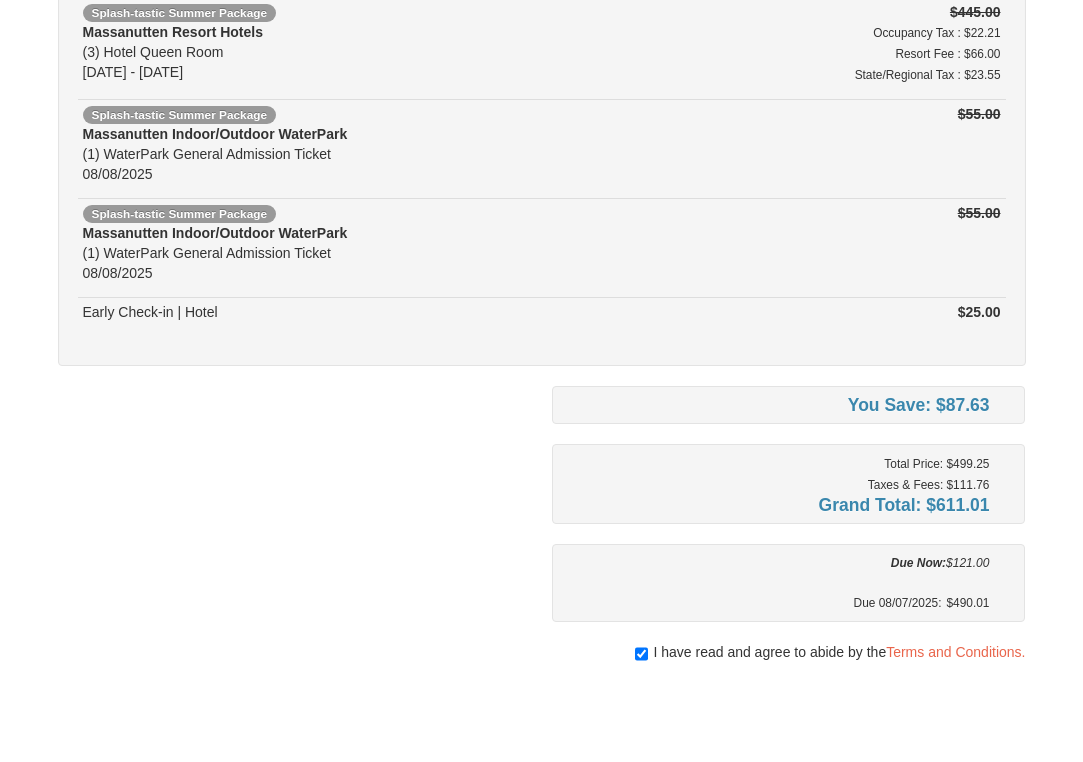 scroll, scrollTop: 18, scrollLeft: 0, axis: vertical 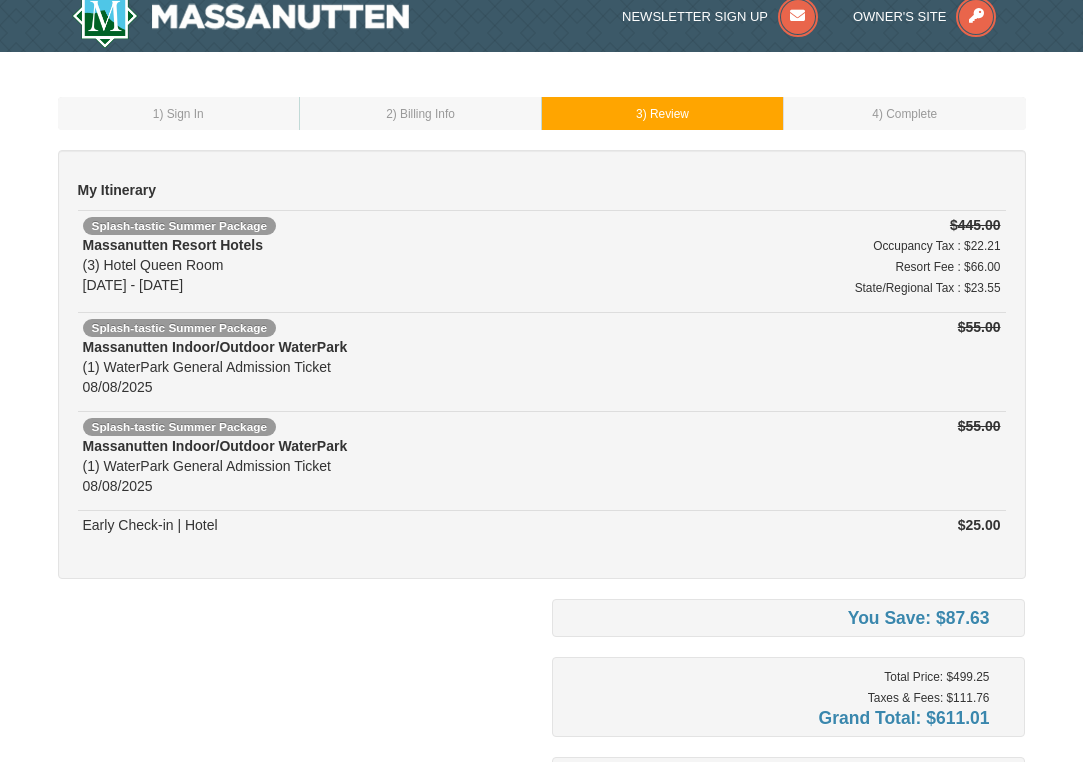 click on ") Billing Info" at bounding box center [424, 114] 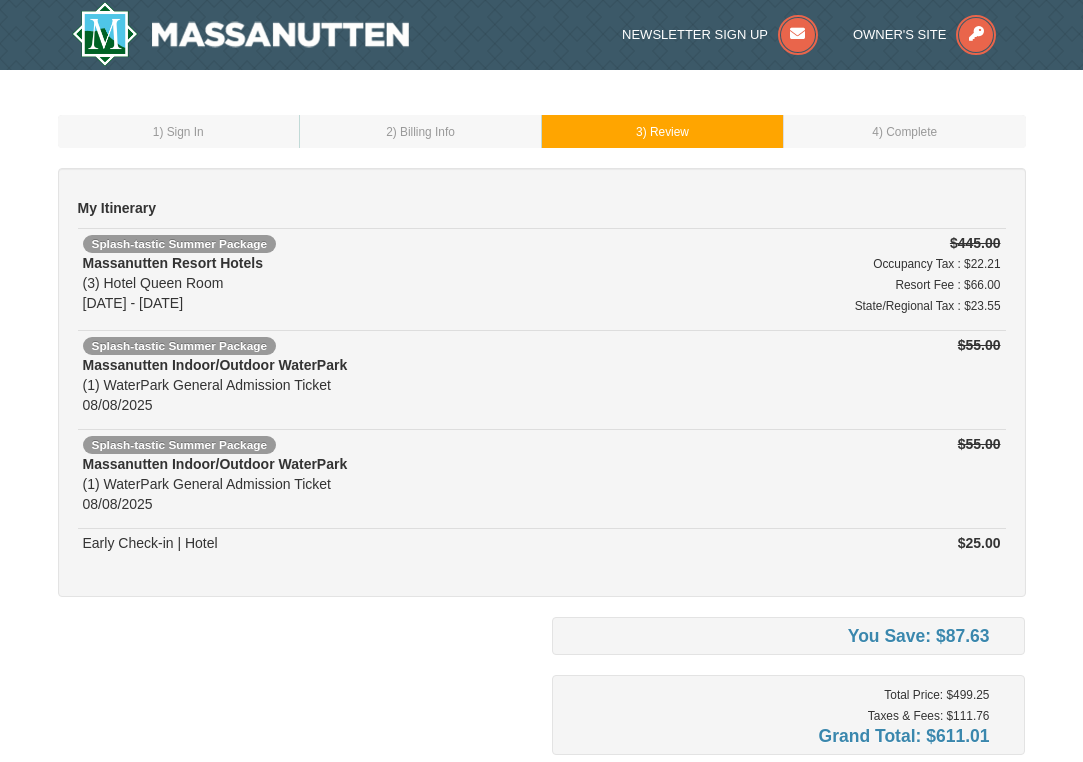 scroll, scrollTop: 0, scrollLeft: 0, axis: both 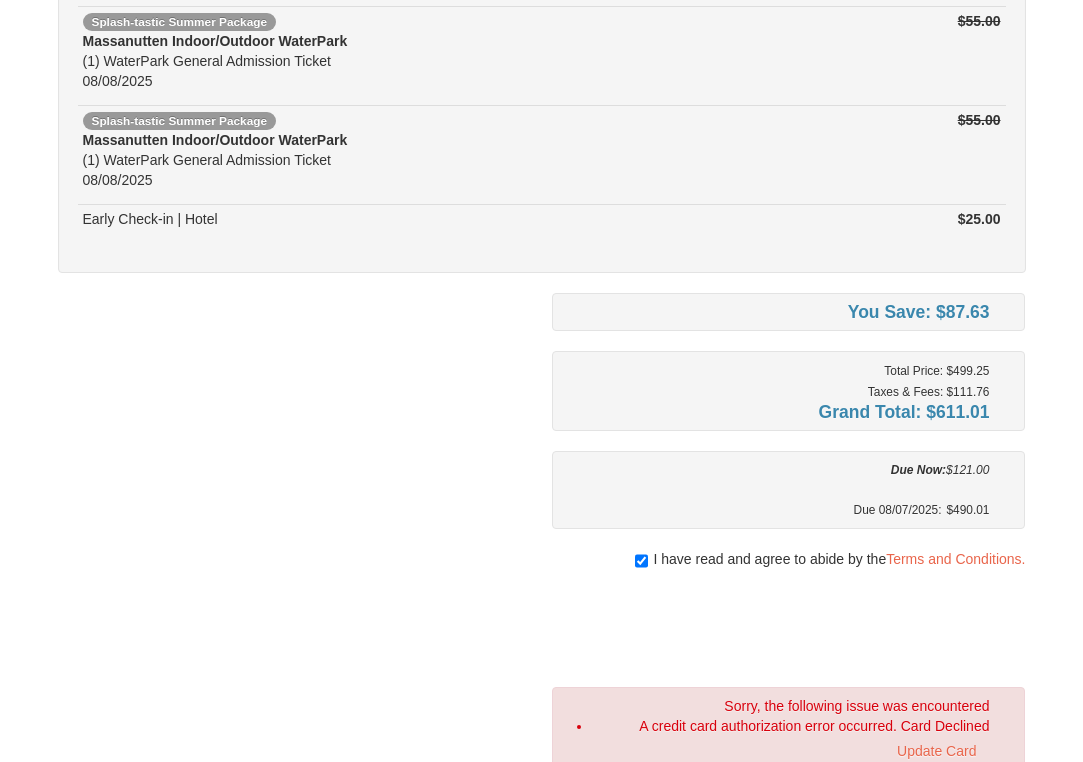 click at bounding box center (641, 561) 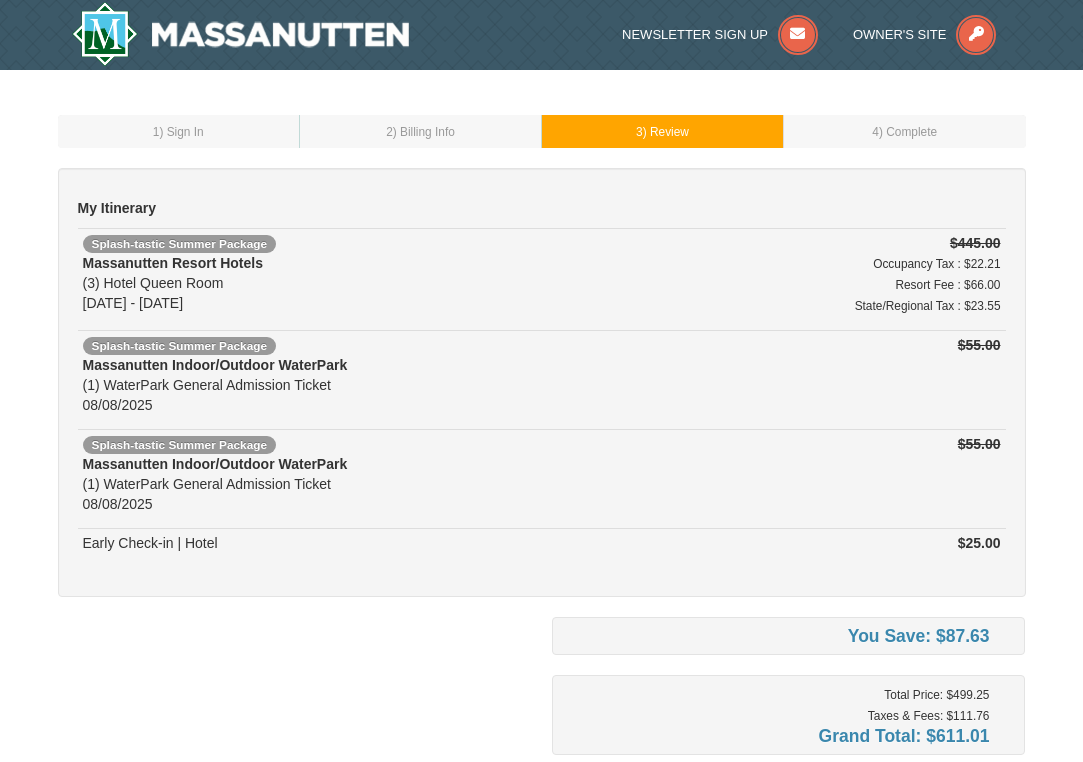 scroll, scrollTop: 0, scrollLeft: 0, axis: both 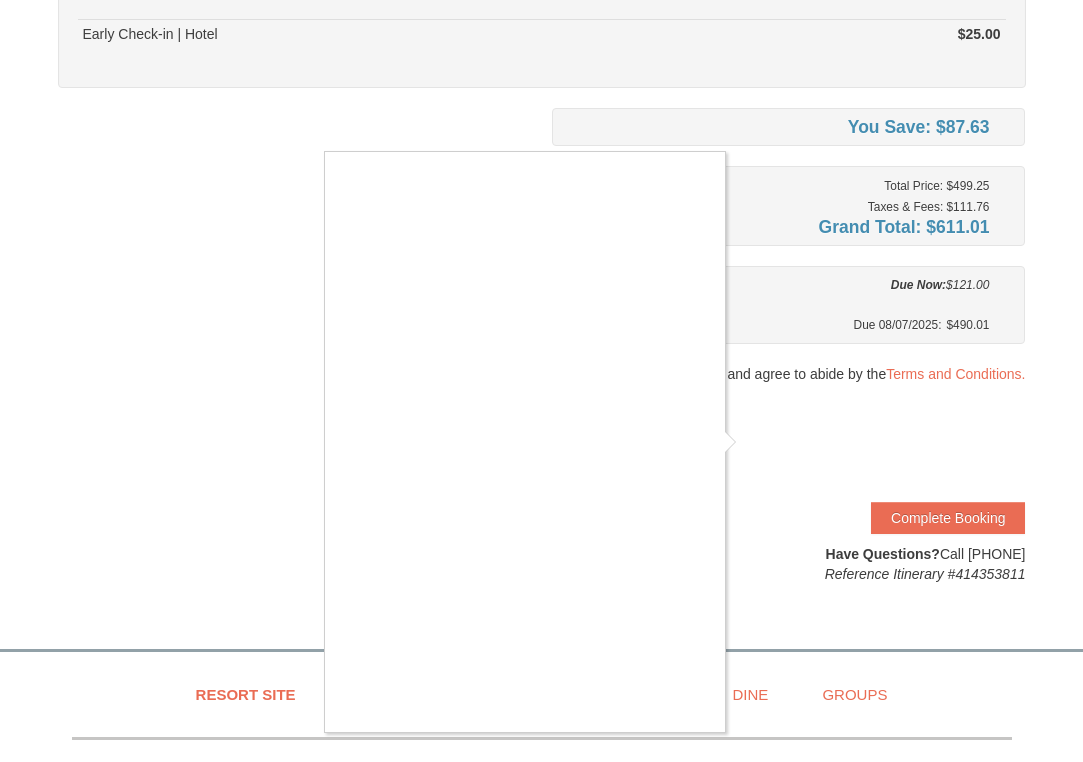 click at bounding box center [541, 381] 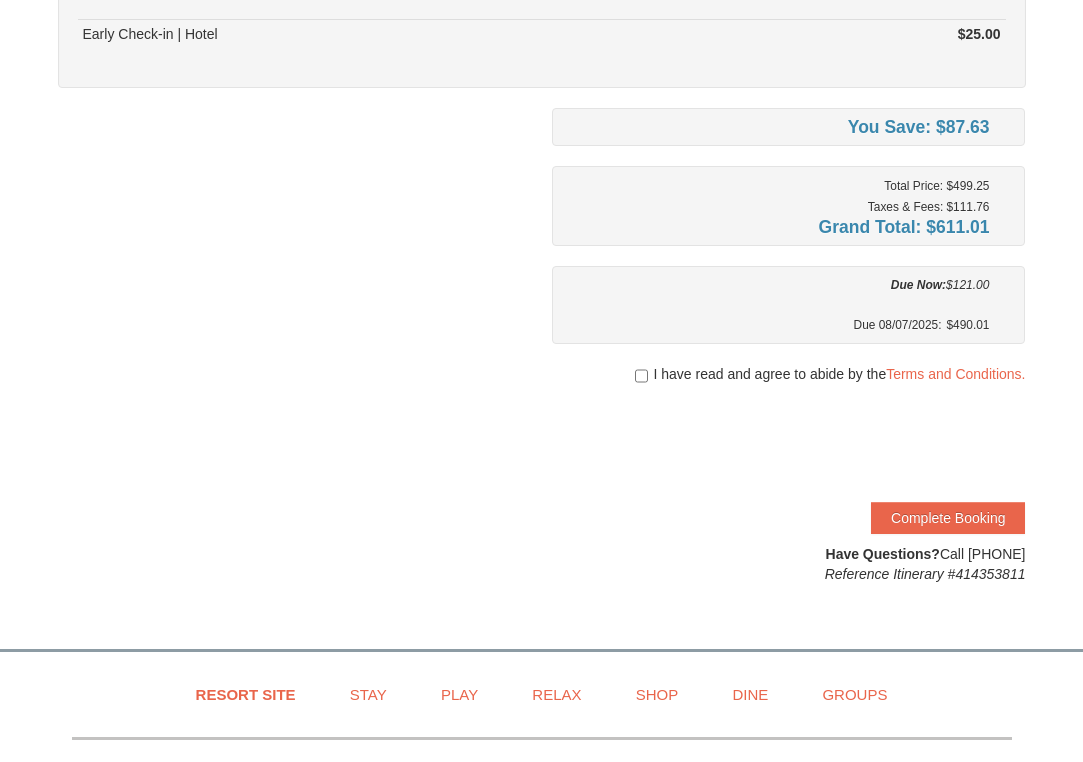 click at bounding box center (641, 376) 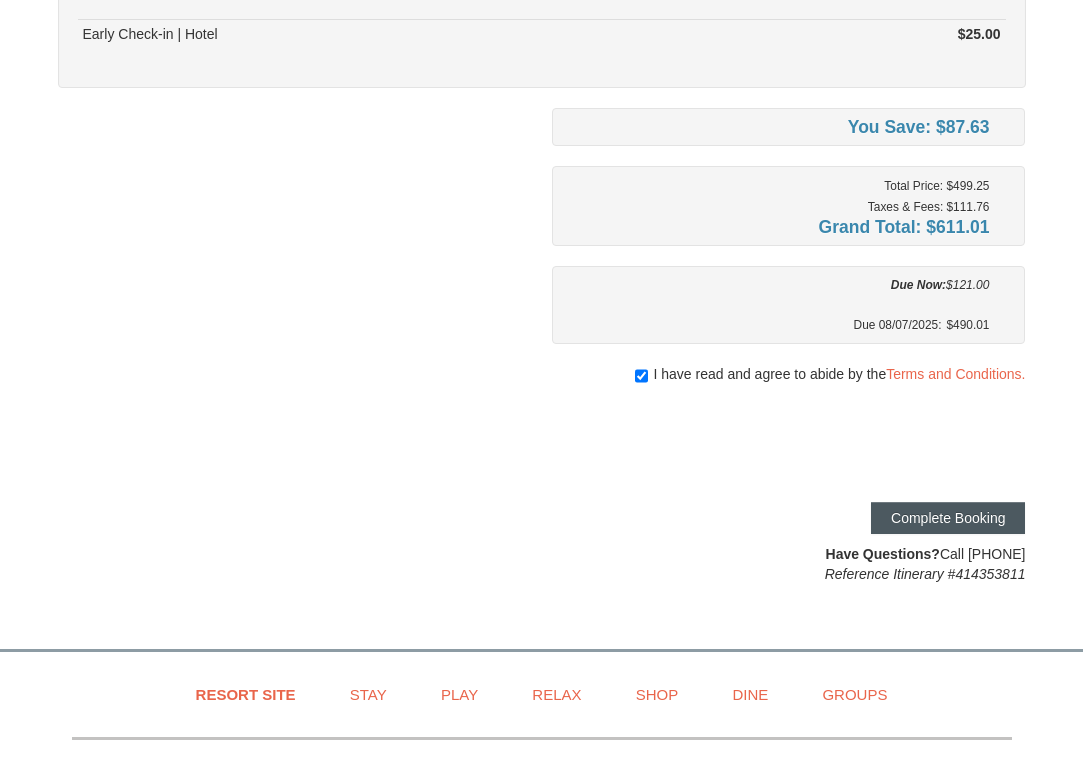 click on "Complete Booking" at bounding box center [948, 518] 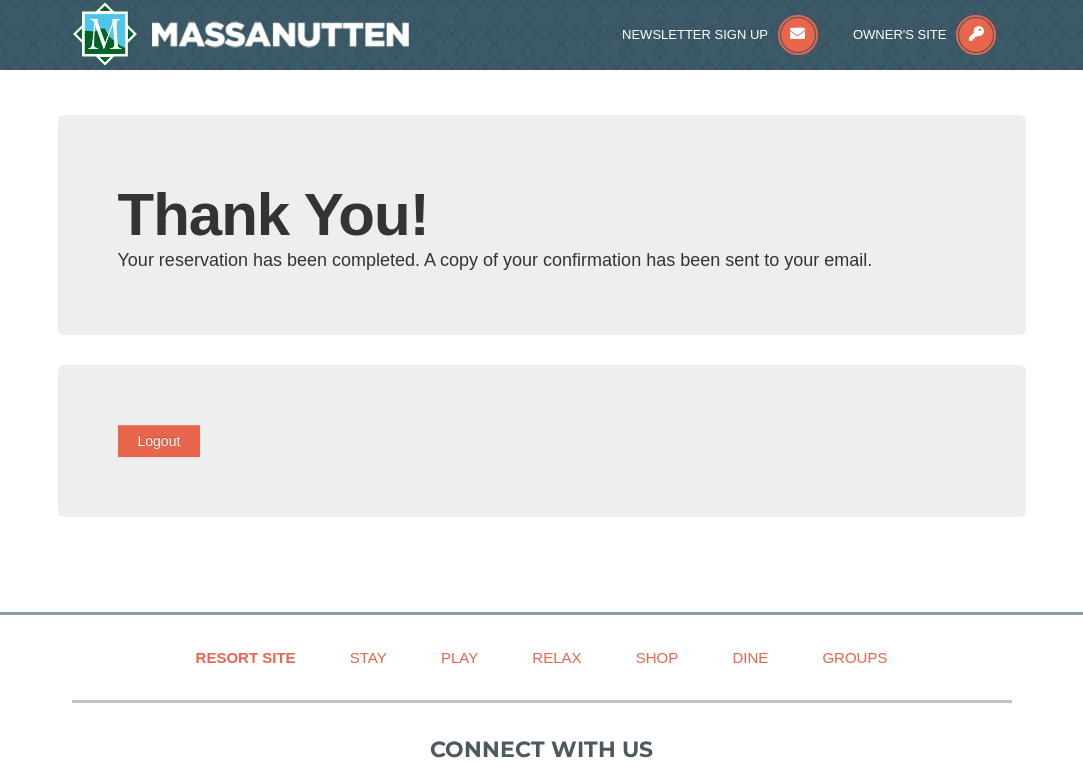 scroll, scrollTop: 0, scrollLeft: 0, axis: both 